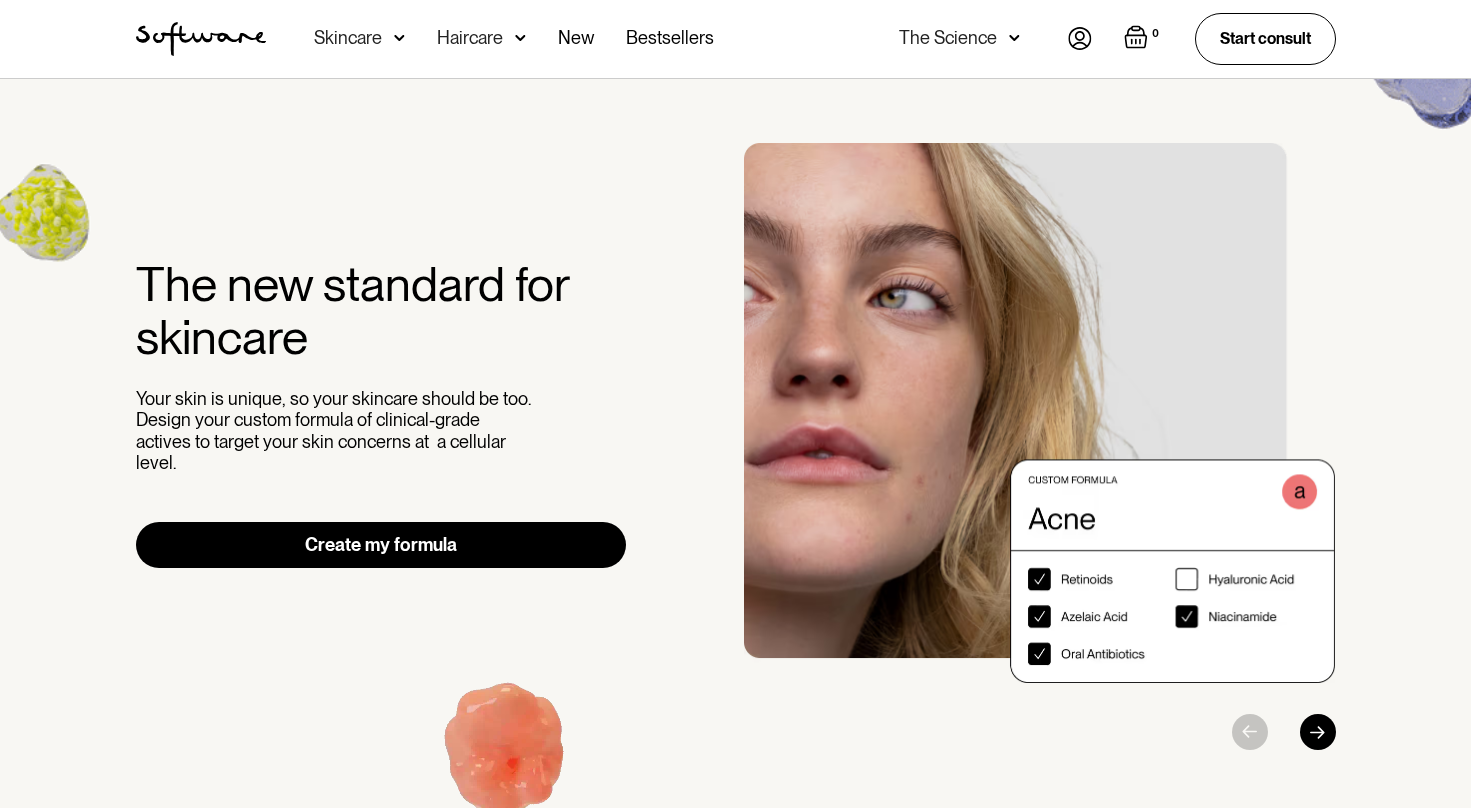 scroll, scrollTop: 0, scrollLeft: 0, axis: both 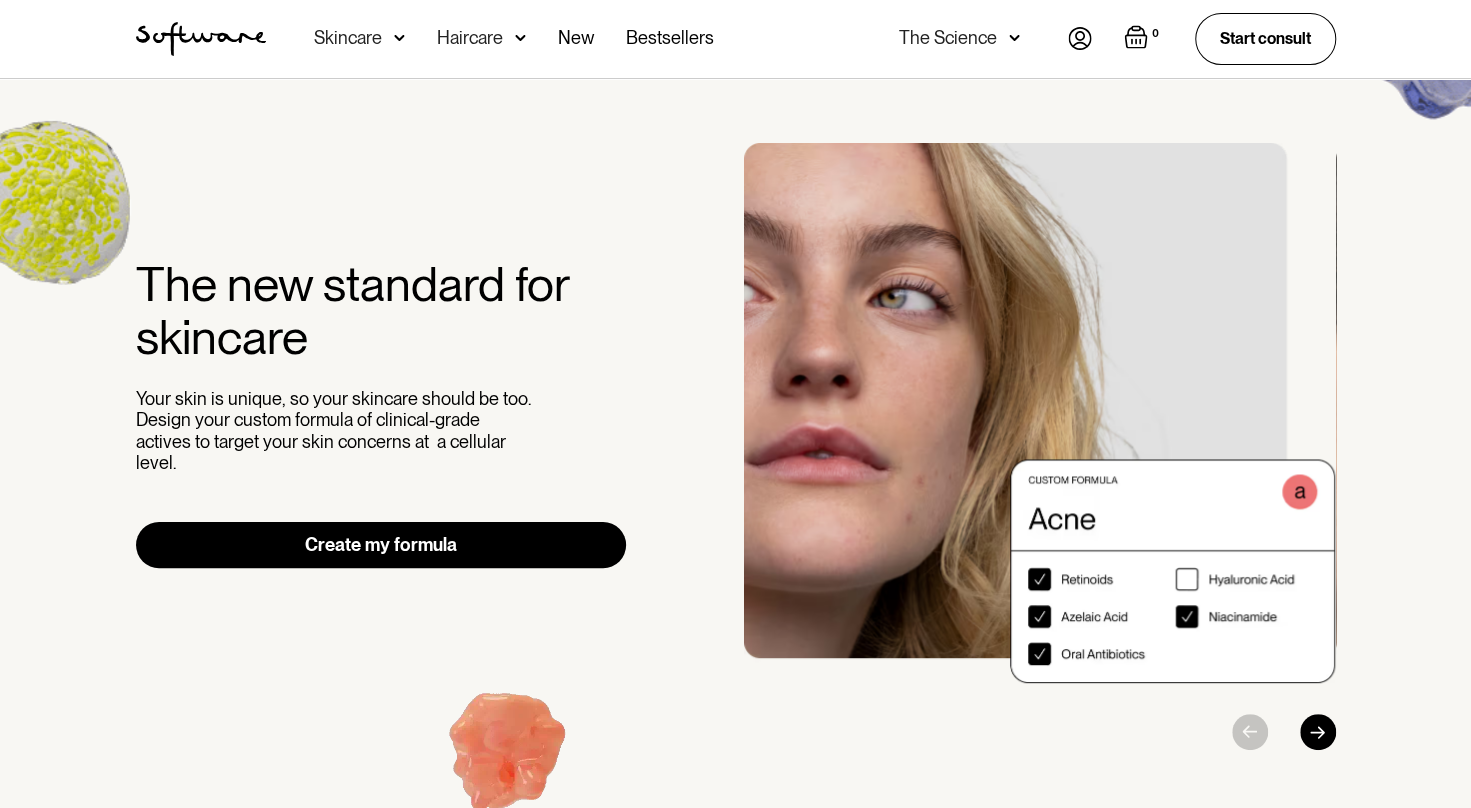 click at bounding box center [1040, 413] 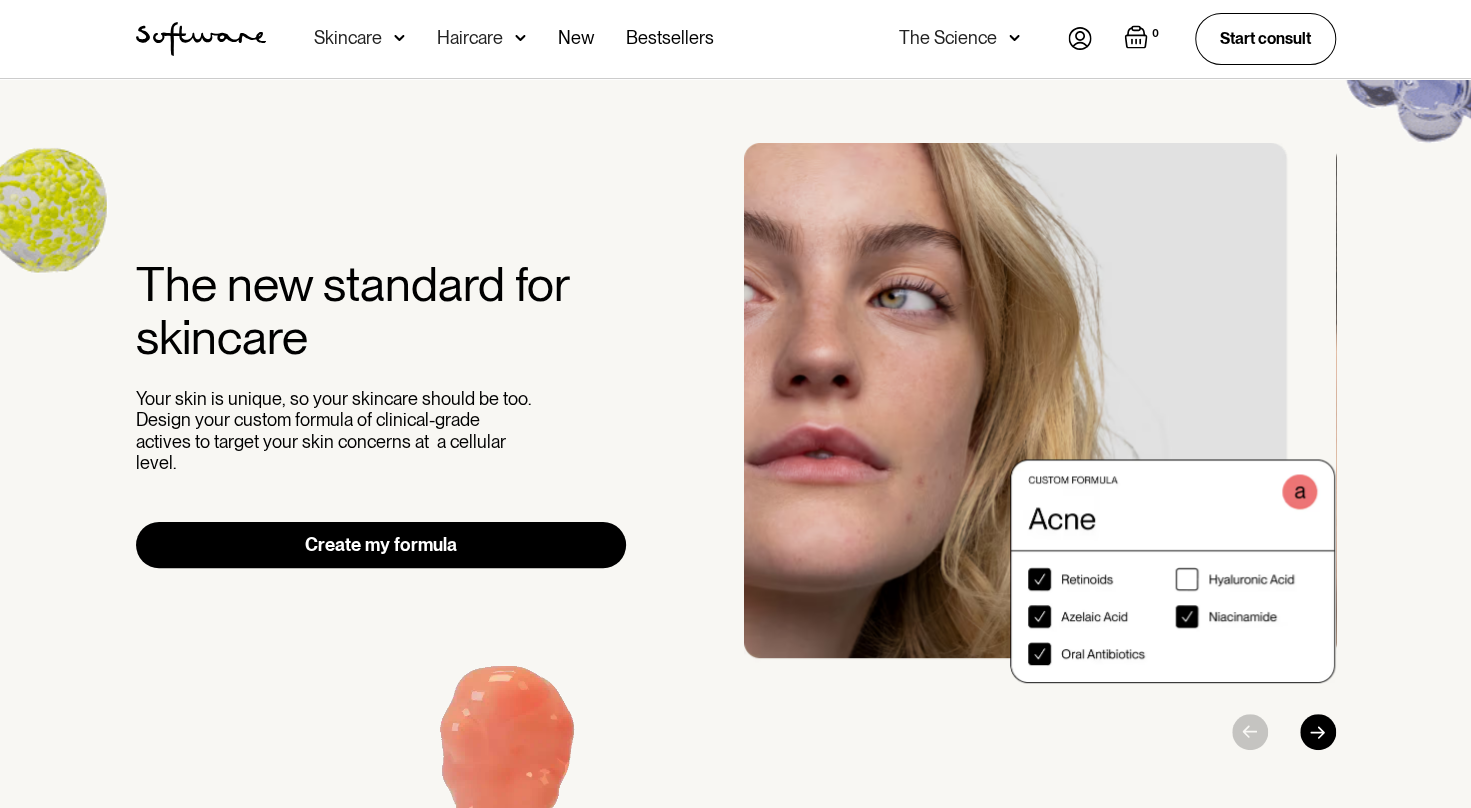 click at bounding box center [1040, 413] 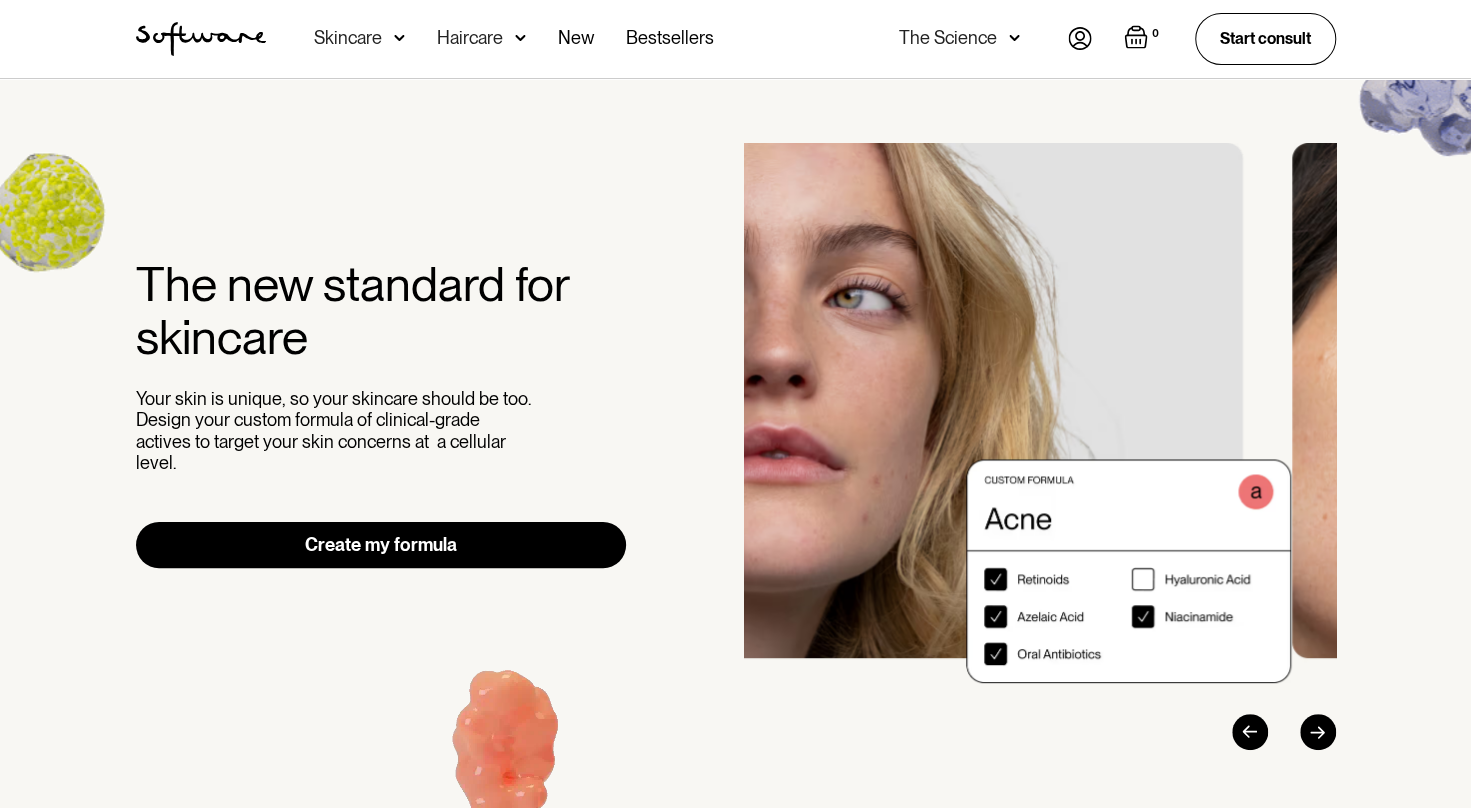 click on "The new standard for skincare Your skin is unique, so your skincare should be too. Design your custom formula of clinical-grade actives to target your skin concerns at  a cellular level. Create my formula" at bounding box center [735, 447] 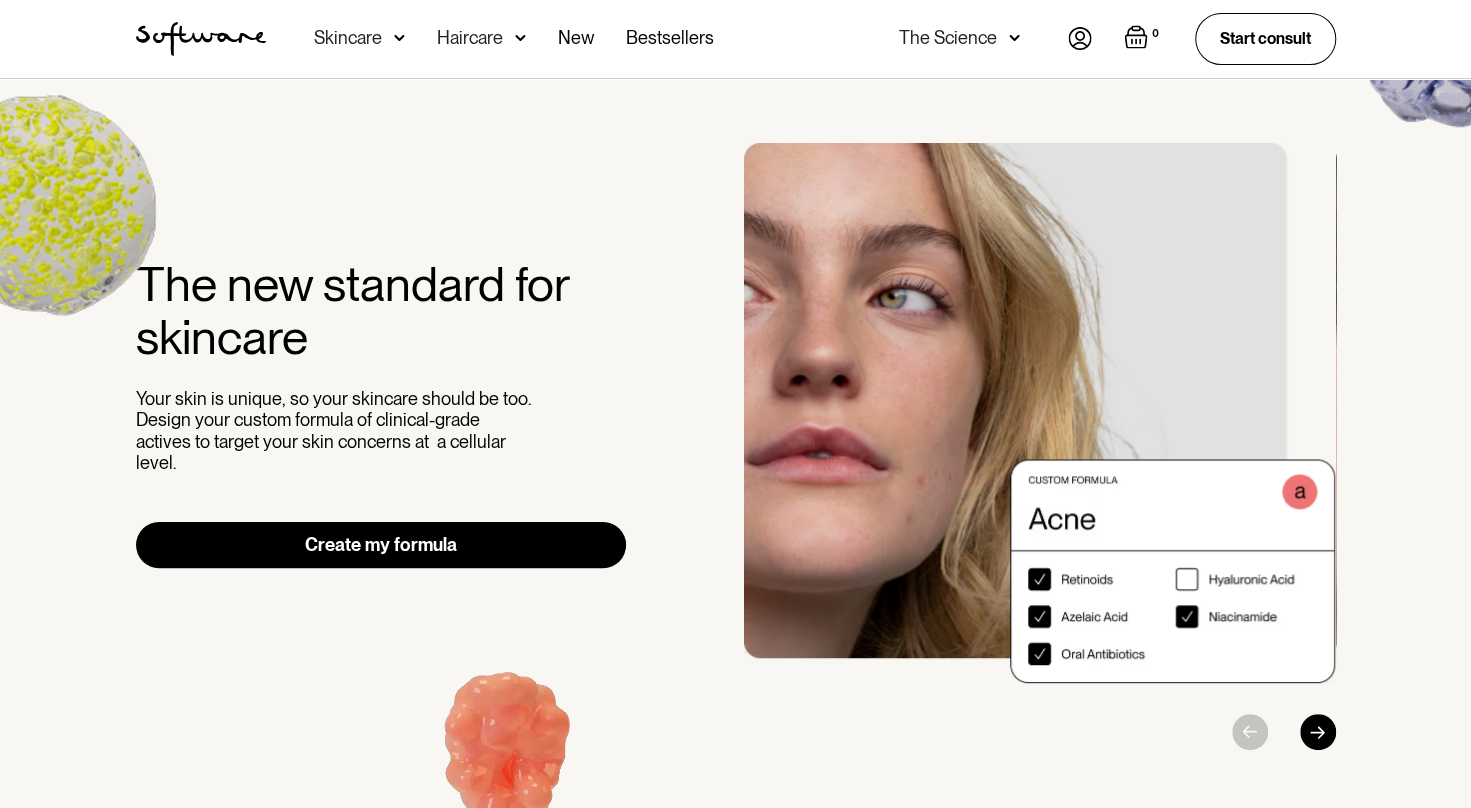 drag, startPoint x: 1307, startPoint y: 727, endPoint x: 1081, endPoint y: 773, distance: 230.63391 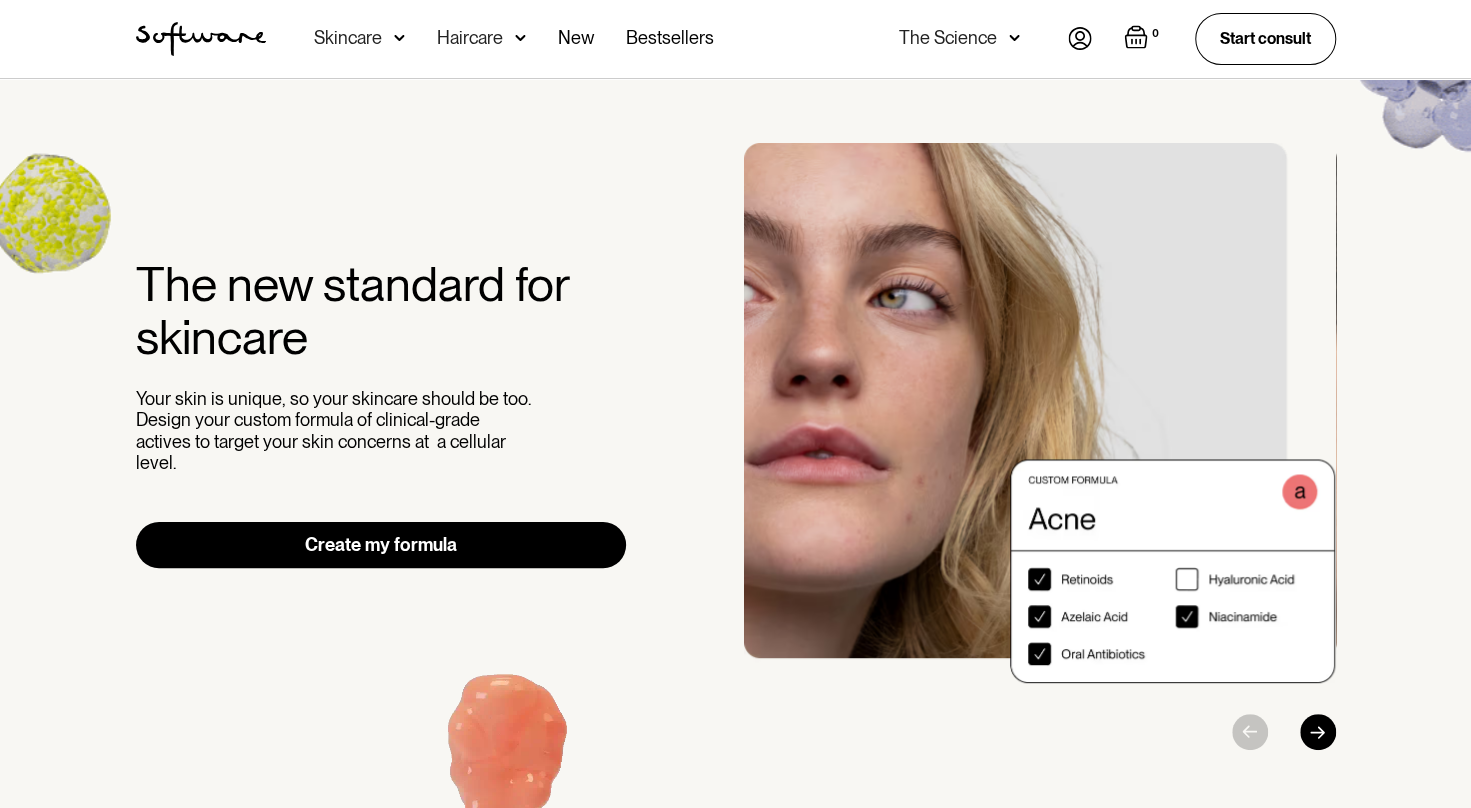 click on "The new standard for skincare Your skin is unique, so your skincare should be too. Design your custom formula of clinical-grade actives to target your skin concerns at  a cellular level. Create my formula" at bounding box center [735, 447] 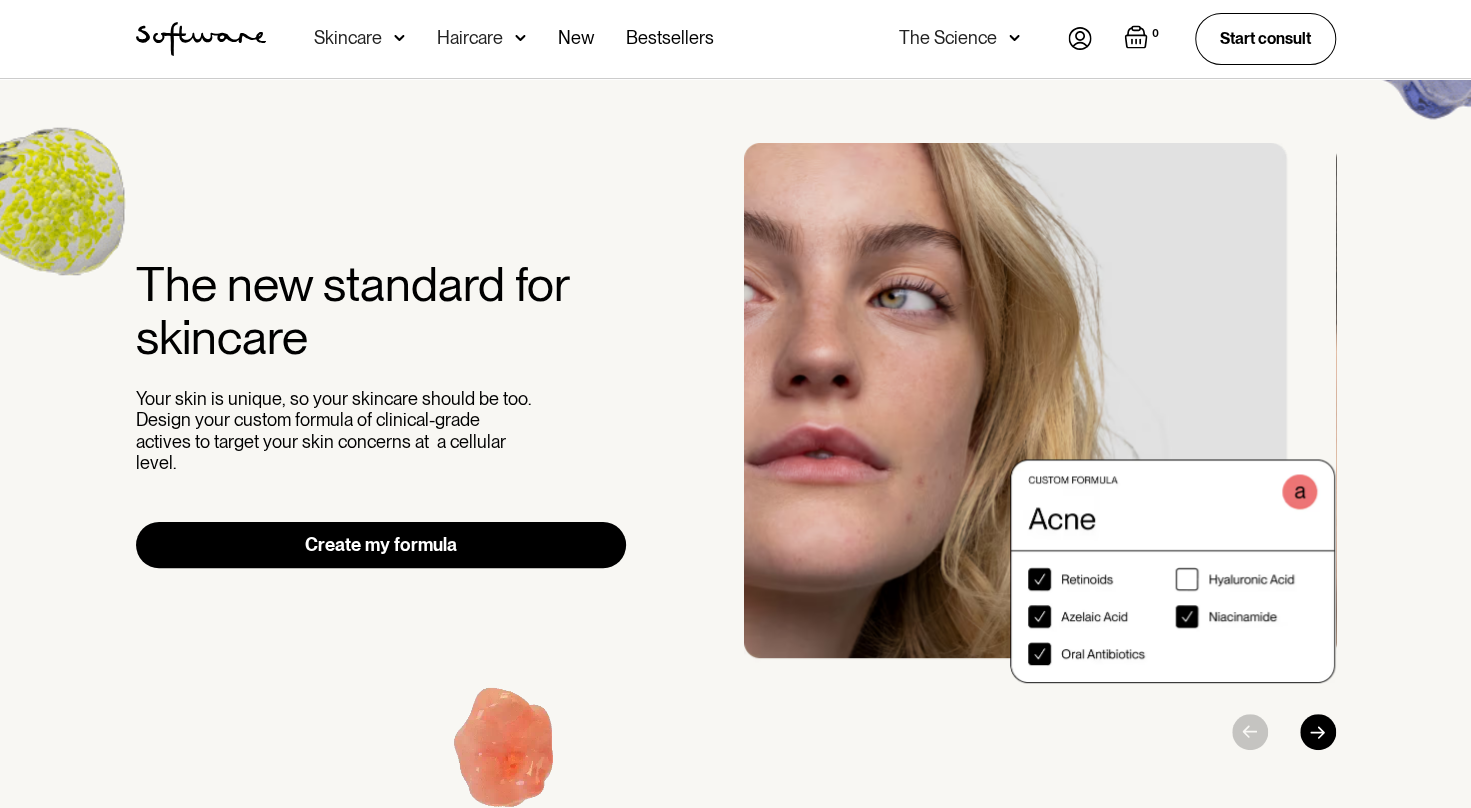 click at bounding box center (1318, 732) 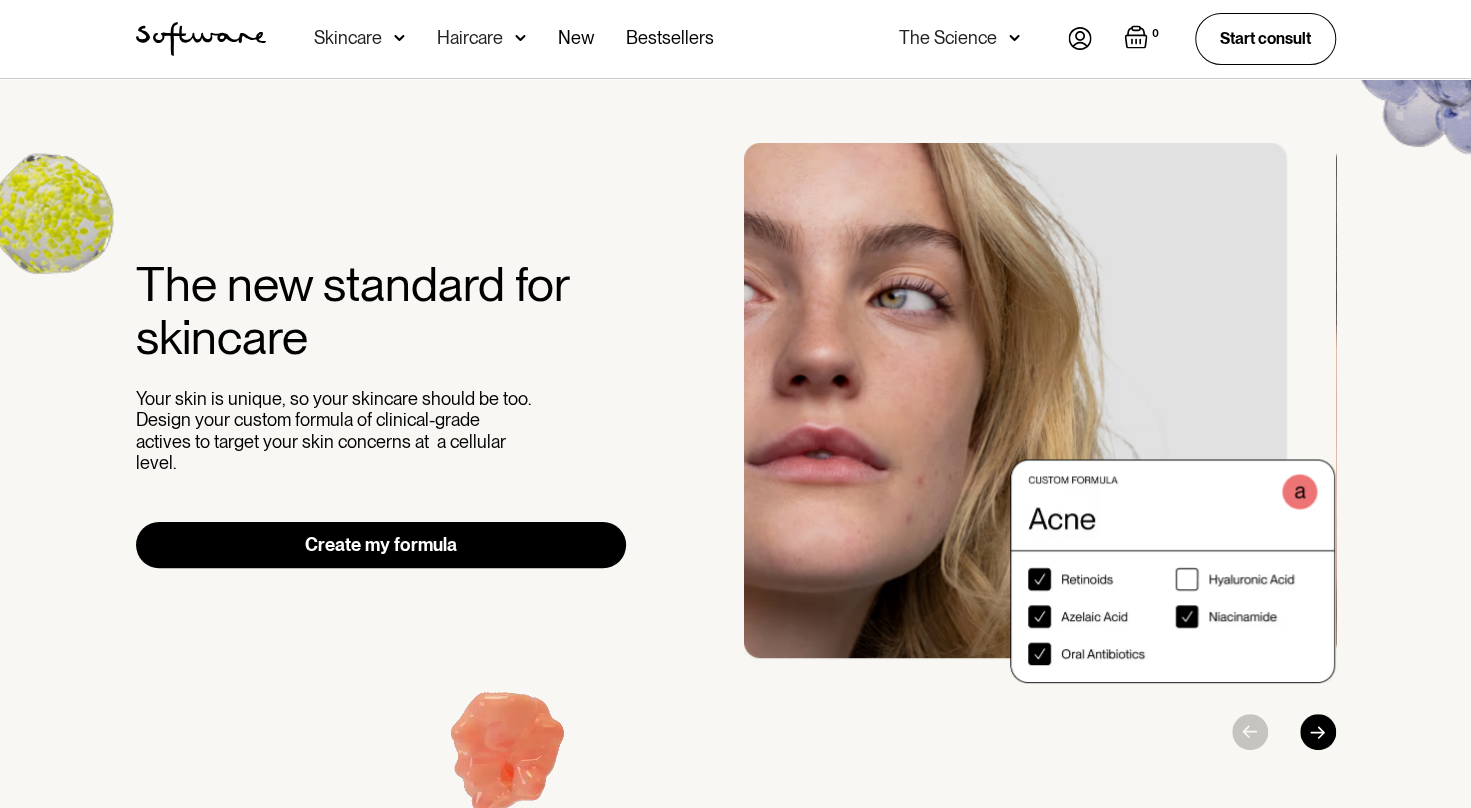 click at bounding box center [1318, 732] 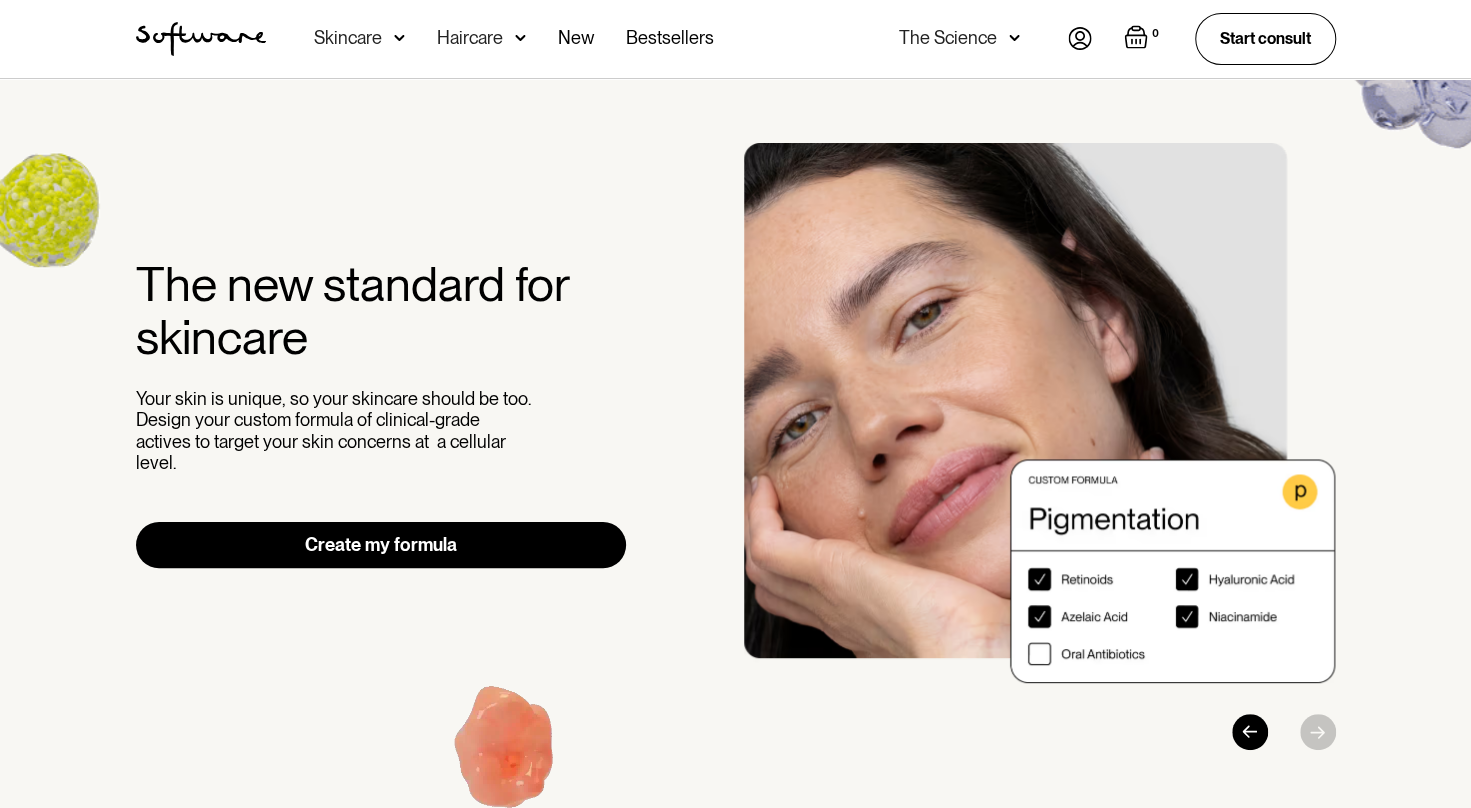 drag, startPoint x: 1478, startPoint y: 796, endPoint x: 320, endPoint y: 530, distance: 1188.1582 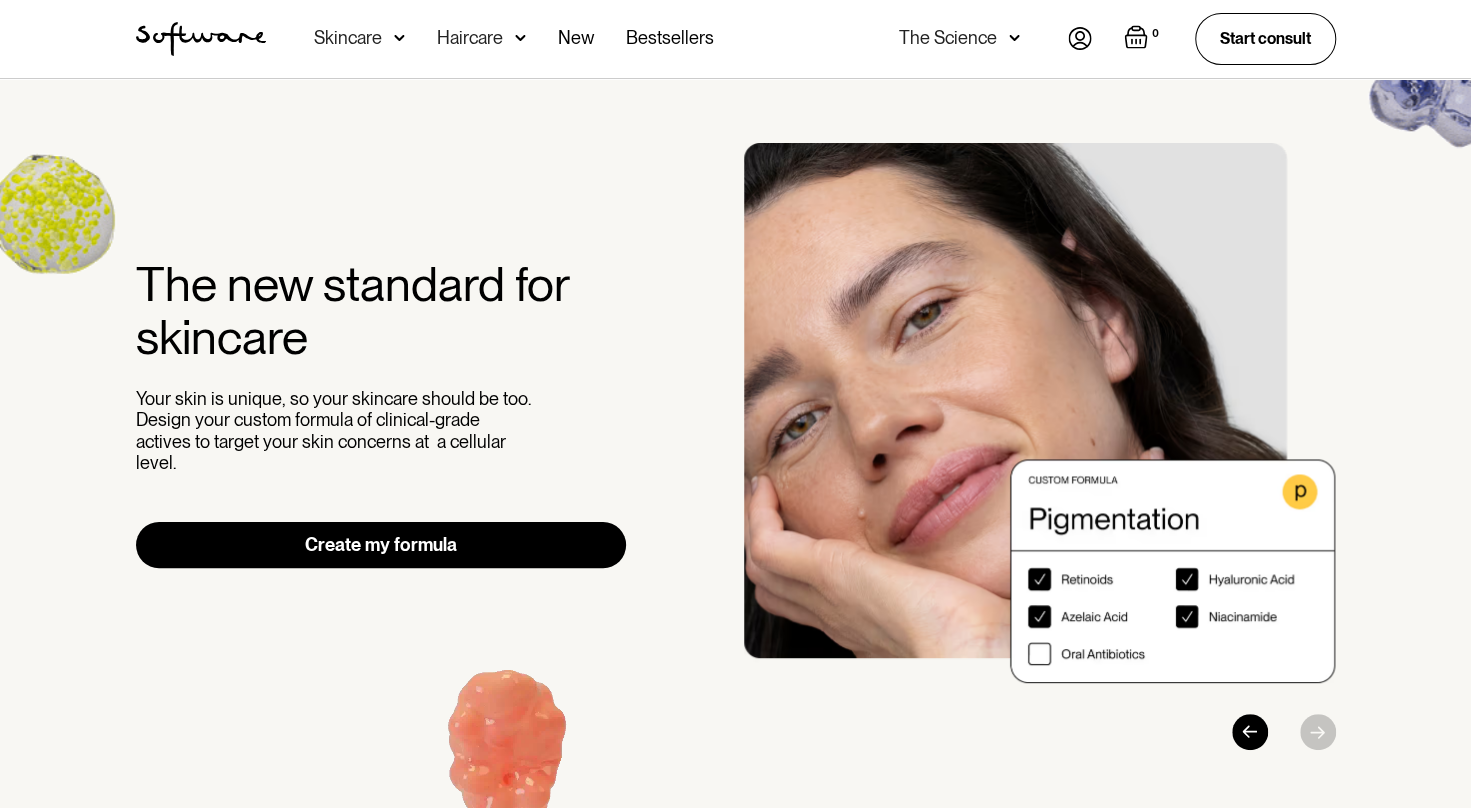 click on "Create my formula" at bounding box center [381, 545] 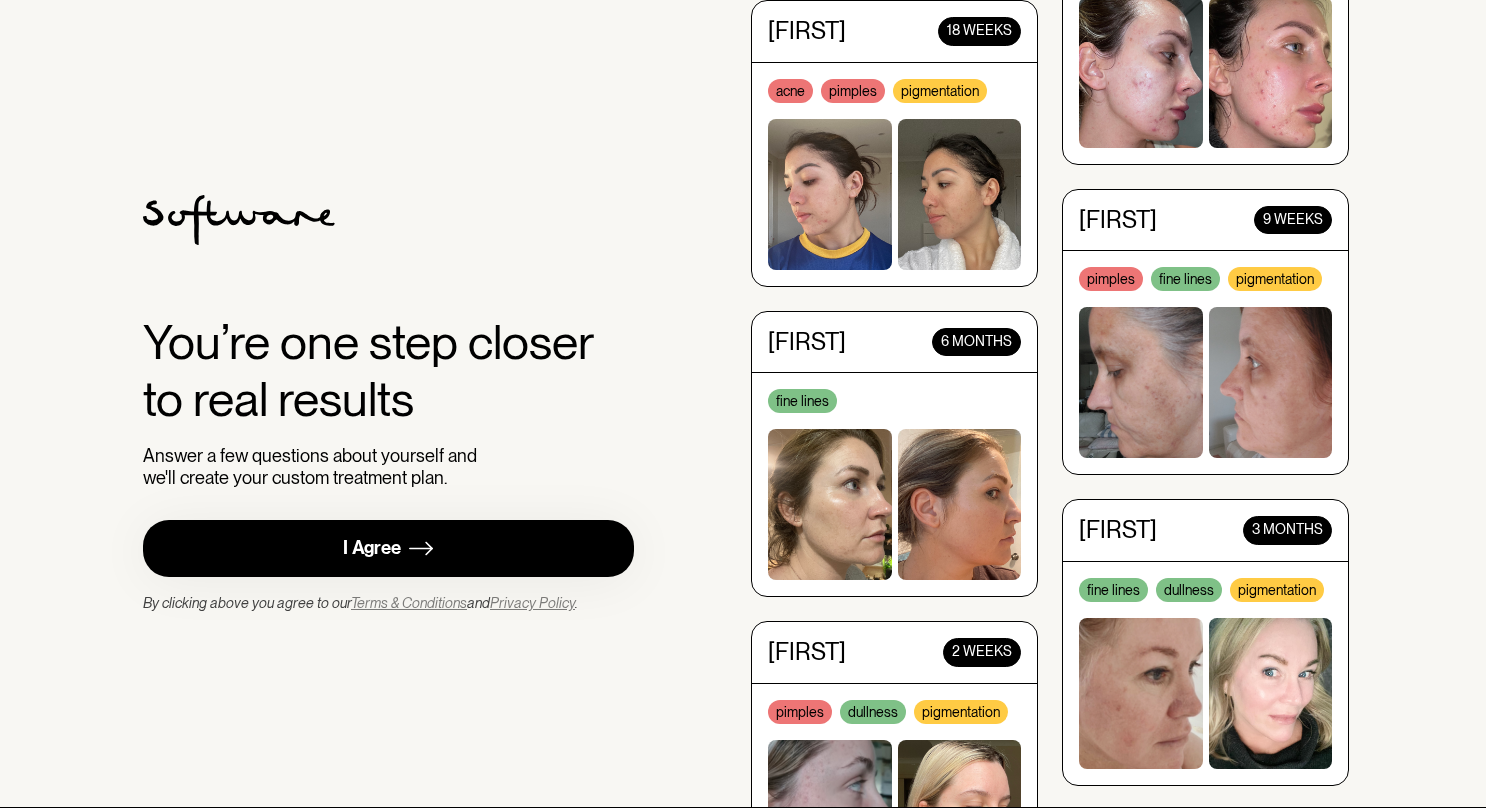 scroll, scrollTop: 0, scrollLeft: 0, axis: both 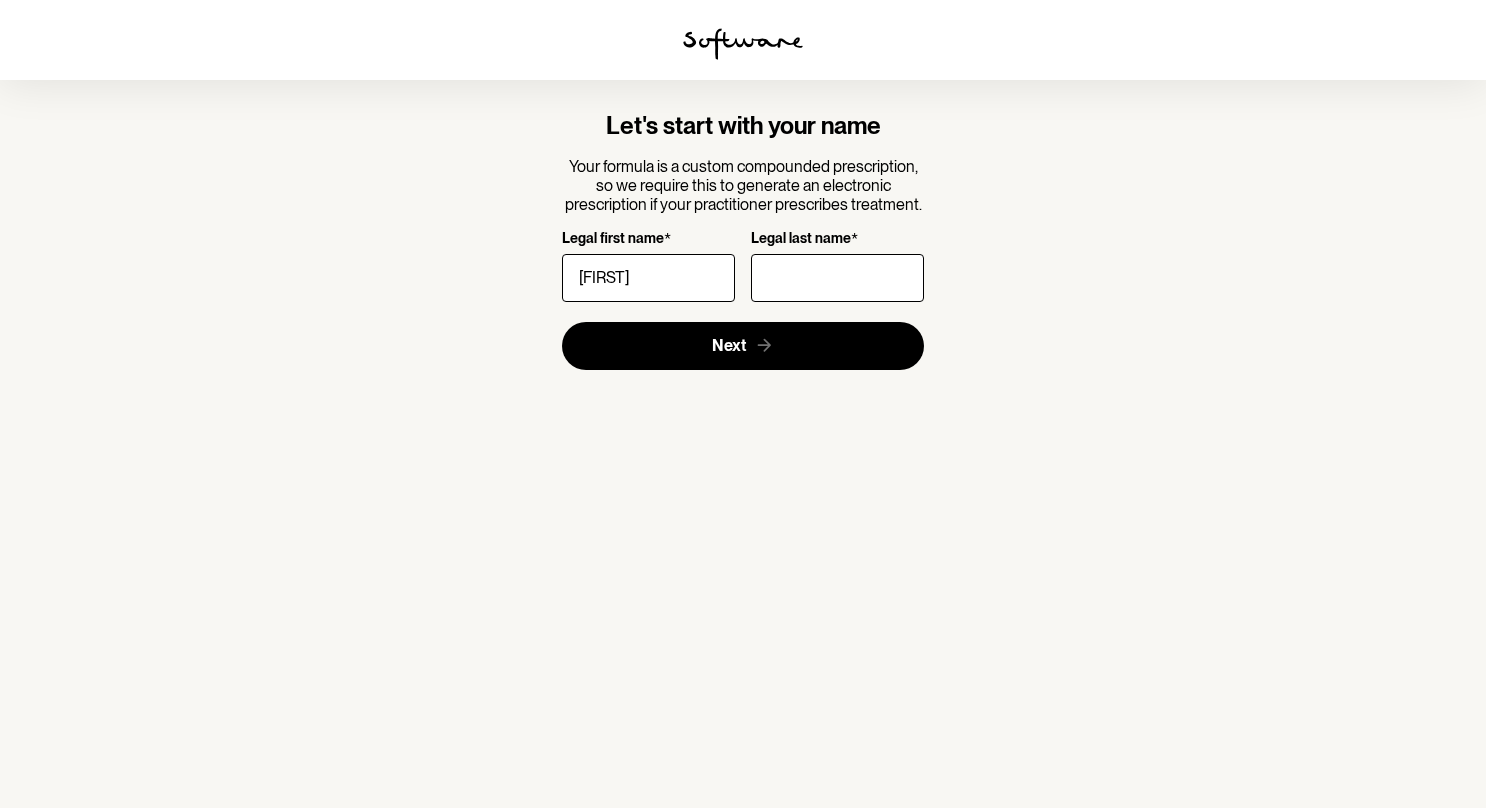 type on "[FIRST]" 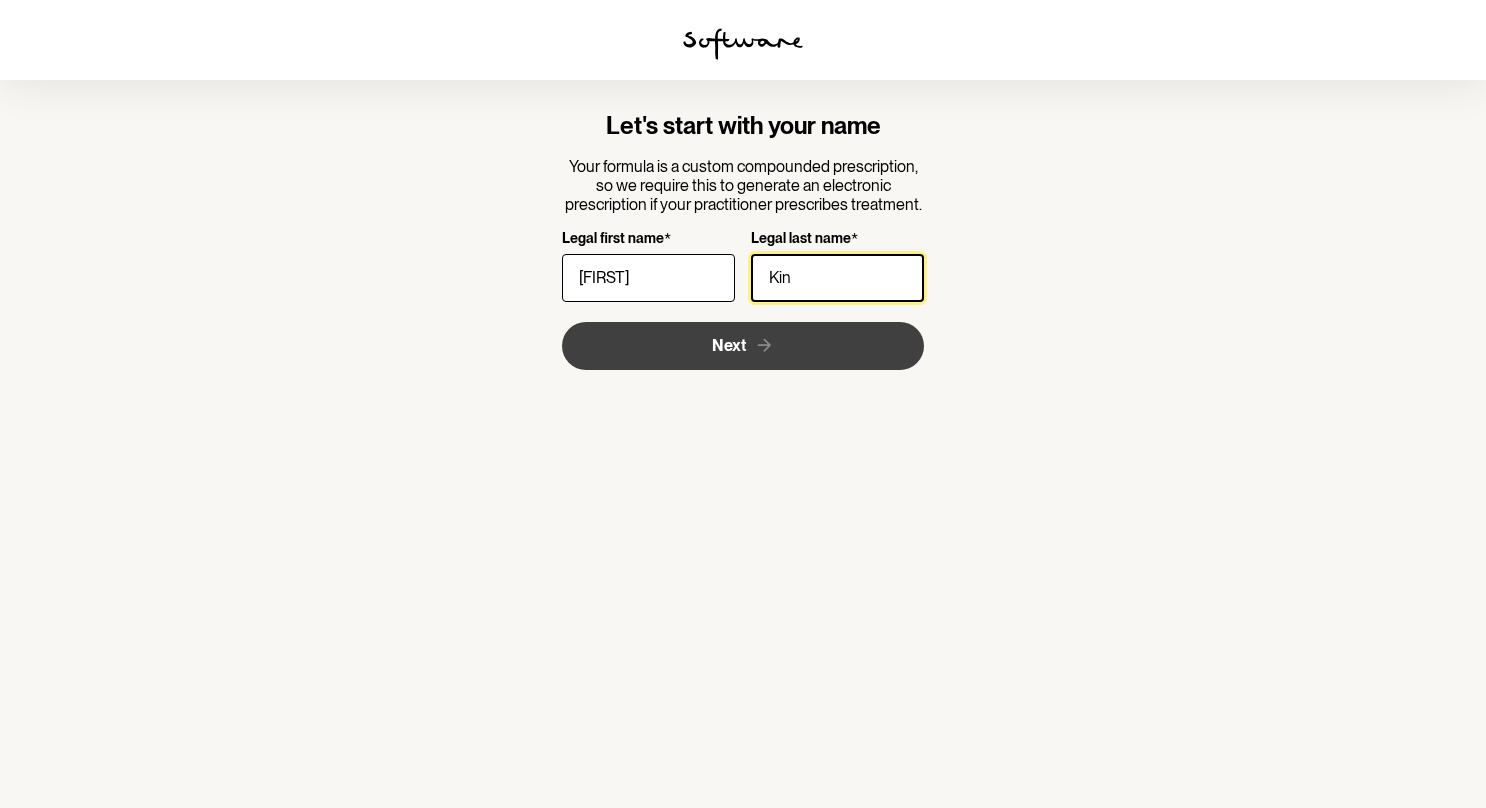 type on "Kin" 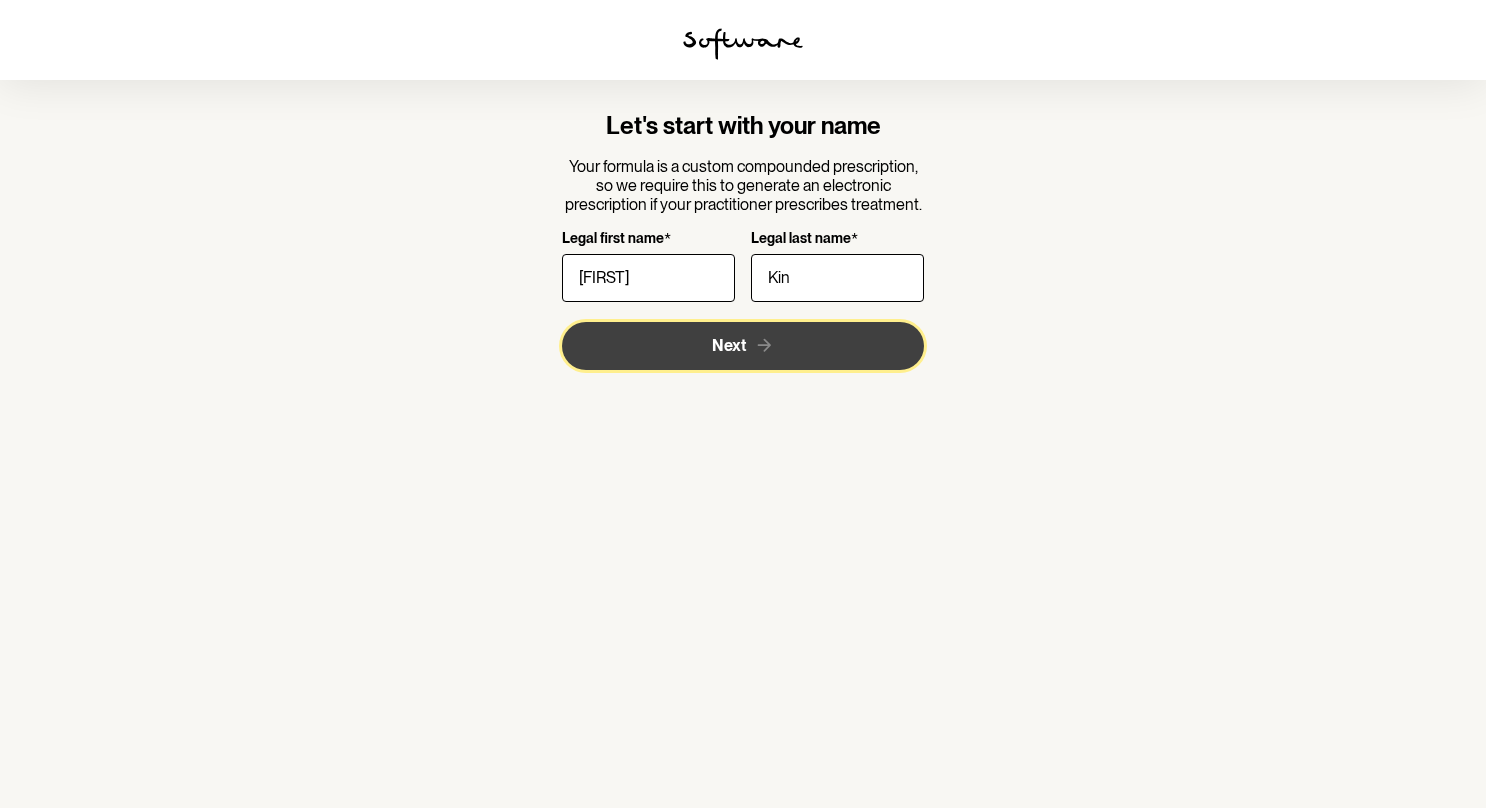 click on "Next" at bounding box center [729, 345] 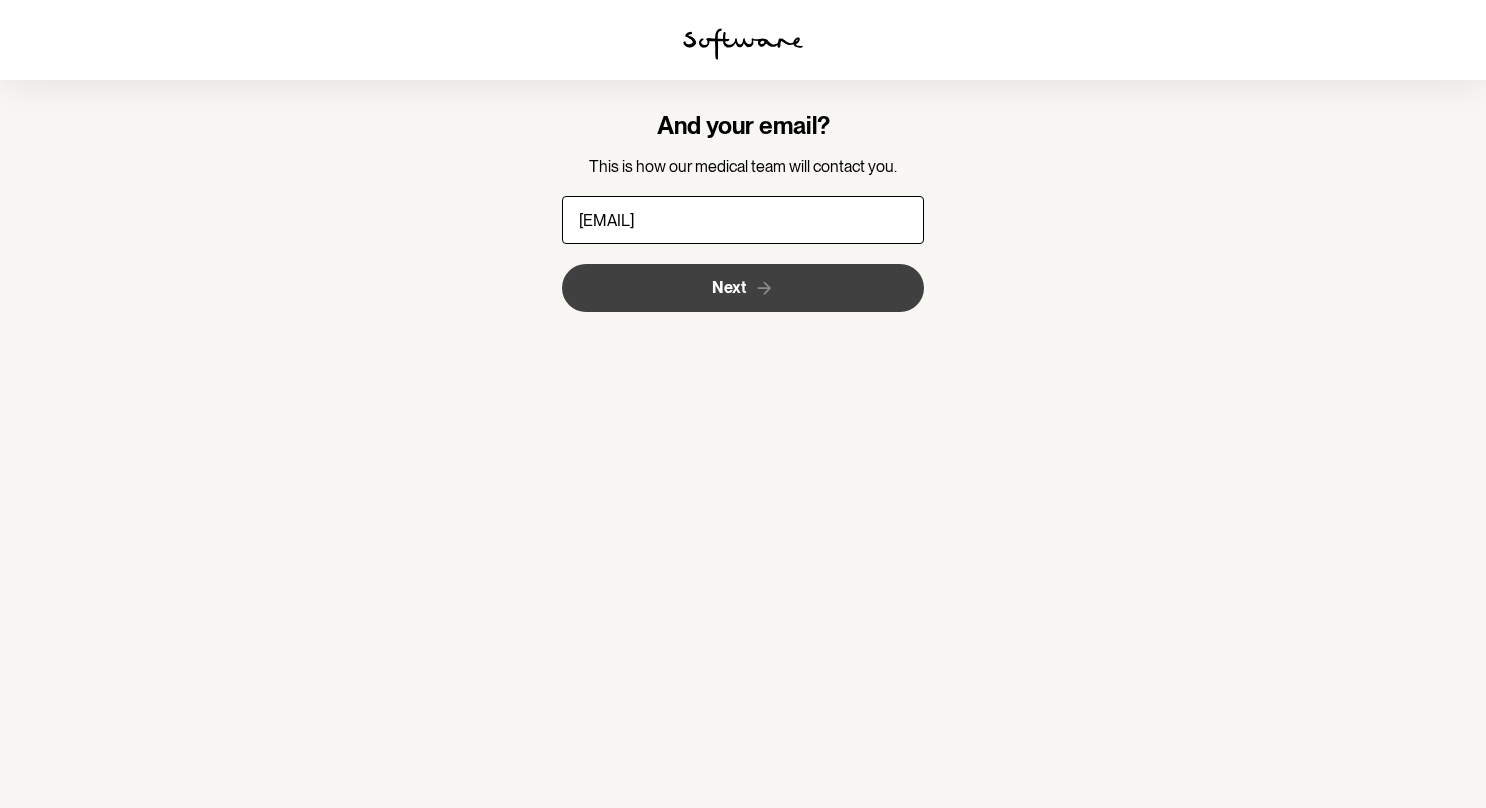 type on "[EMAIL]" 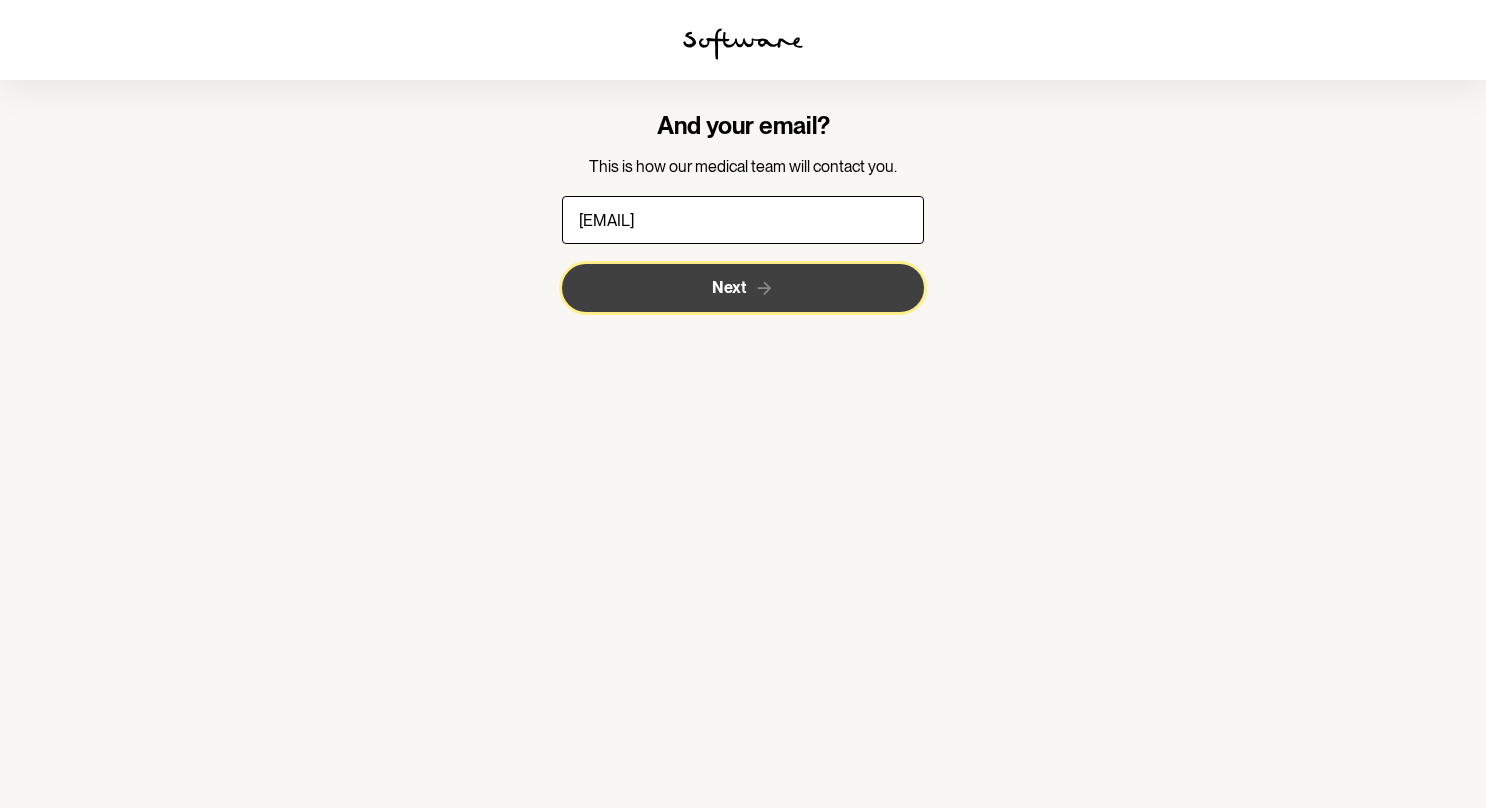 click on "Next" at bounding box center [743, 288] 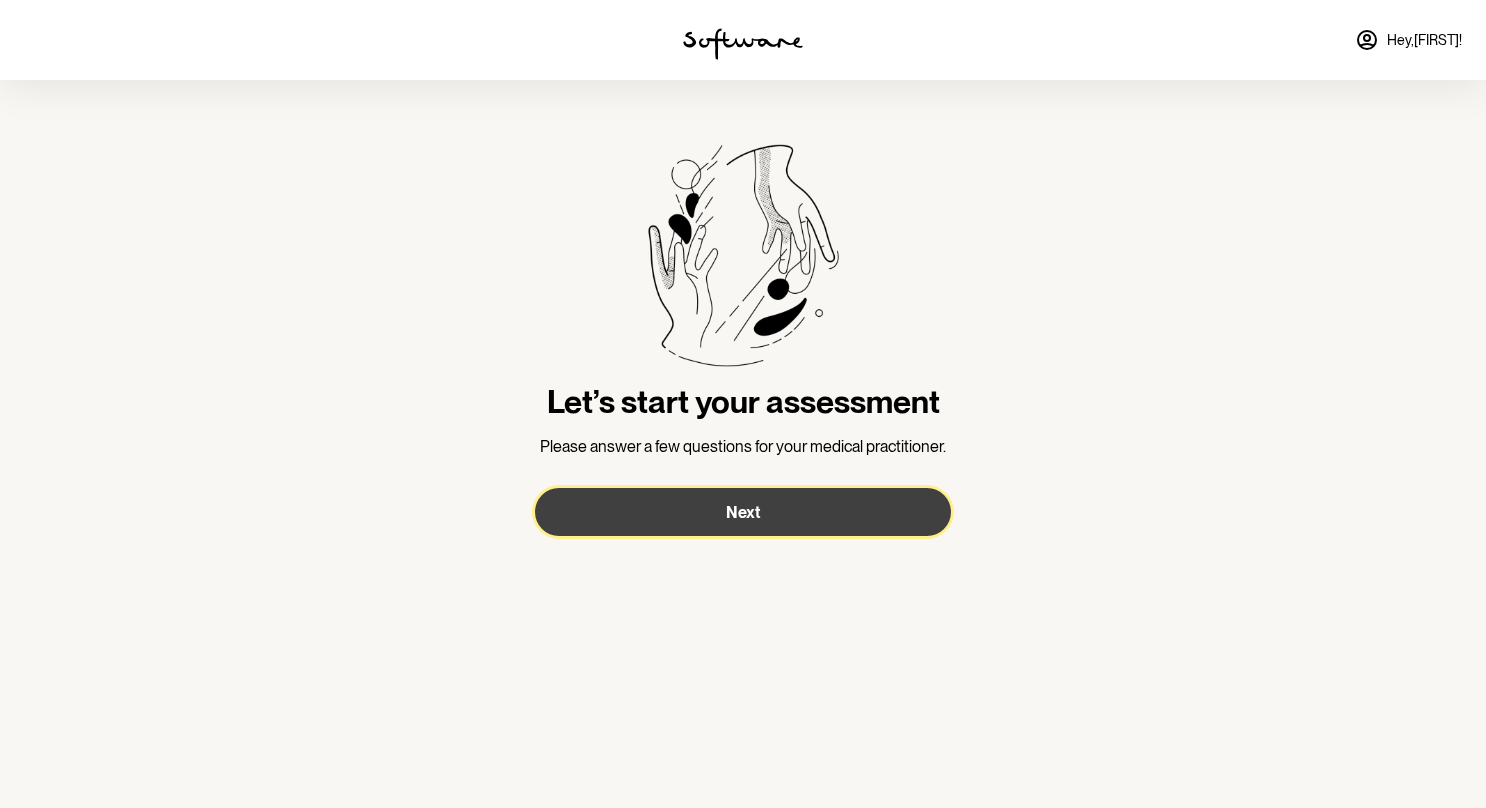 click on "Next" at bounding box center [743, 512] 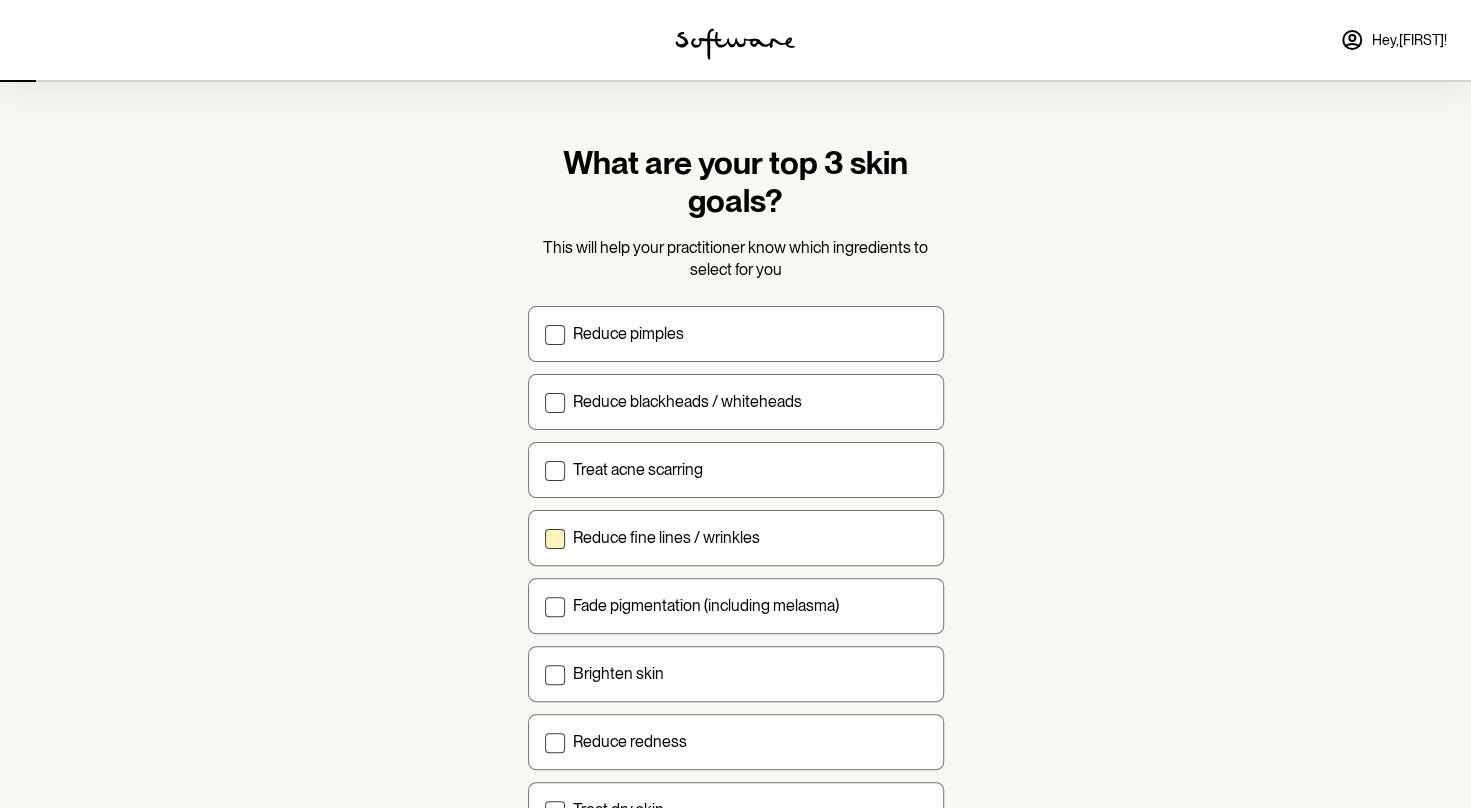 click at bounding box center [555, 539] 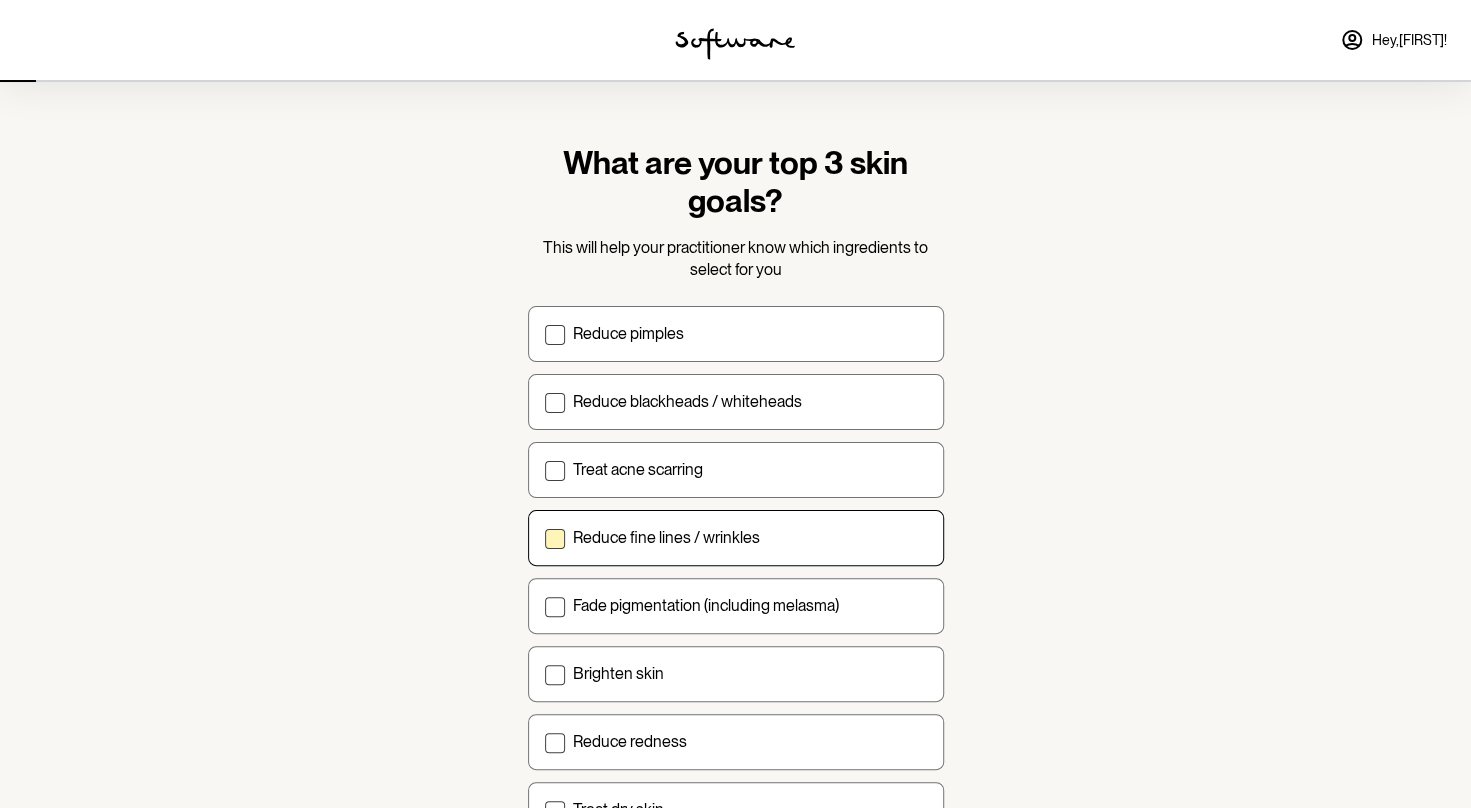 click on "Reduce fine lines / wrinkles" at bounding box center [544, 537] 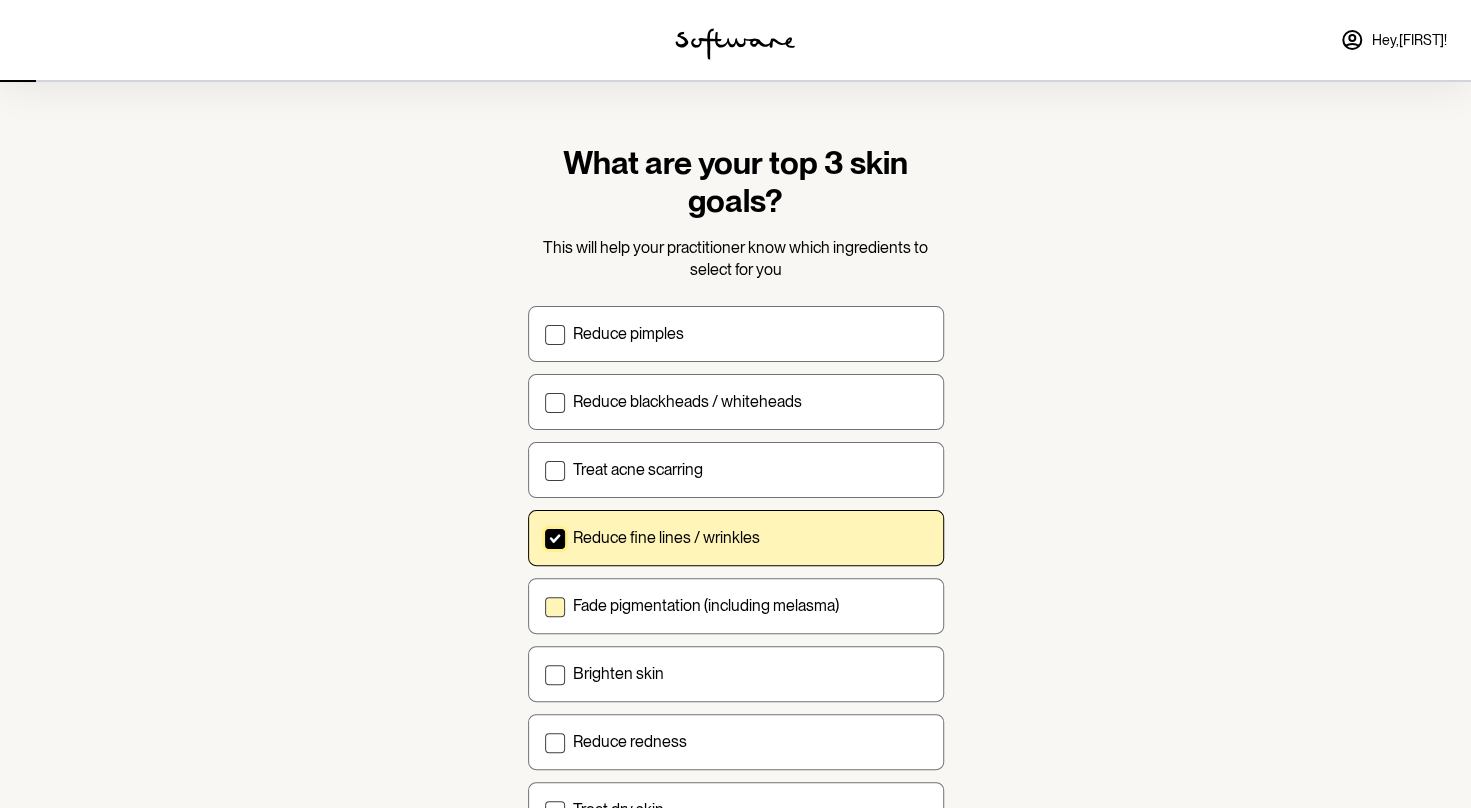 click at bounding box center [555, 607] 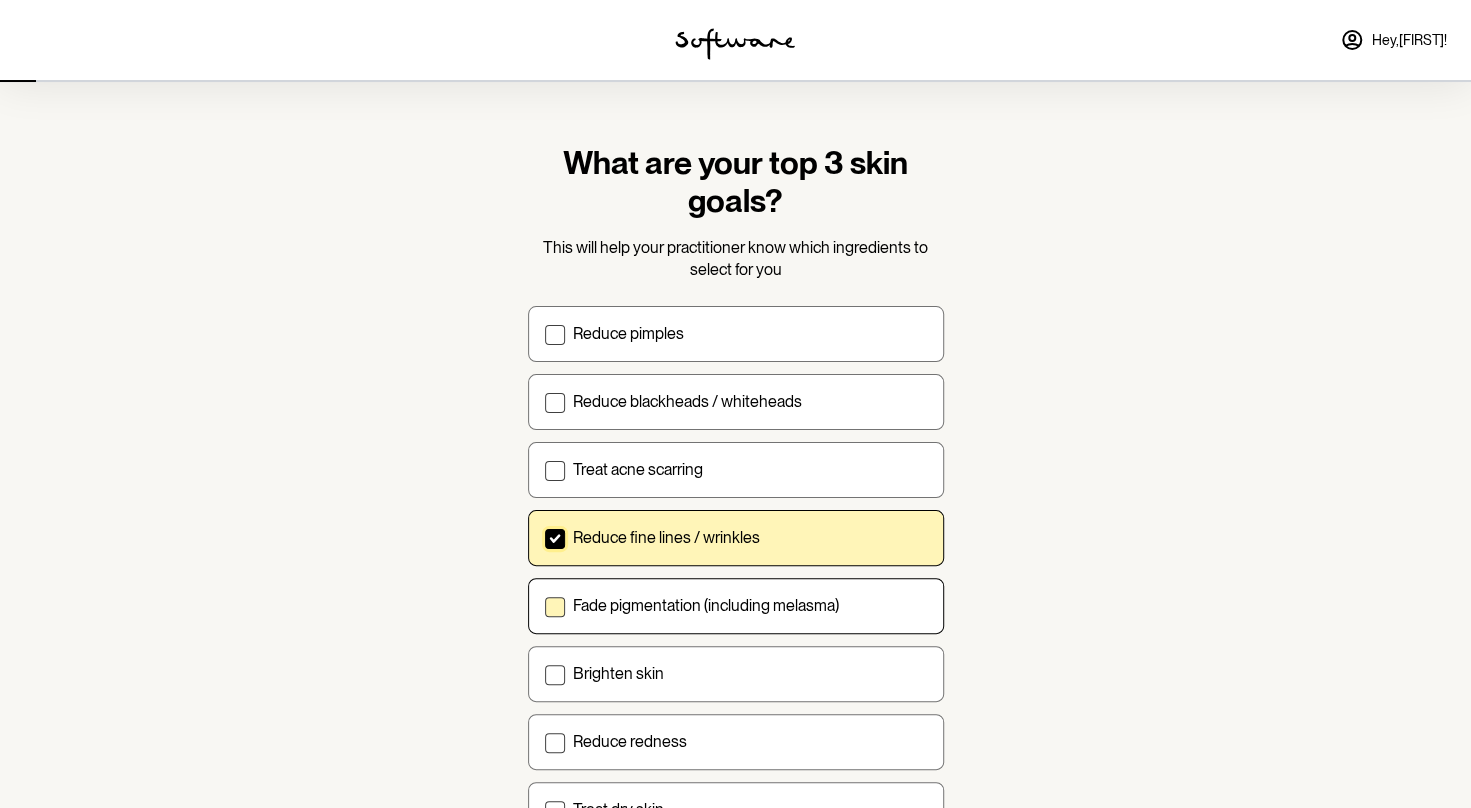 click on "Fade pigmentation (including melasma)" at bounding box center (544, 605) 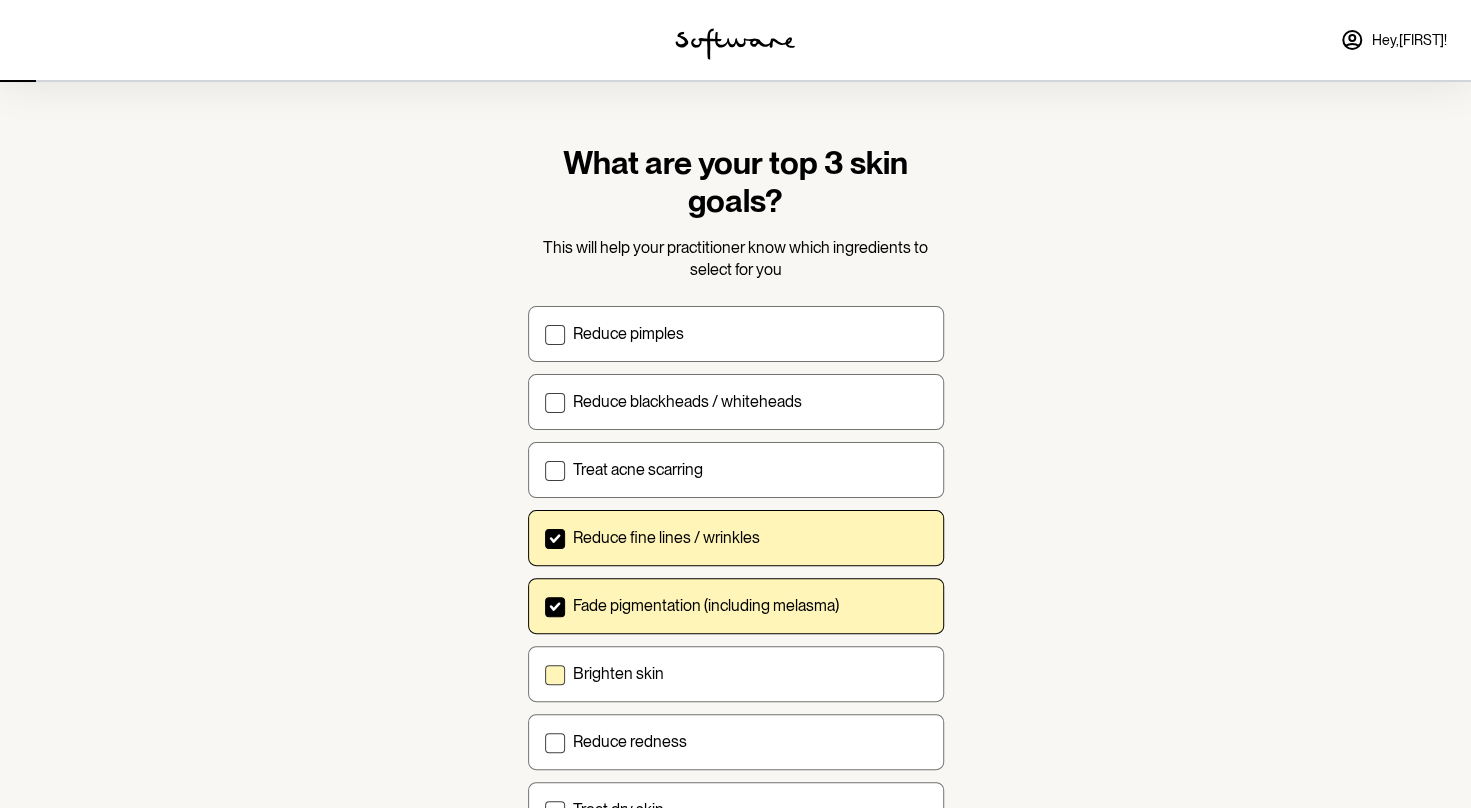 click on "Brighten skin" at bounding box center (736, 674) 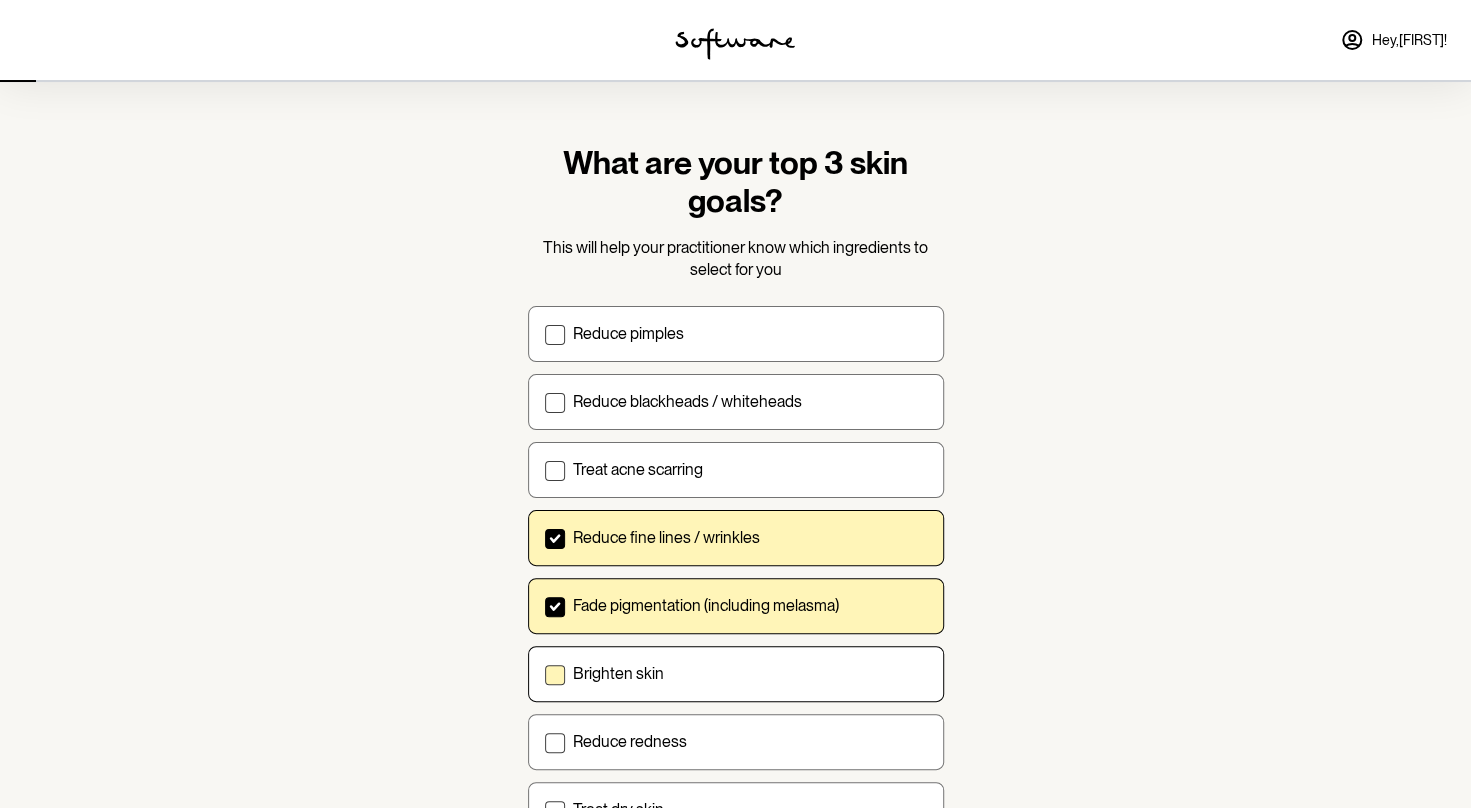 click on "Brighten skin" at bounding box center (544, 673) 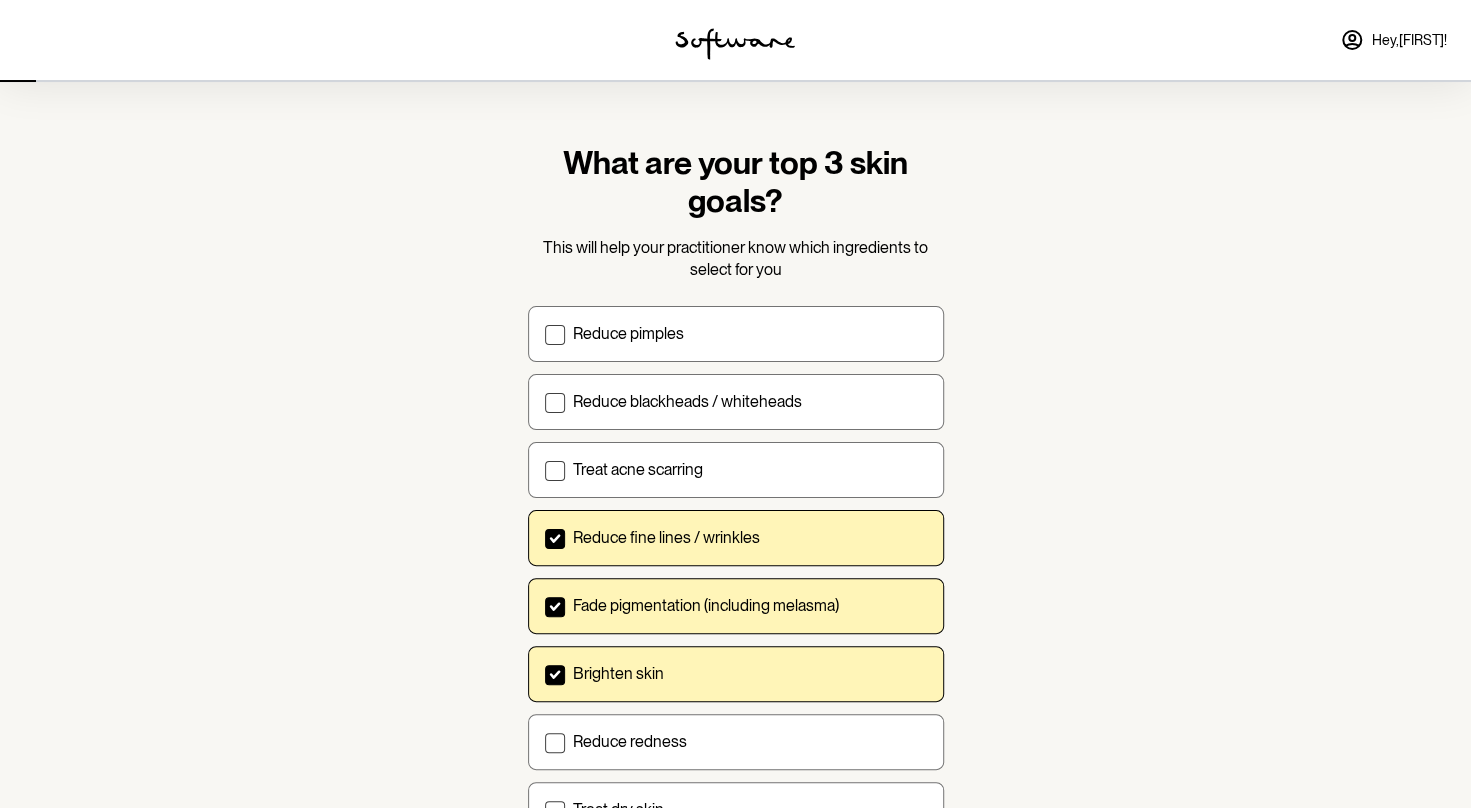 click on "Brighten skin" at bounding box center [736, 674] 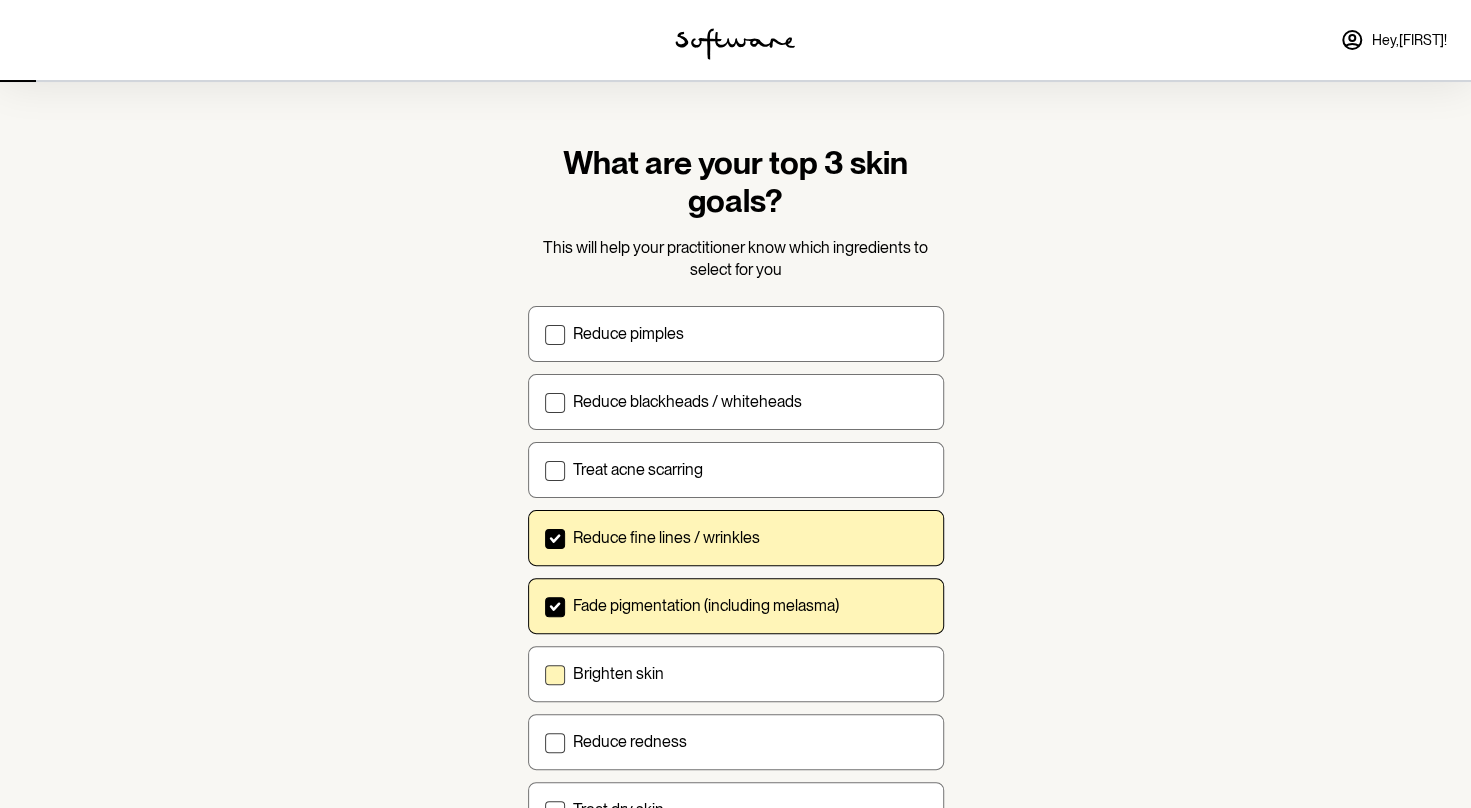 click on "Brighten skin" at bounding box center [736, 674] 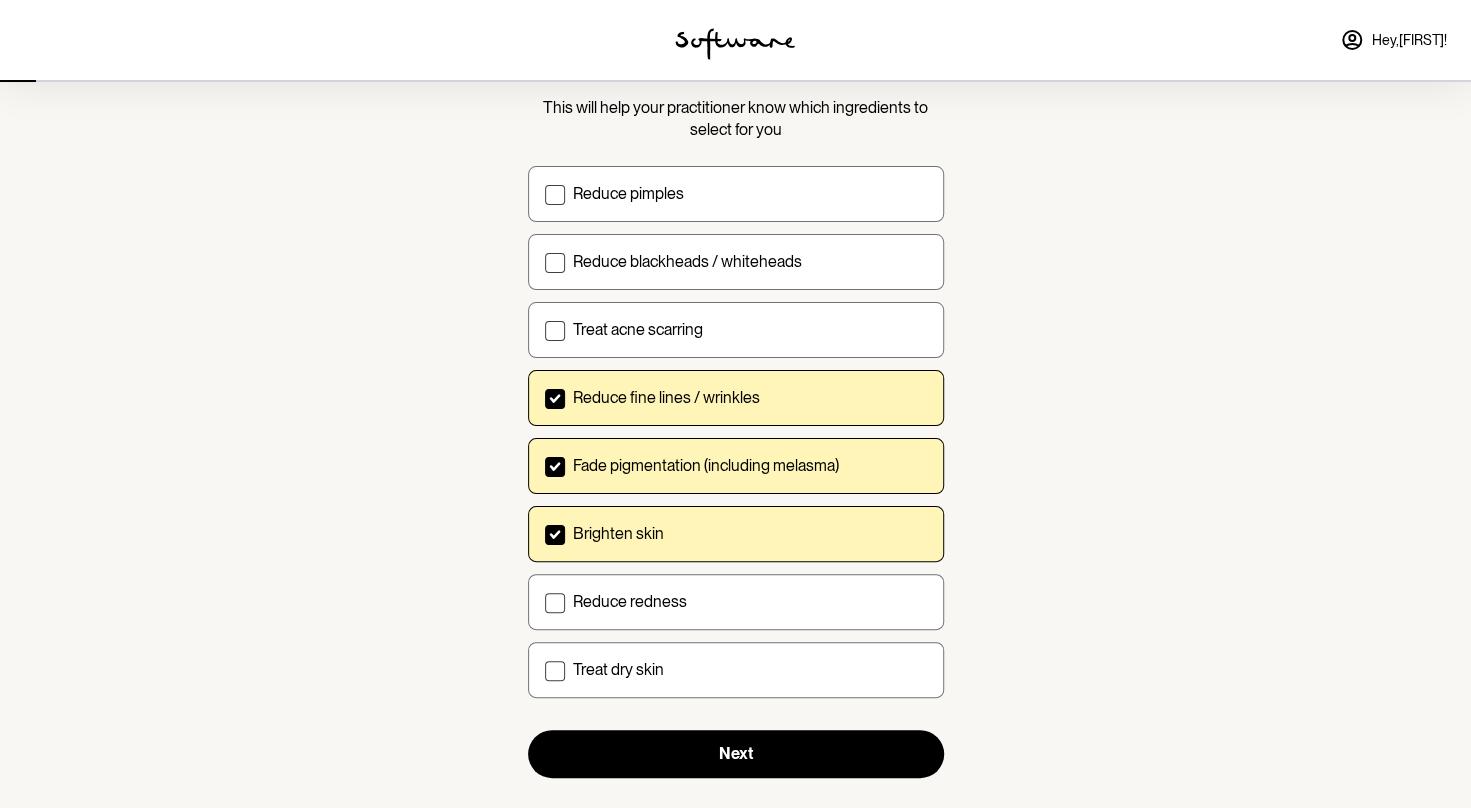 scroll, scrollTop: 139, scrollLeft: 0, axis: vertical 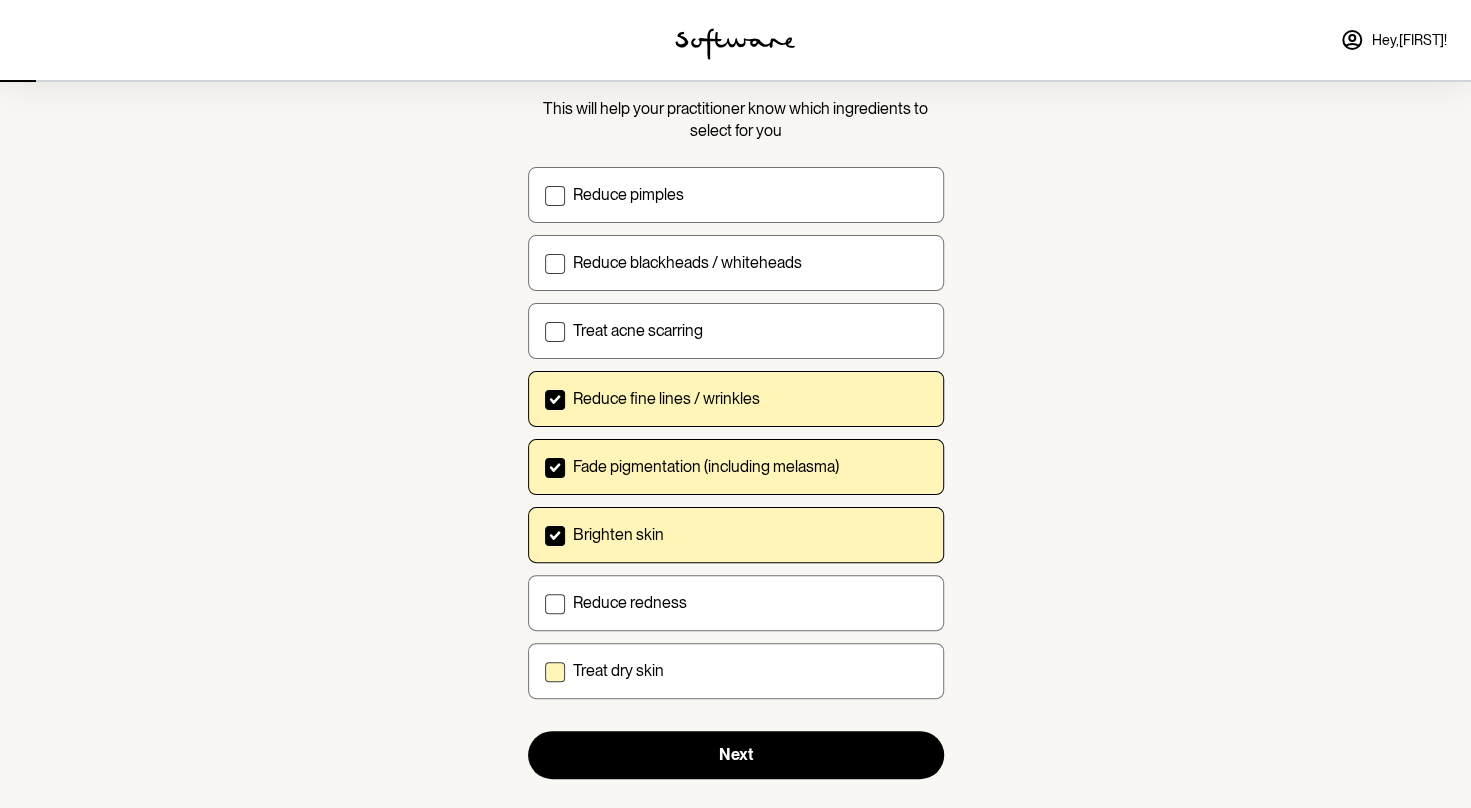 click at bounding box center [555, 672] 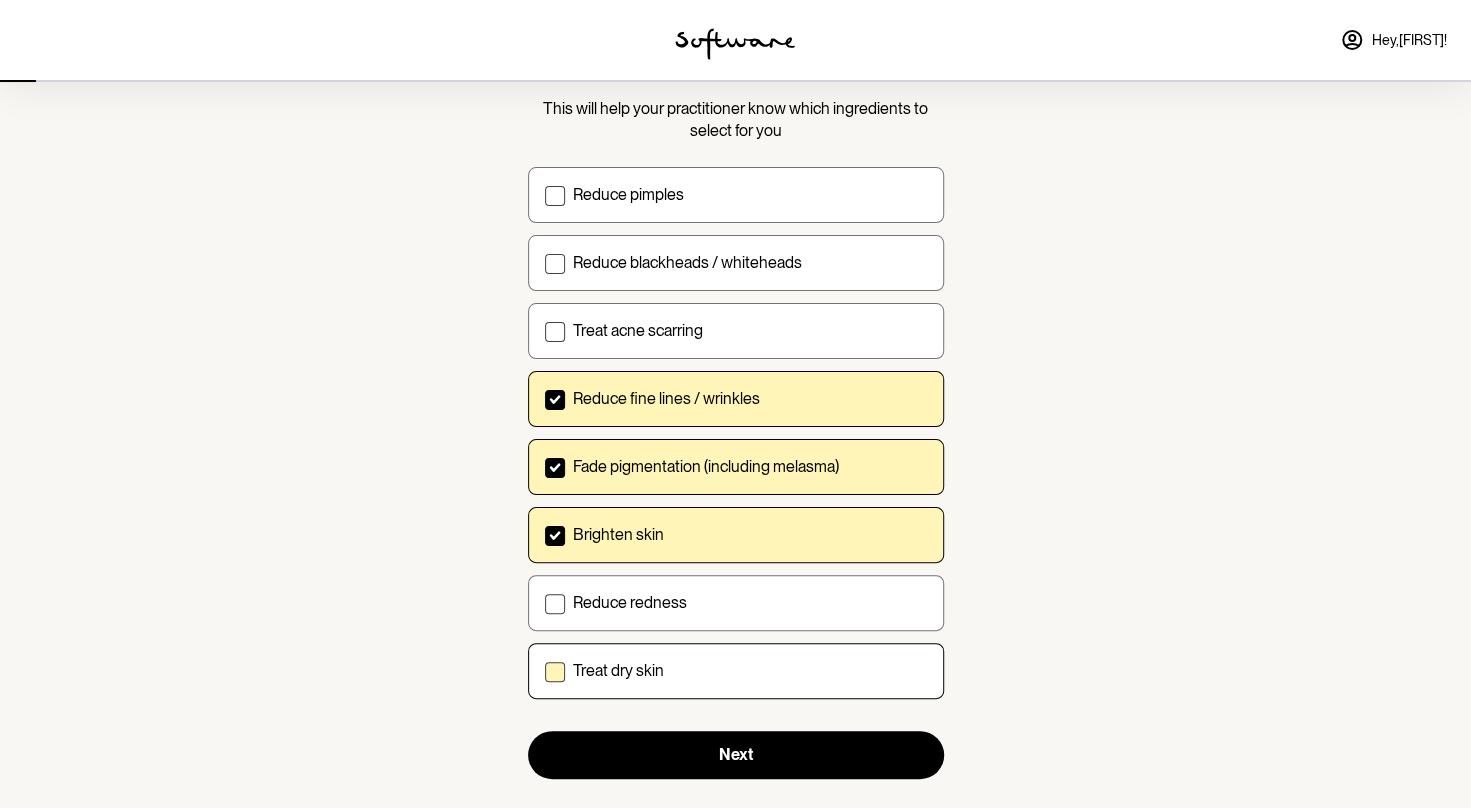 click on "Treat dry skin" at bounding box center (544, 670) 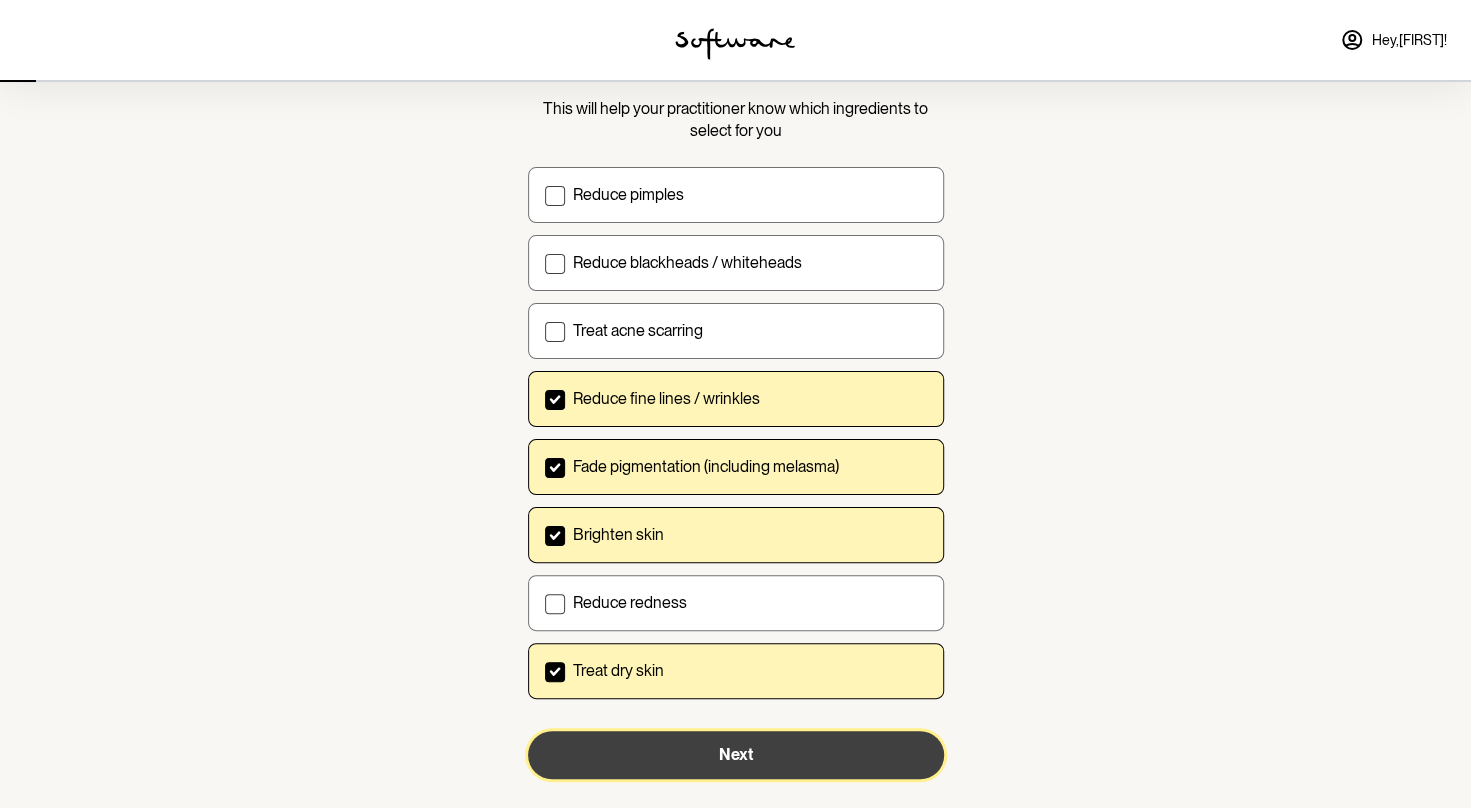click on "Next" at bounding box center (736, 755) 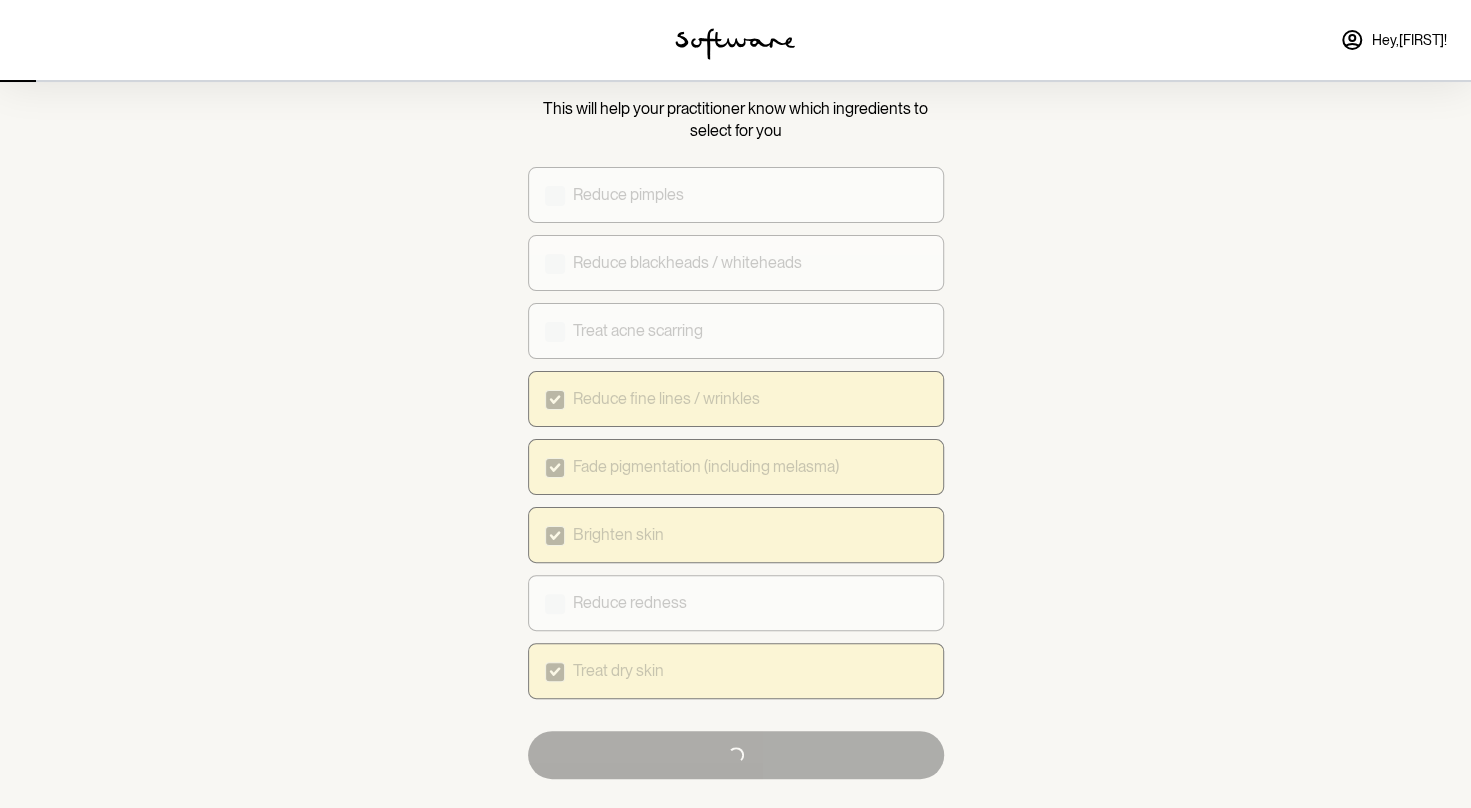 scroll, scrollTop: 0, scrollLeft: 0, axis: both 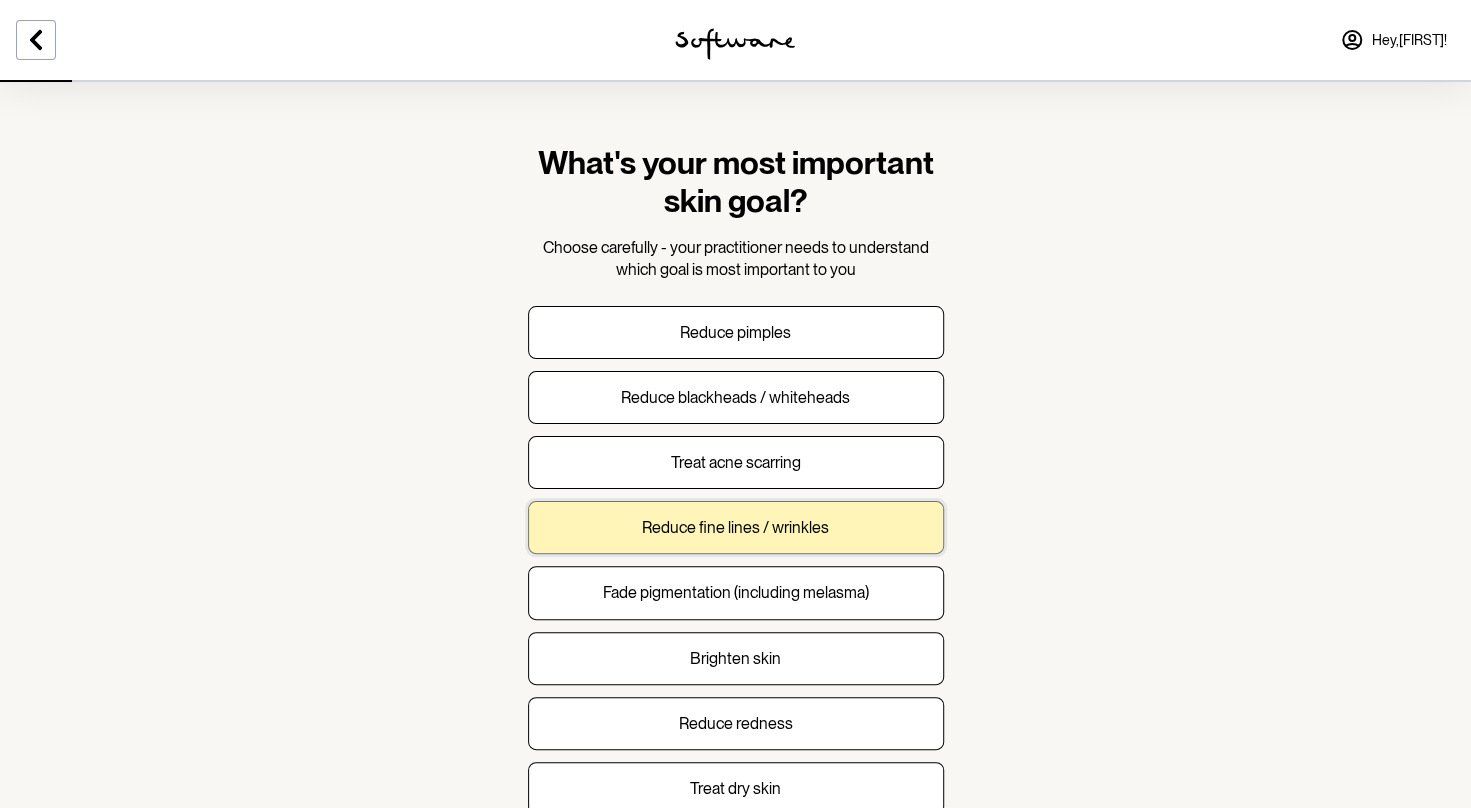click on "Reduce fine lines / wrinkles" at bounding box center [735, 527] 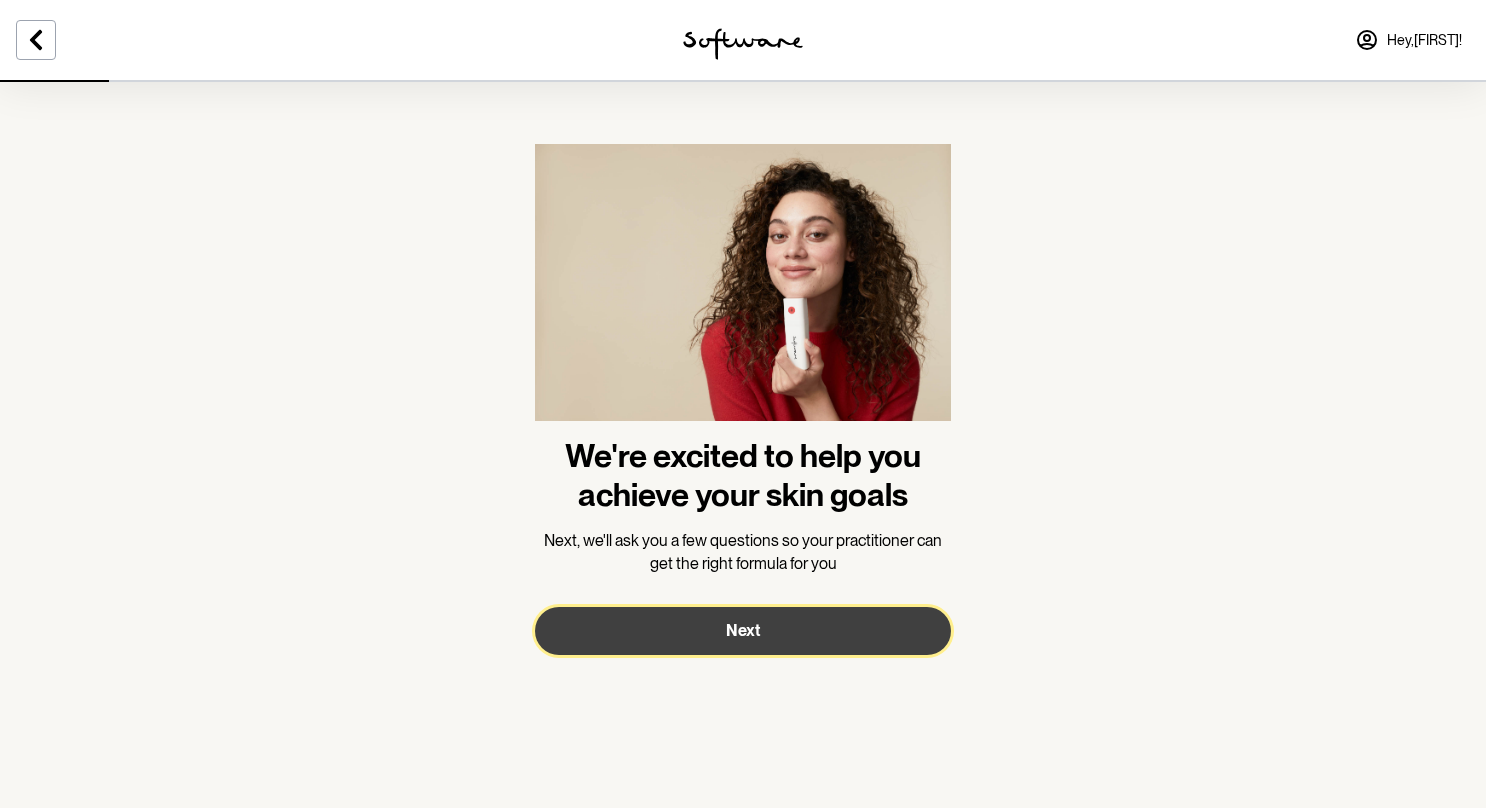 click on "Next" at bounding box center (743, 630) 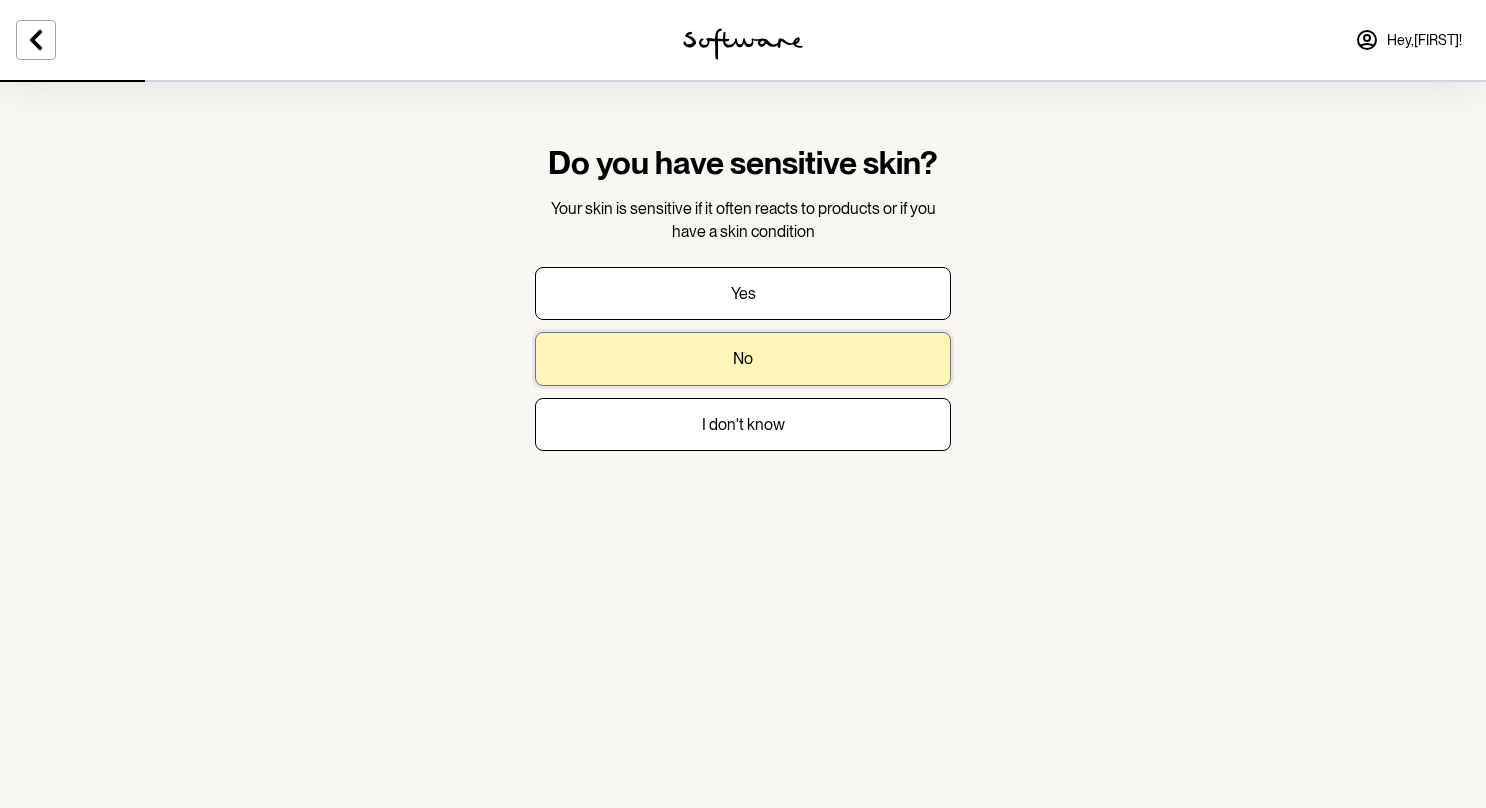 click on "No" at bounding box center (743, 358) 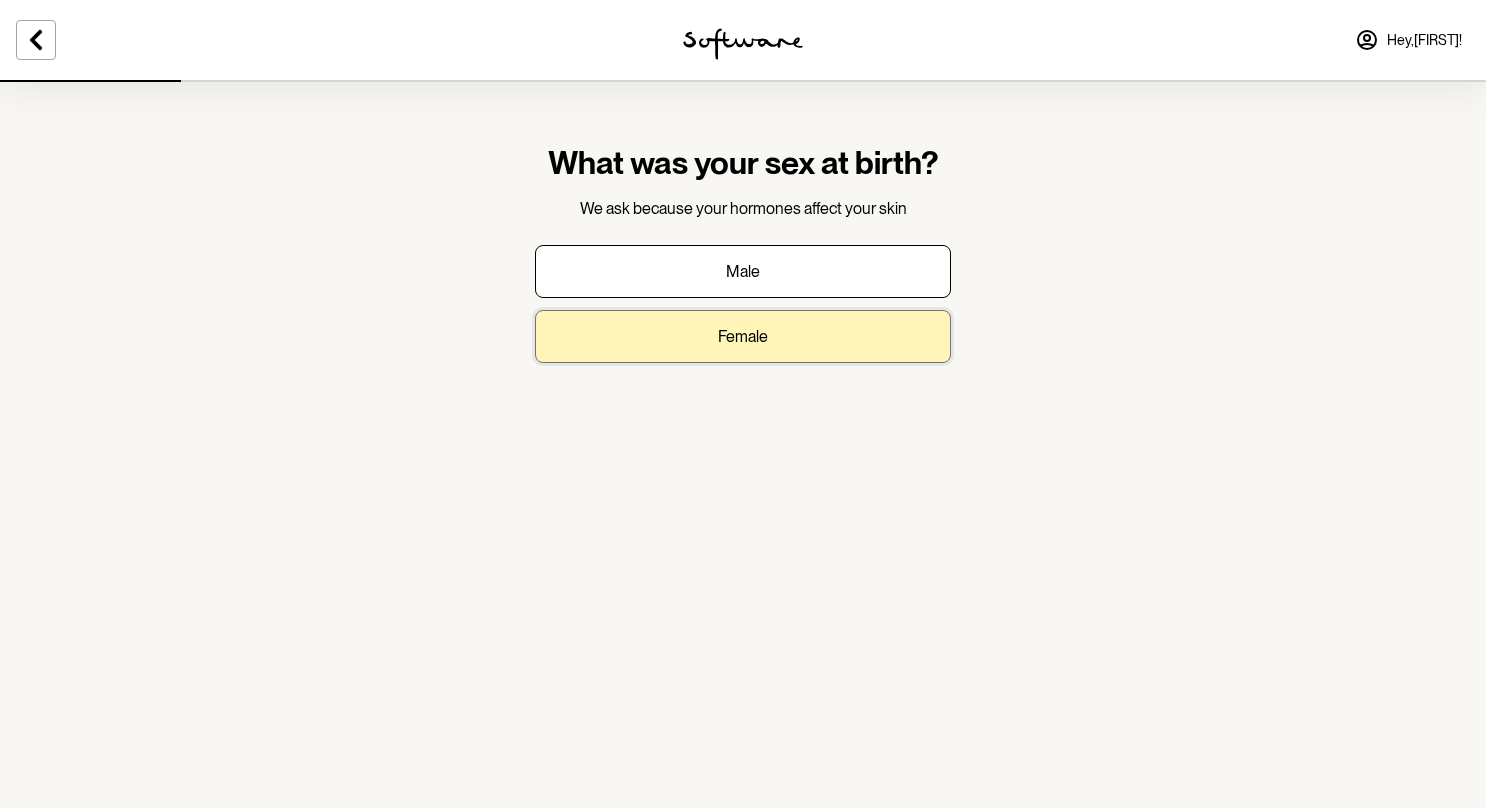 click on "Female" at bounding box center (743, 336) 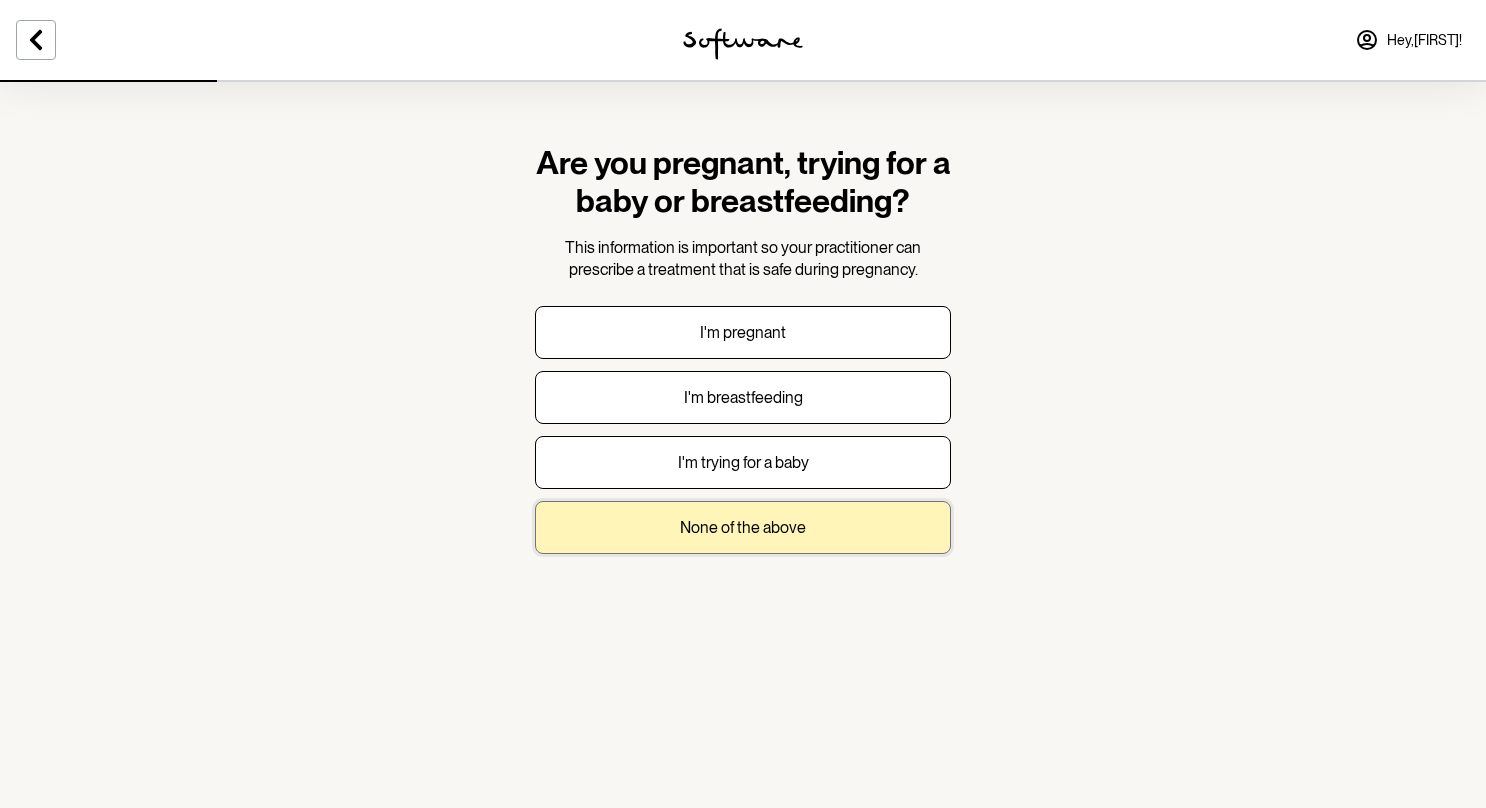 click on "None of the above" at bounding box center [743, 527] 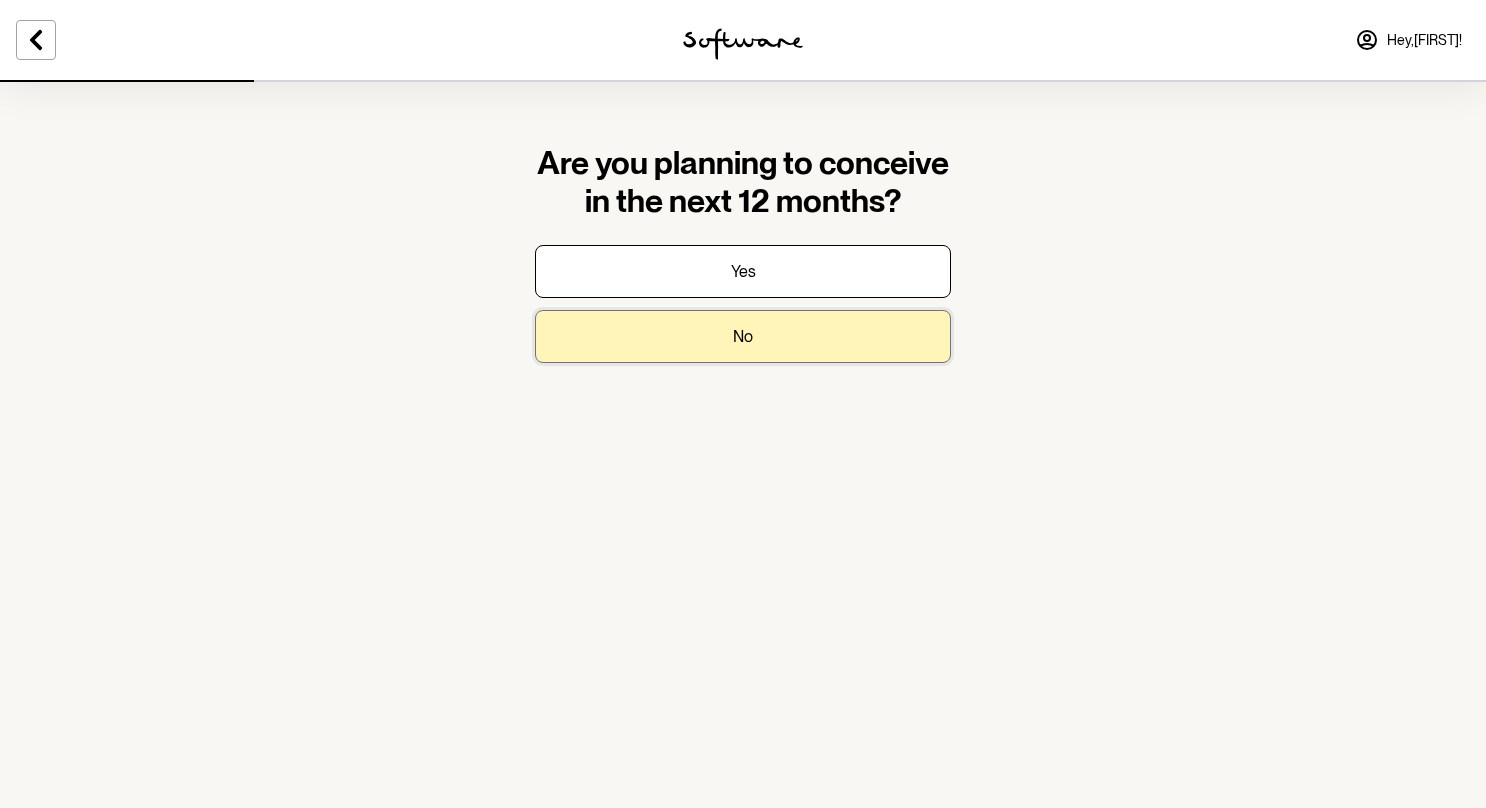 click on "No" at bounding box center (743, 336) 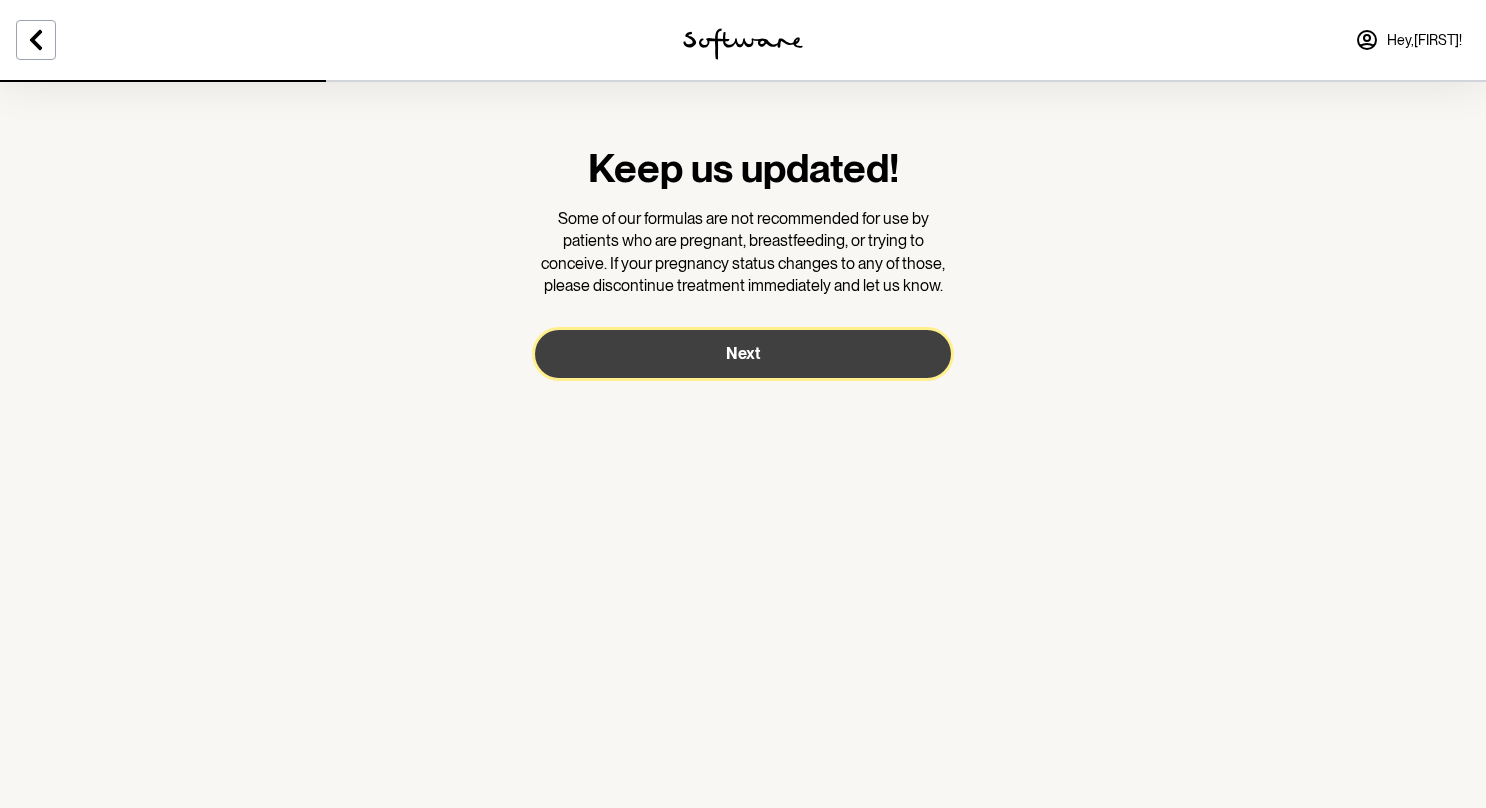 click on "Next" at bounding box center [743, 354] 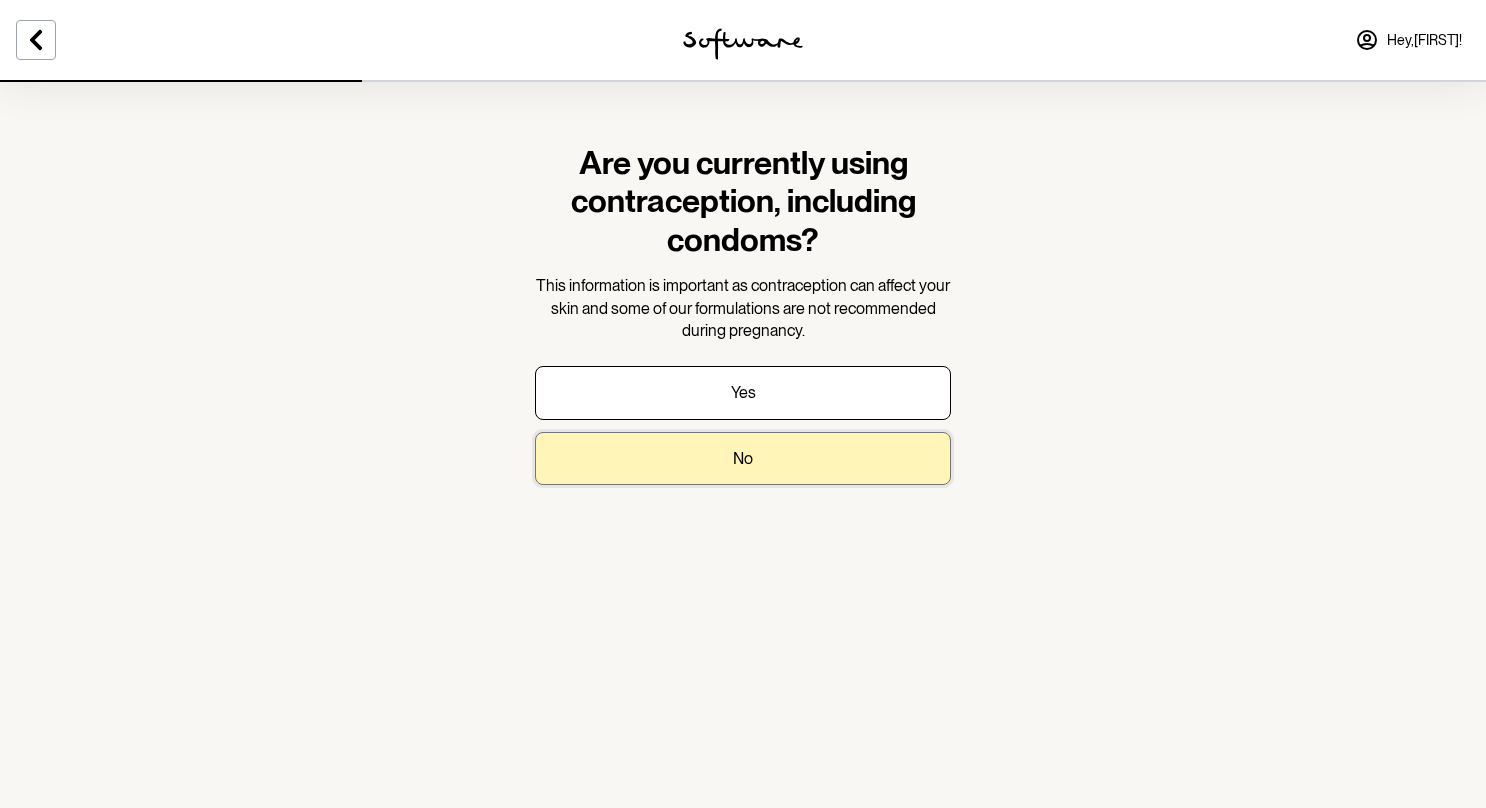 click on "No" at bounding box center [743, 458] 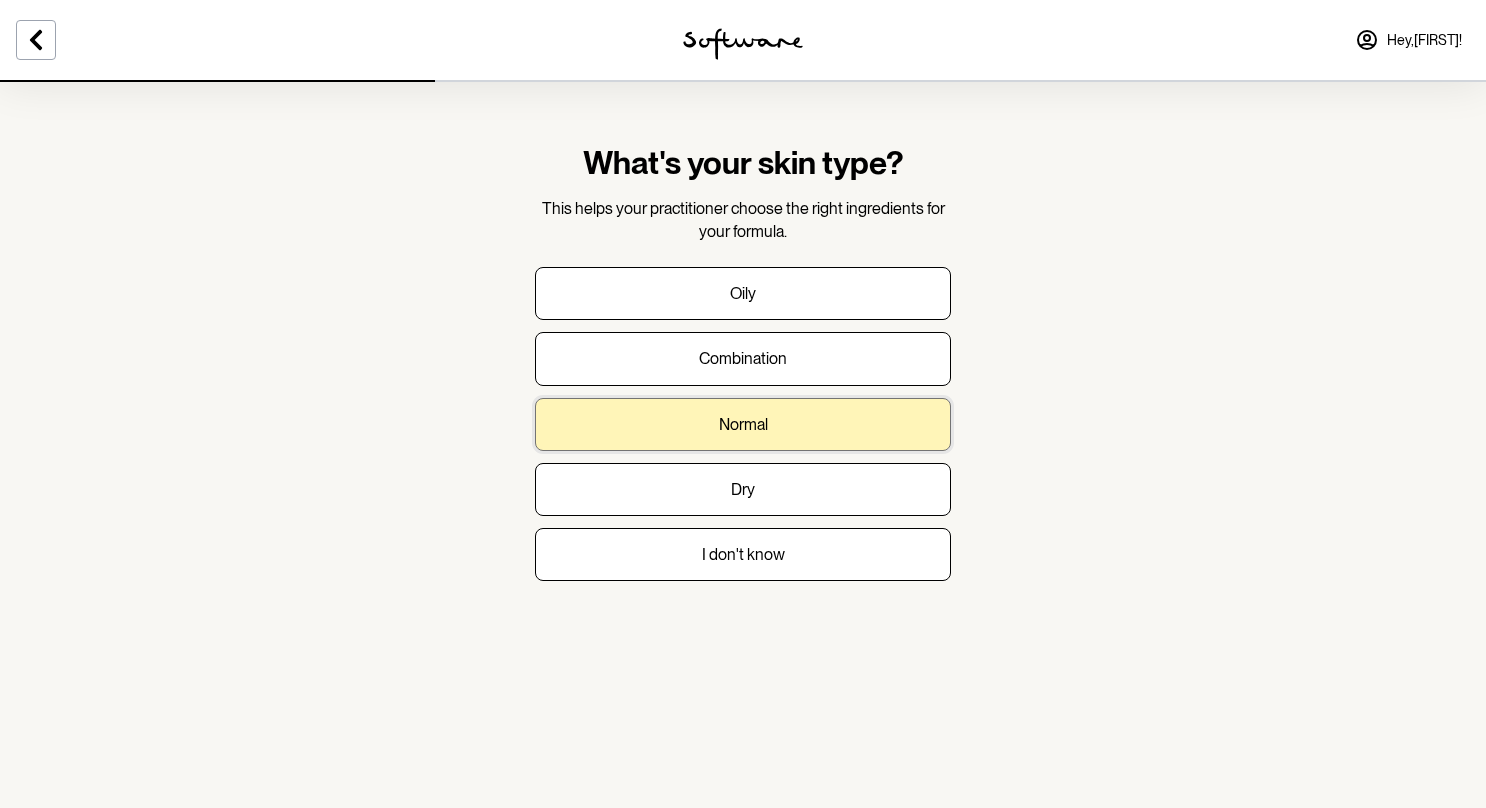 click on "Normal" at bounding box center [743, 424] 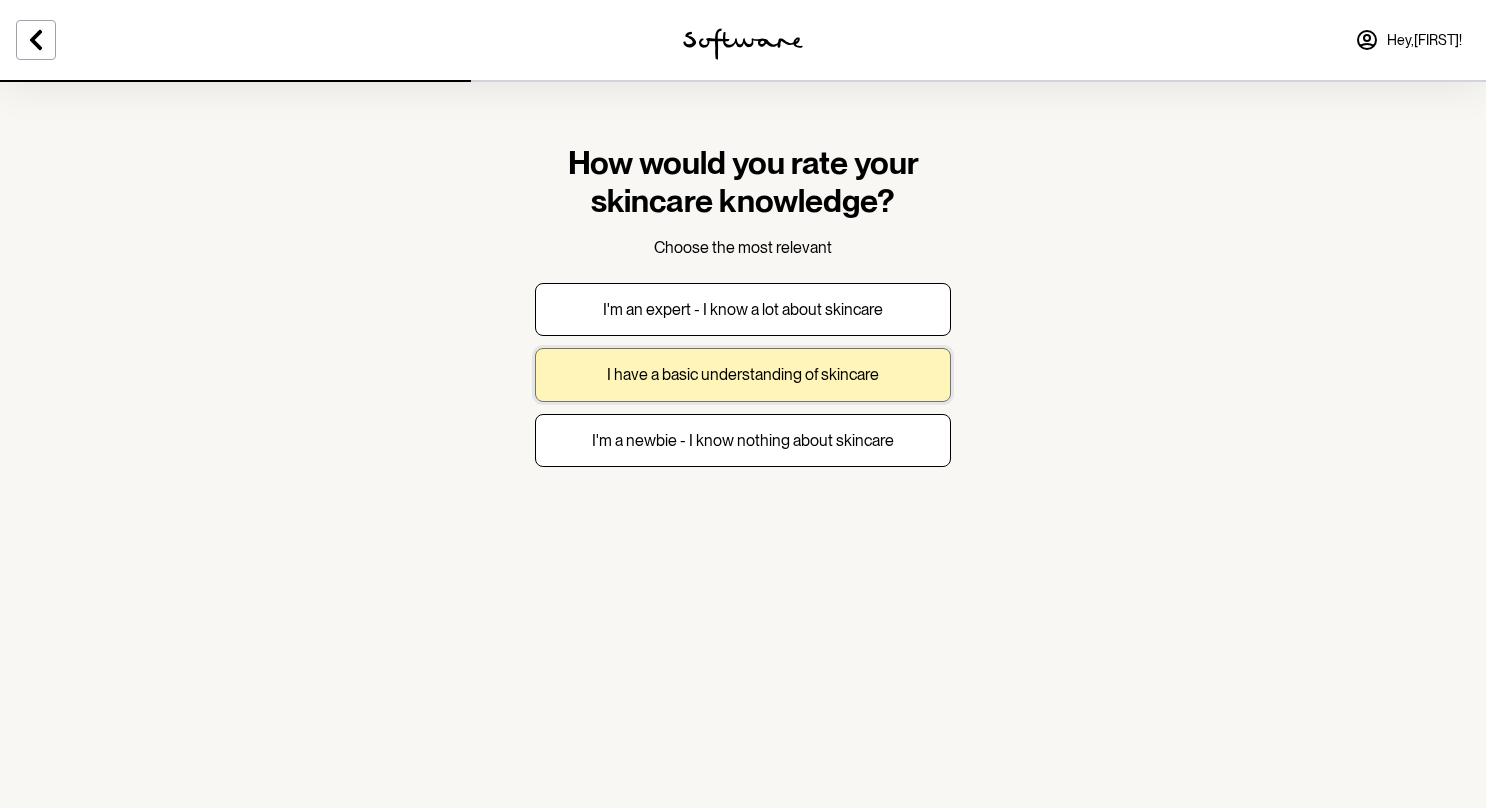 click on "I have a basic understanding of skincare" at bounding box center (743, 374) 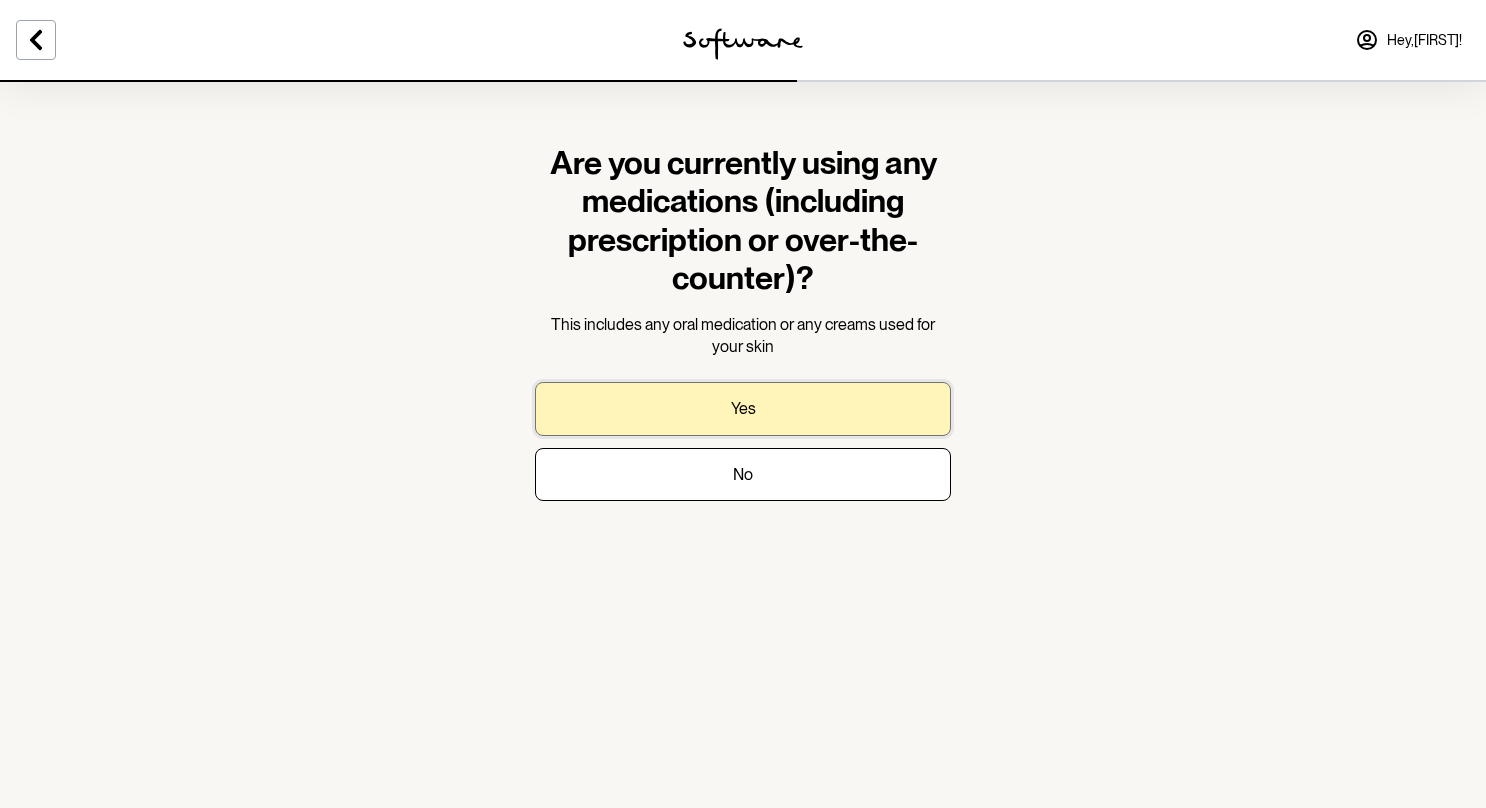 click on "Yes" at bounding box center [743, 408] 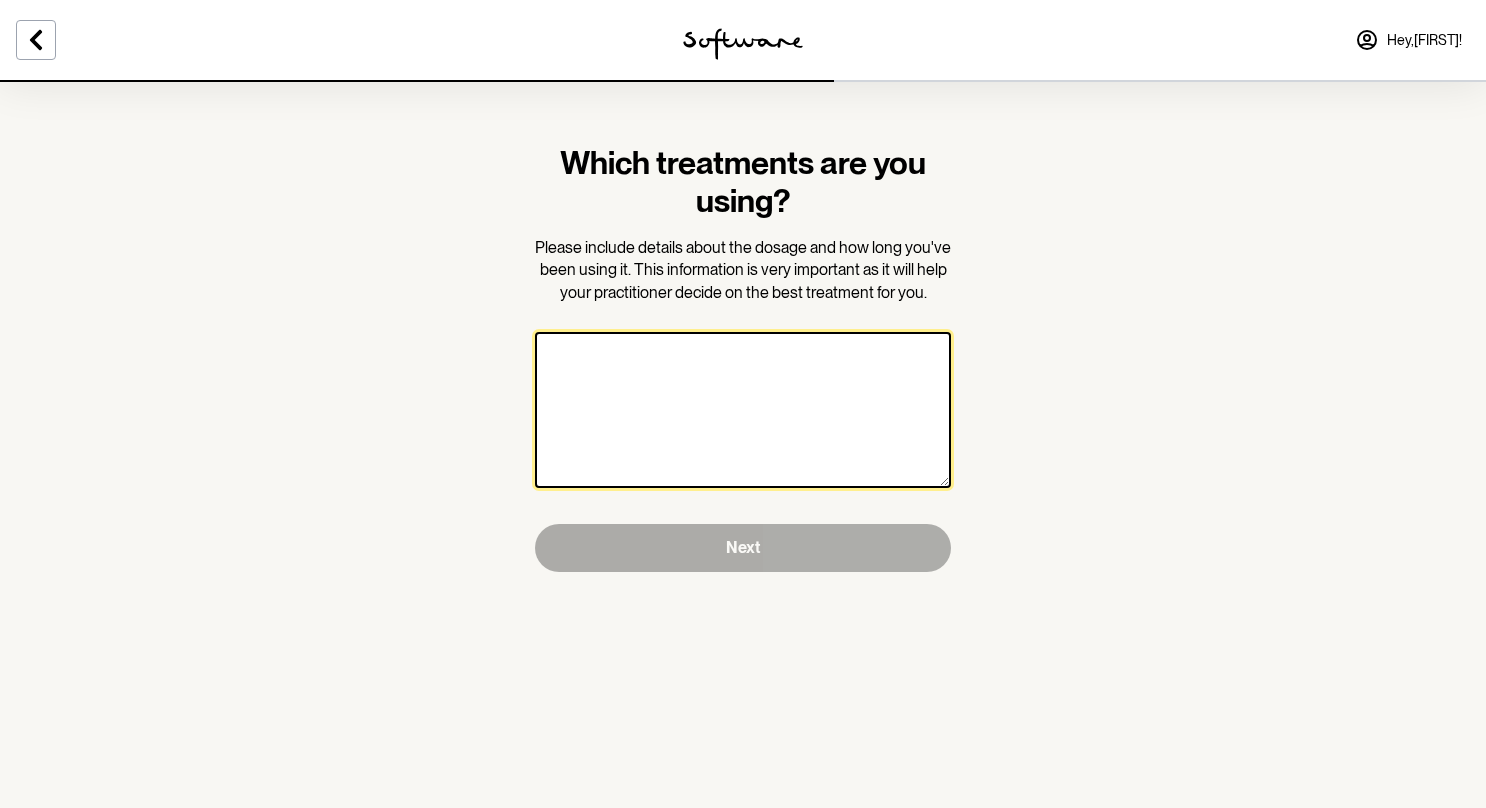 click at bounding box center [743, 410] 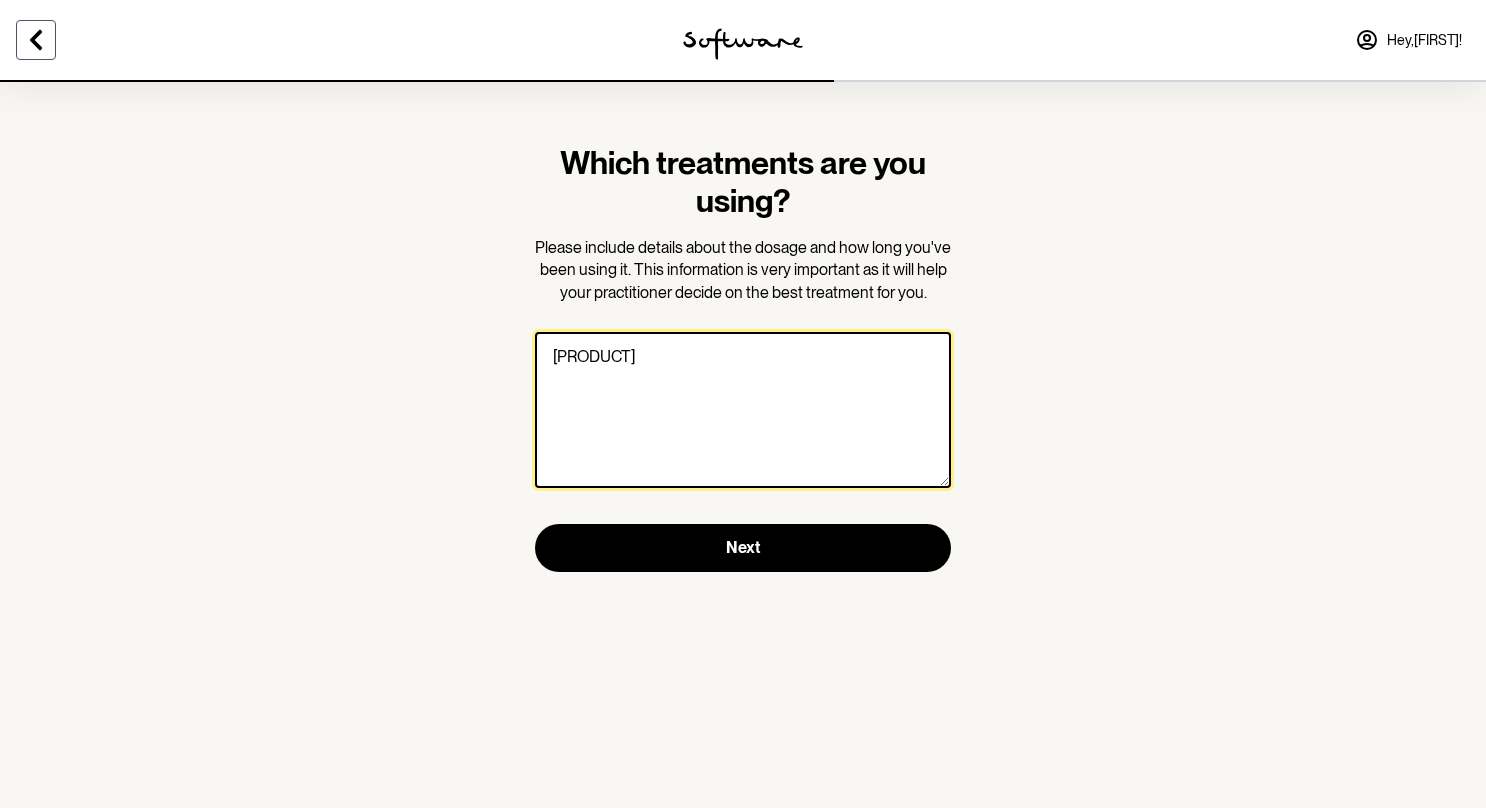 type on "[PRODUCT]" 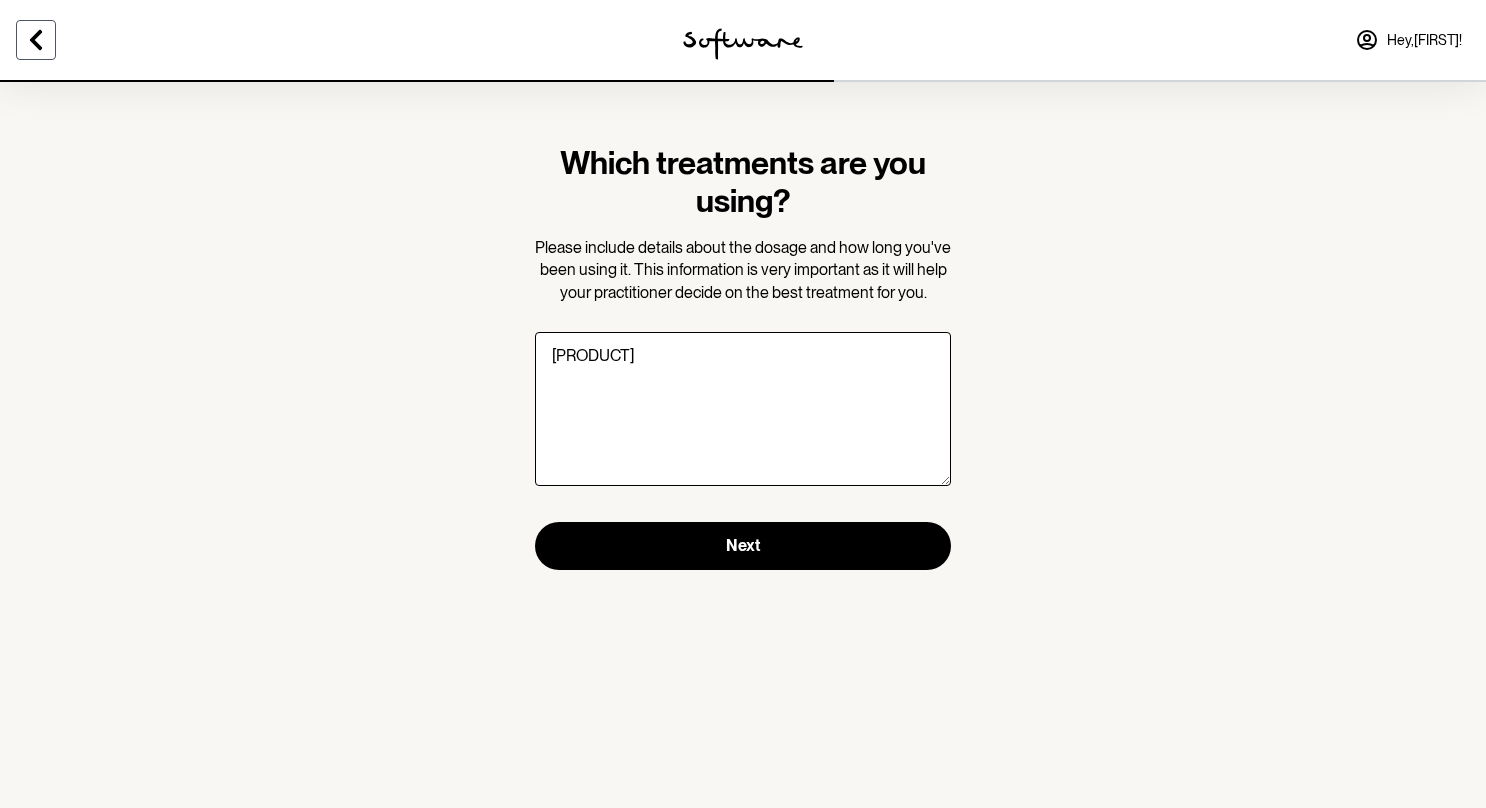 click 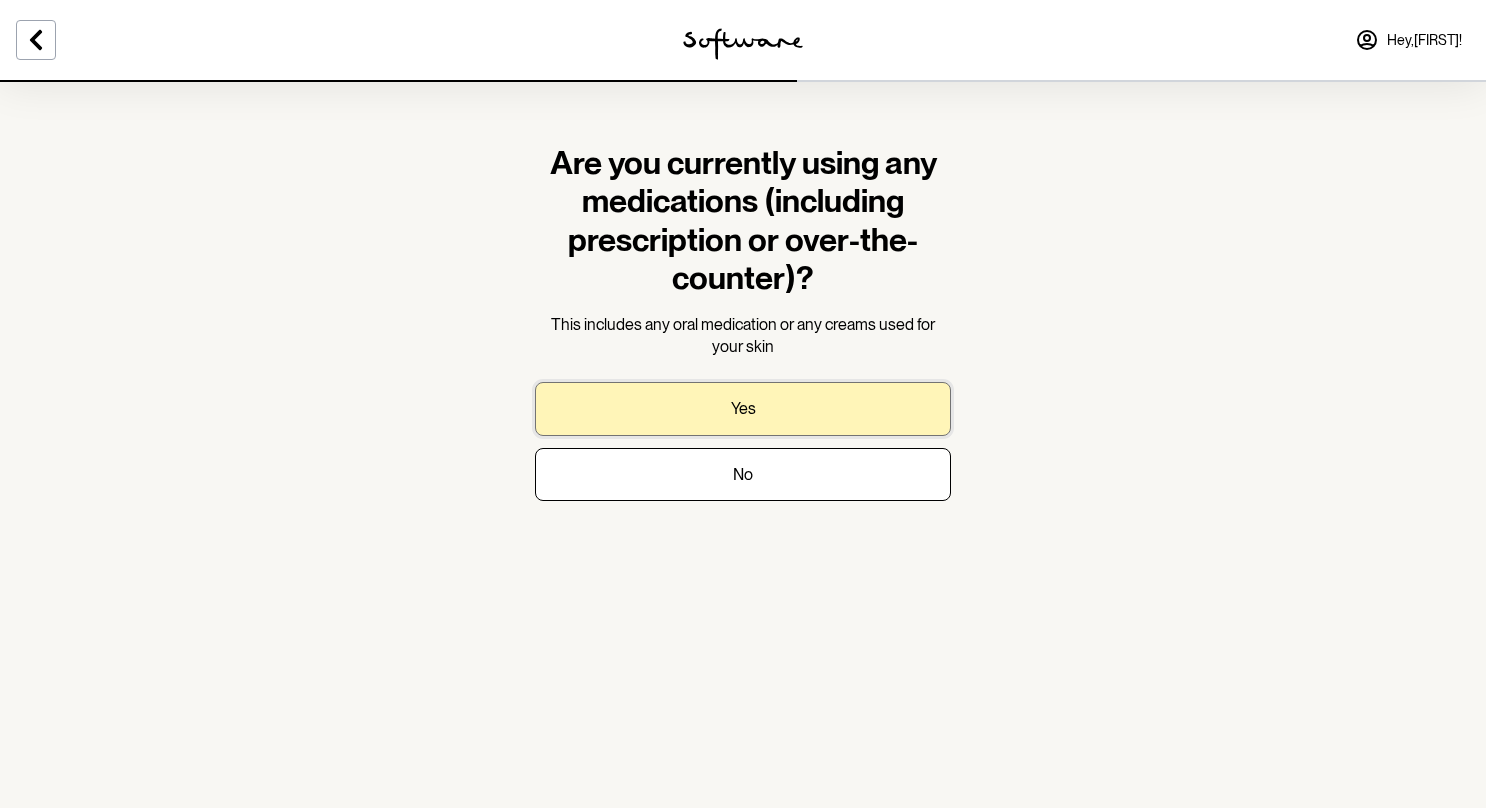 click on "Yes" at bounding box center [743, 408] 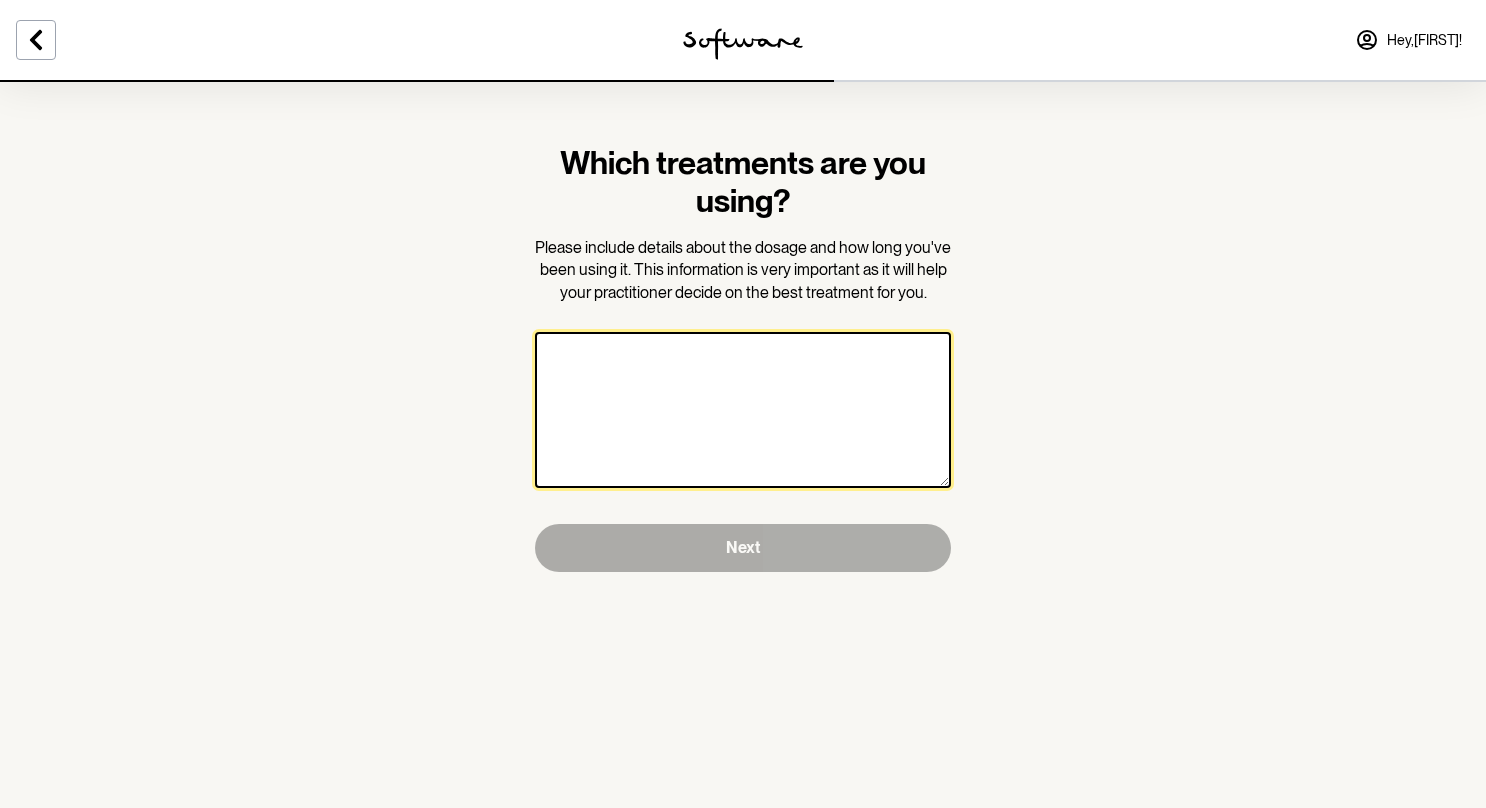 click at bounding box center (743, 410) 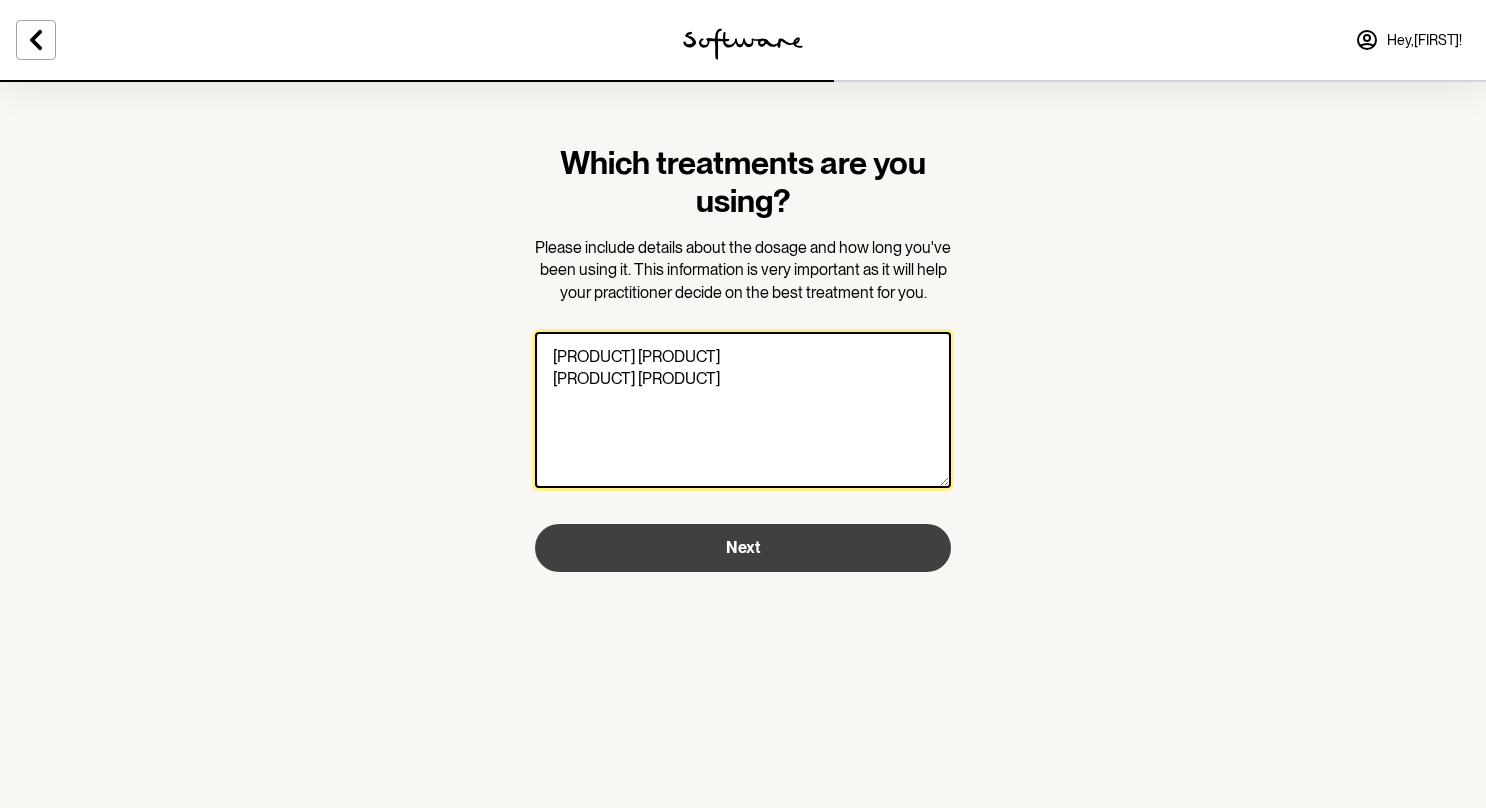 type on "[PRODUCT] [PRODUCT]
[PRODUCT] [PRODUCT]" 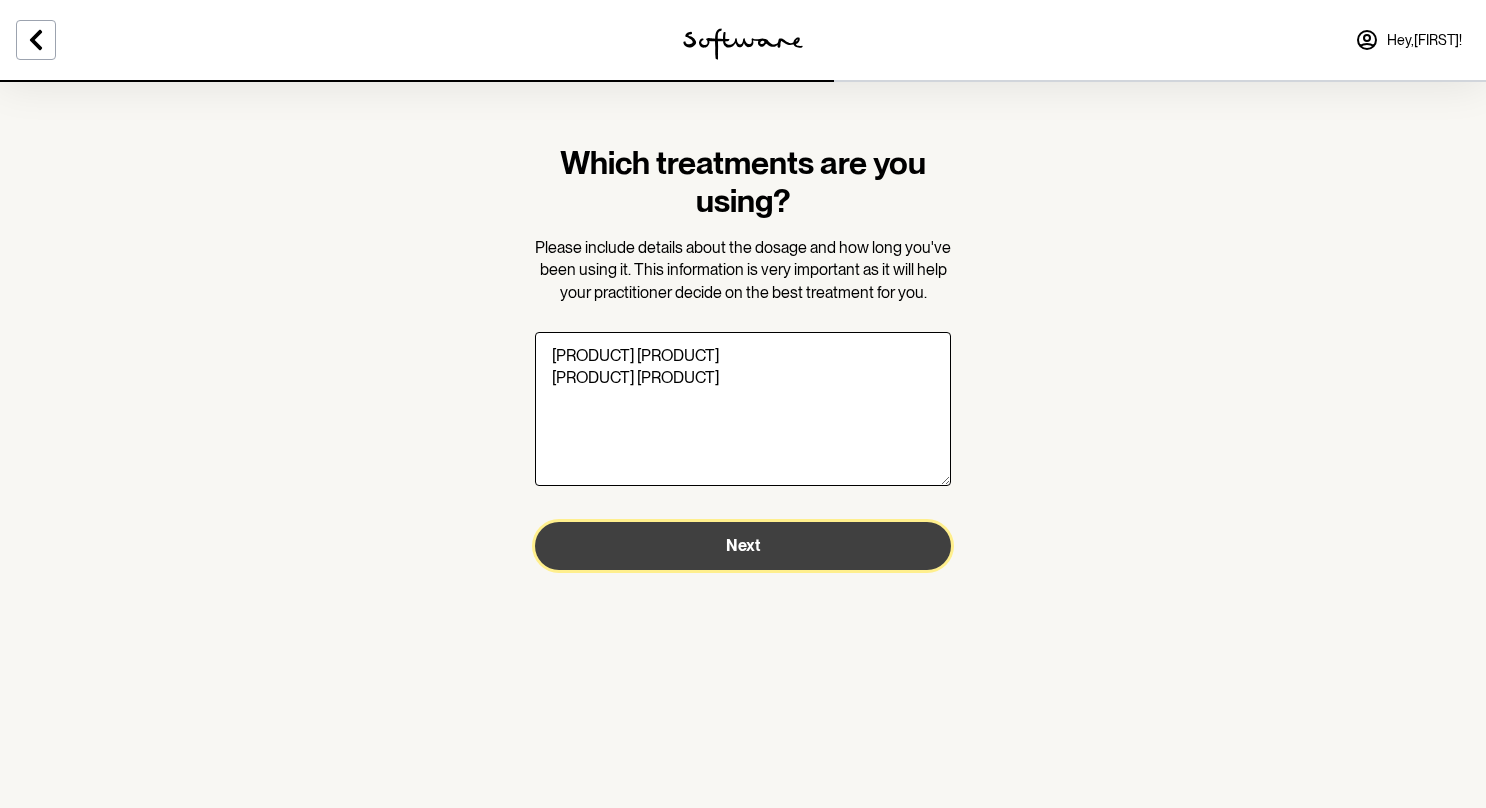 click on "Next" at bounding box center (743, 546) 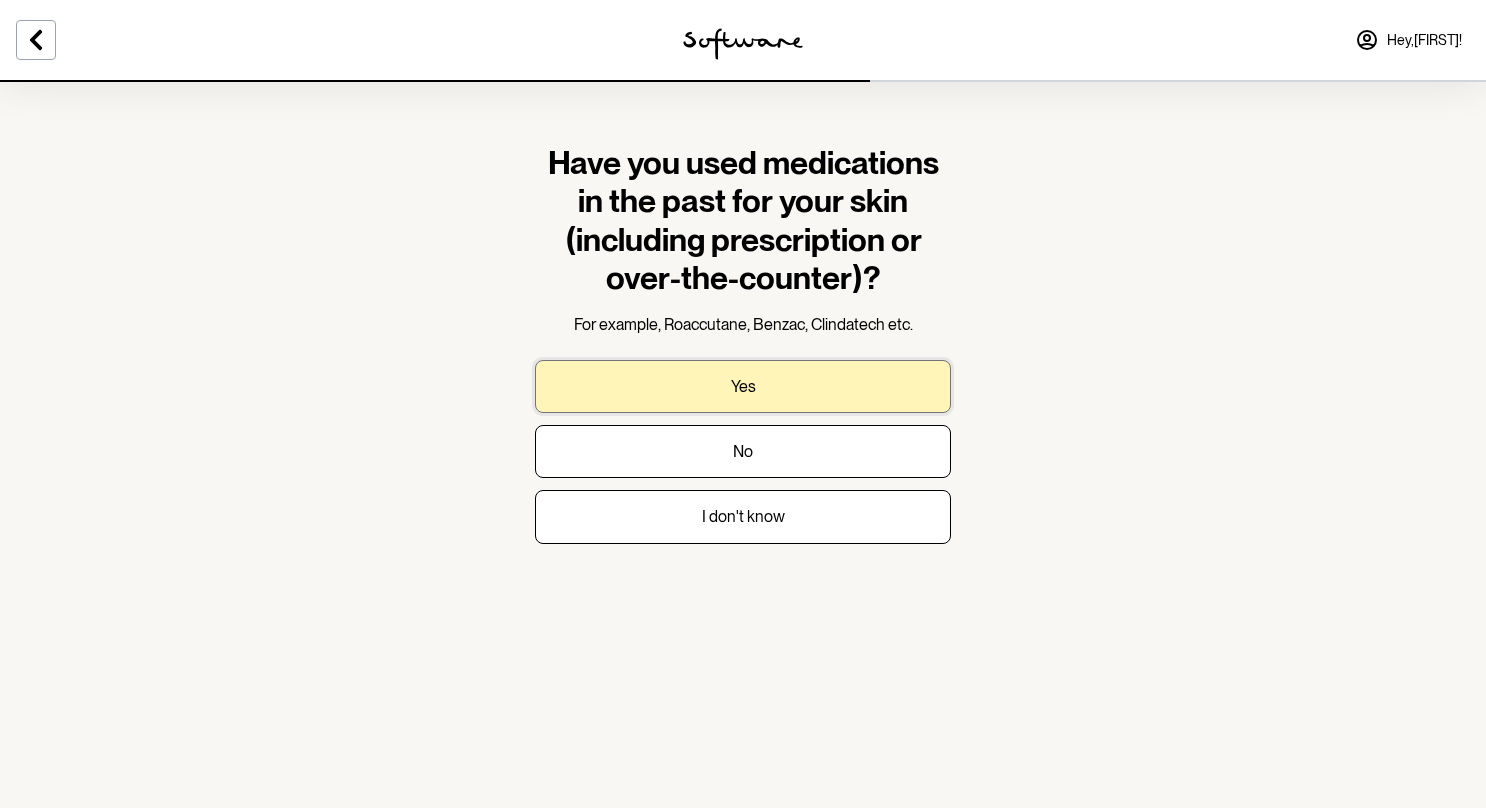 click on "Yes" at bounding box center [743, 386] 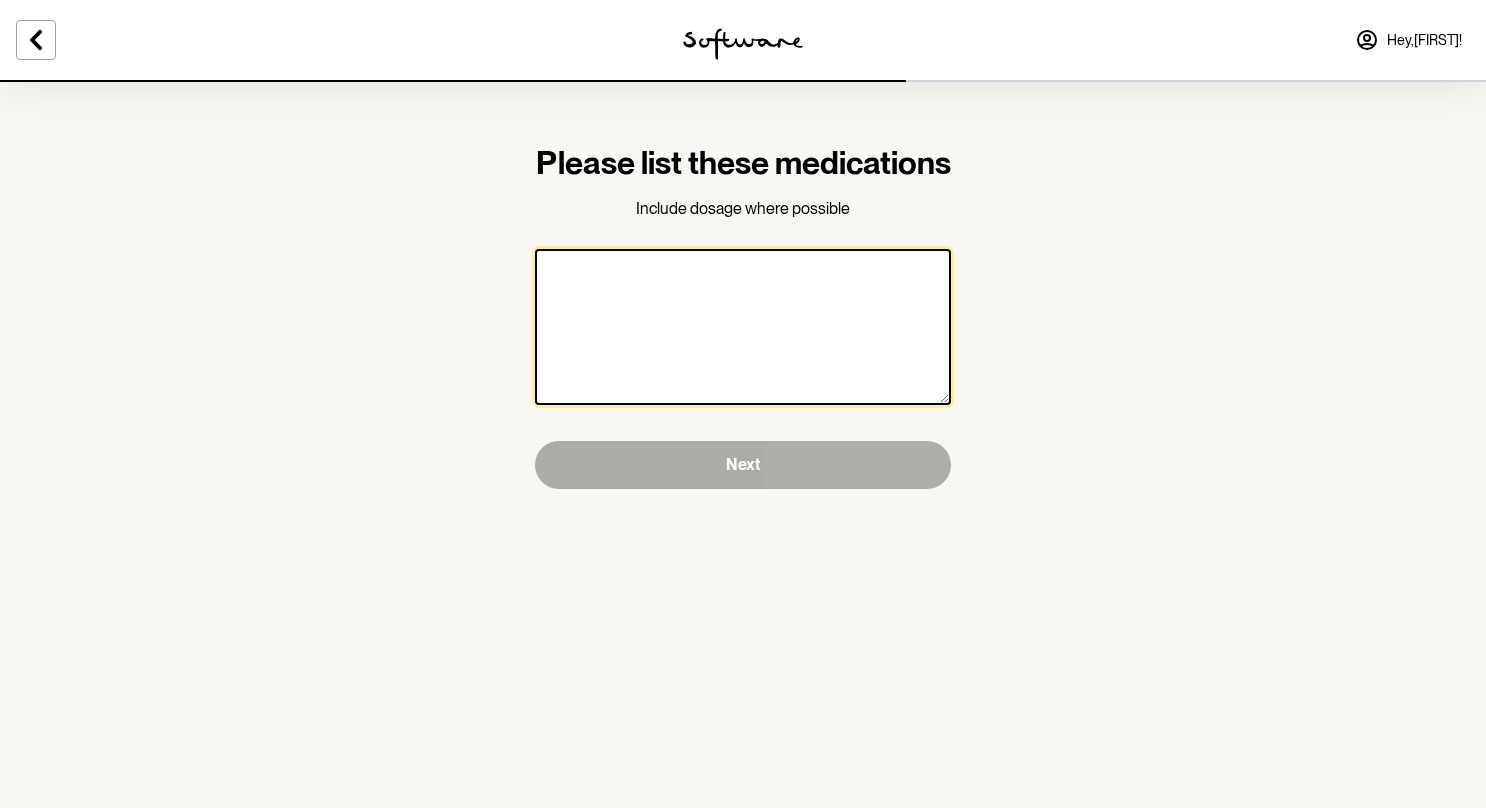 click at bounding box center (743, 327) 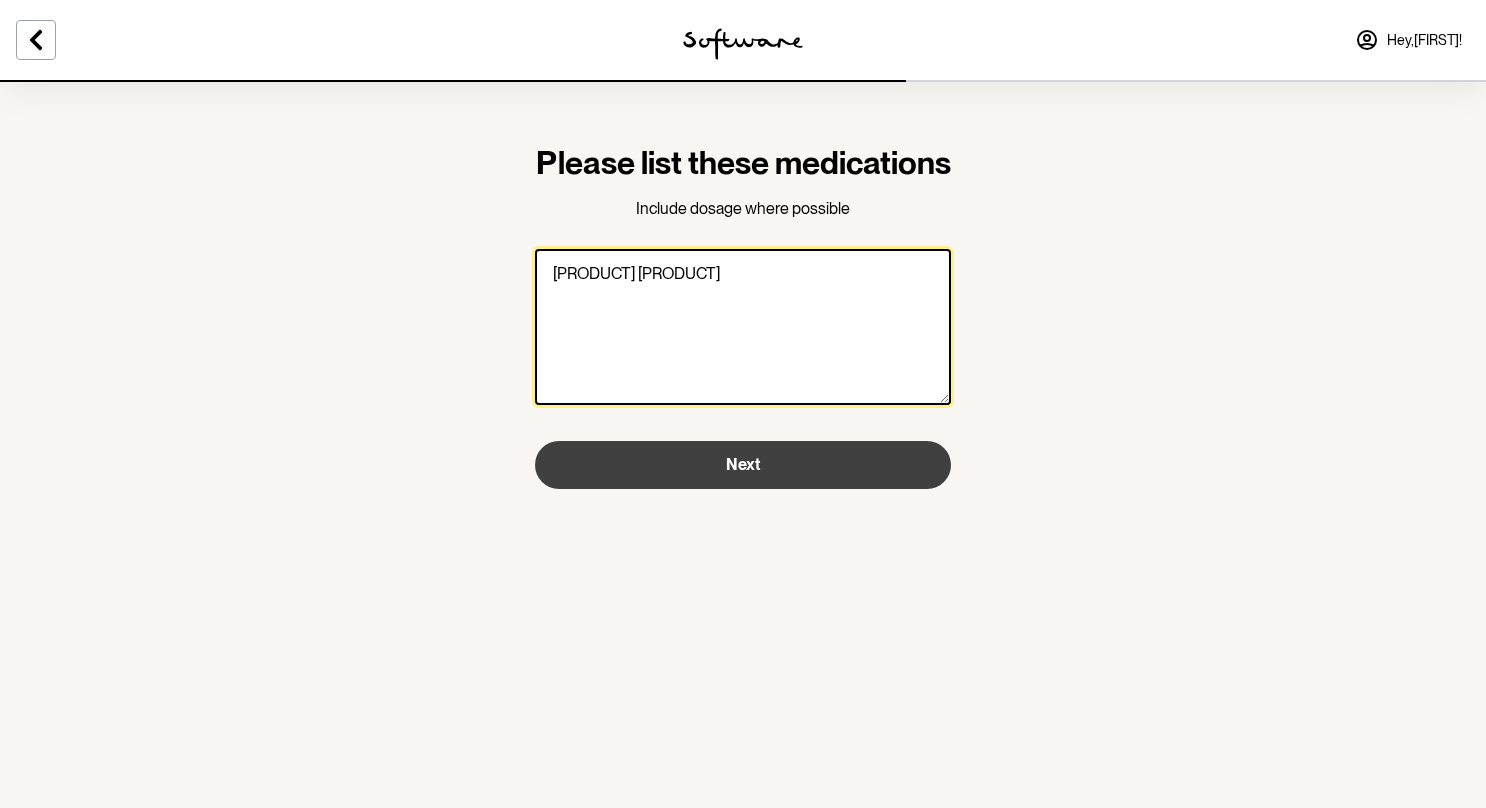 type on "[PRODUCT] [PRODUCT]" 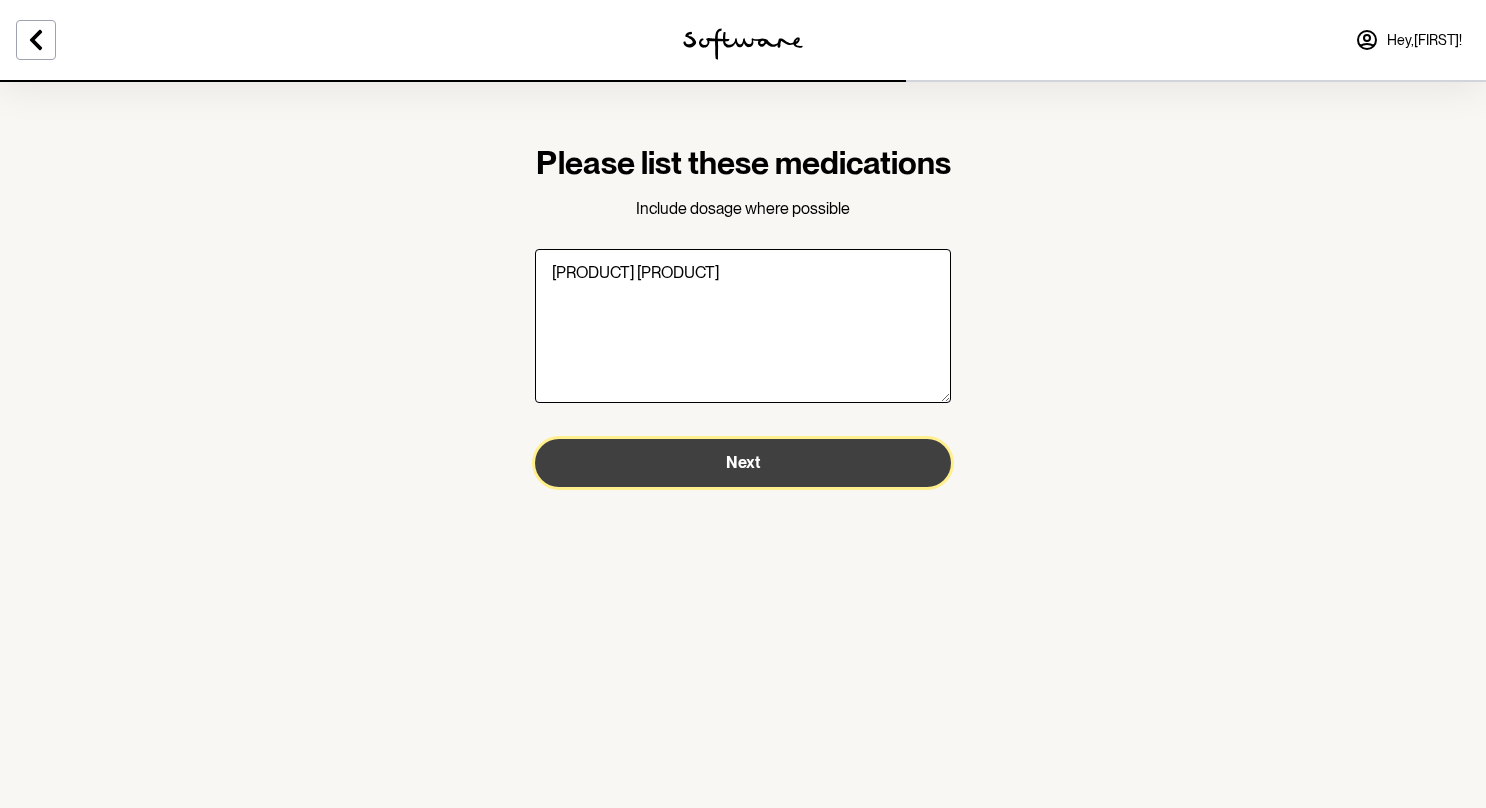 click on "Next" at bounding box center [743, 463] 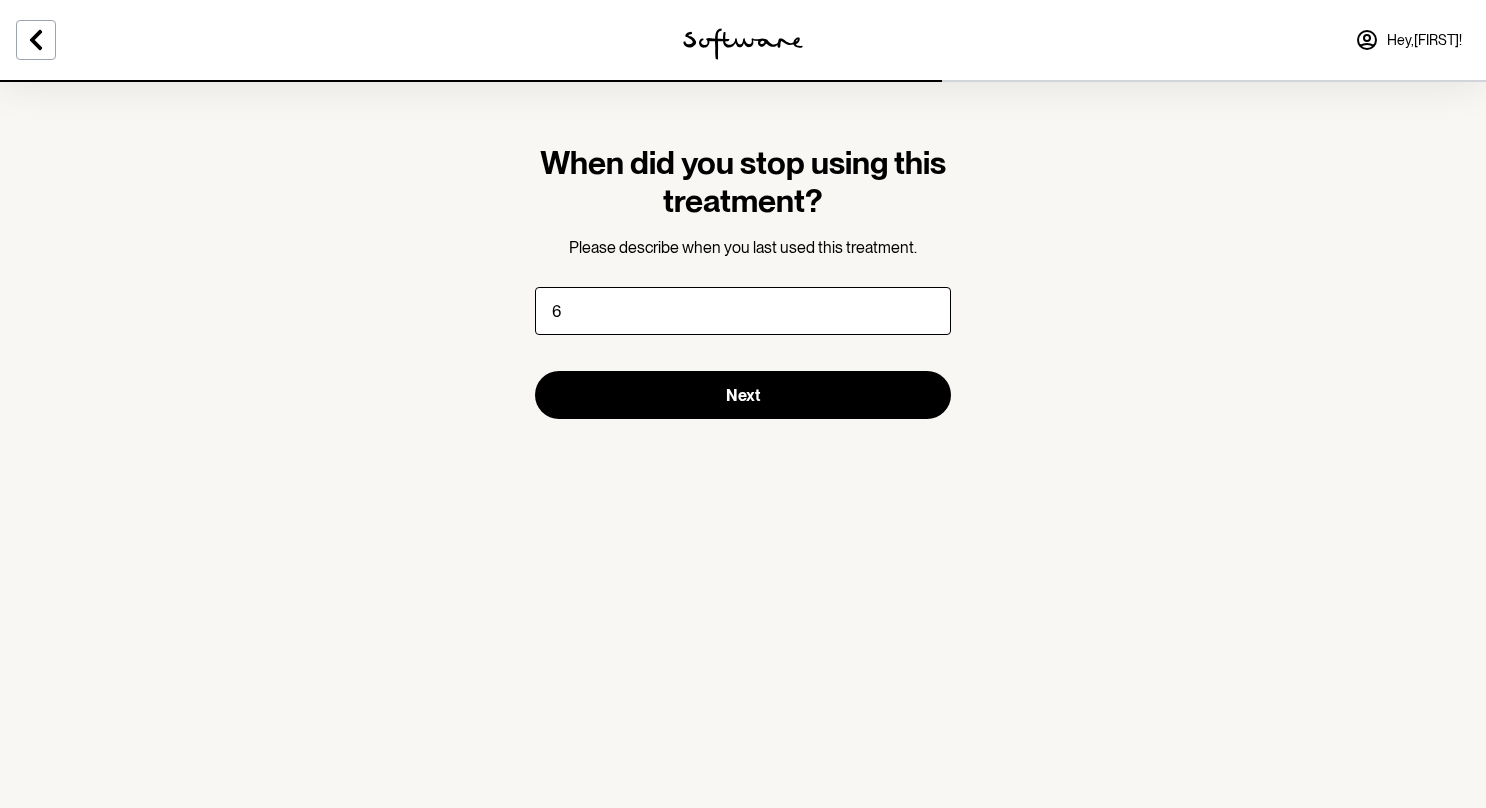 type on "6" 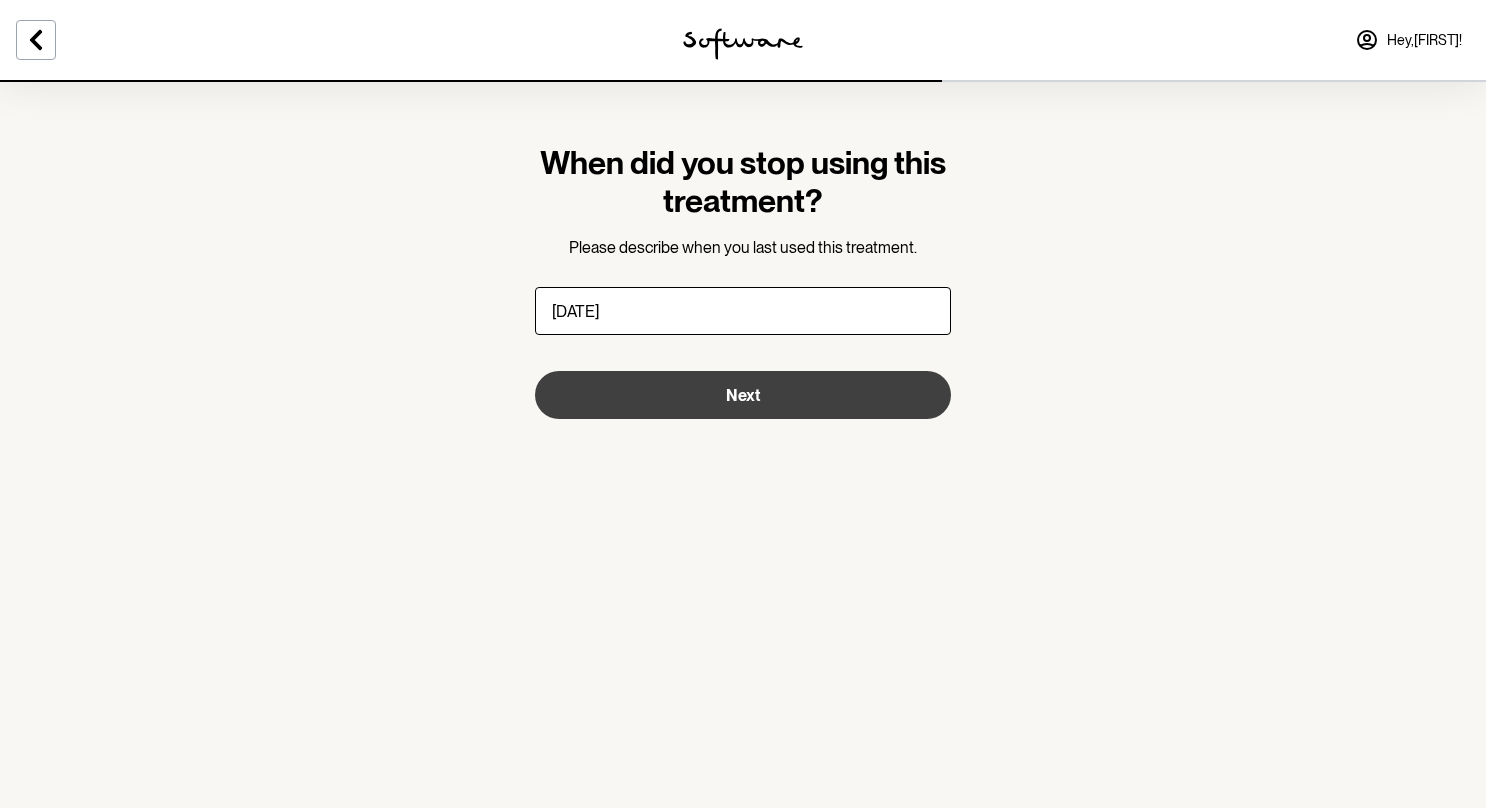 type on "[DATE]" 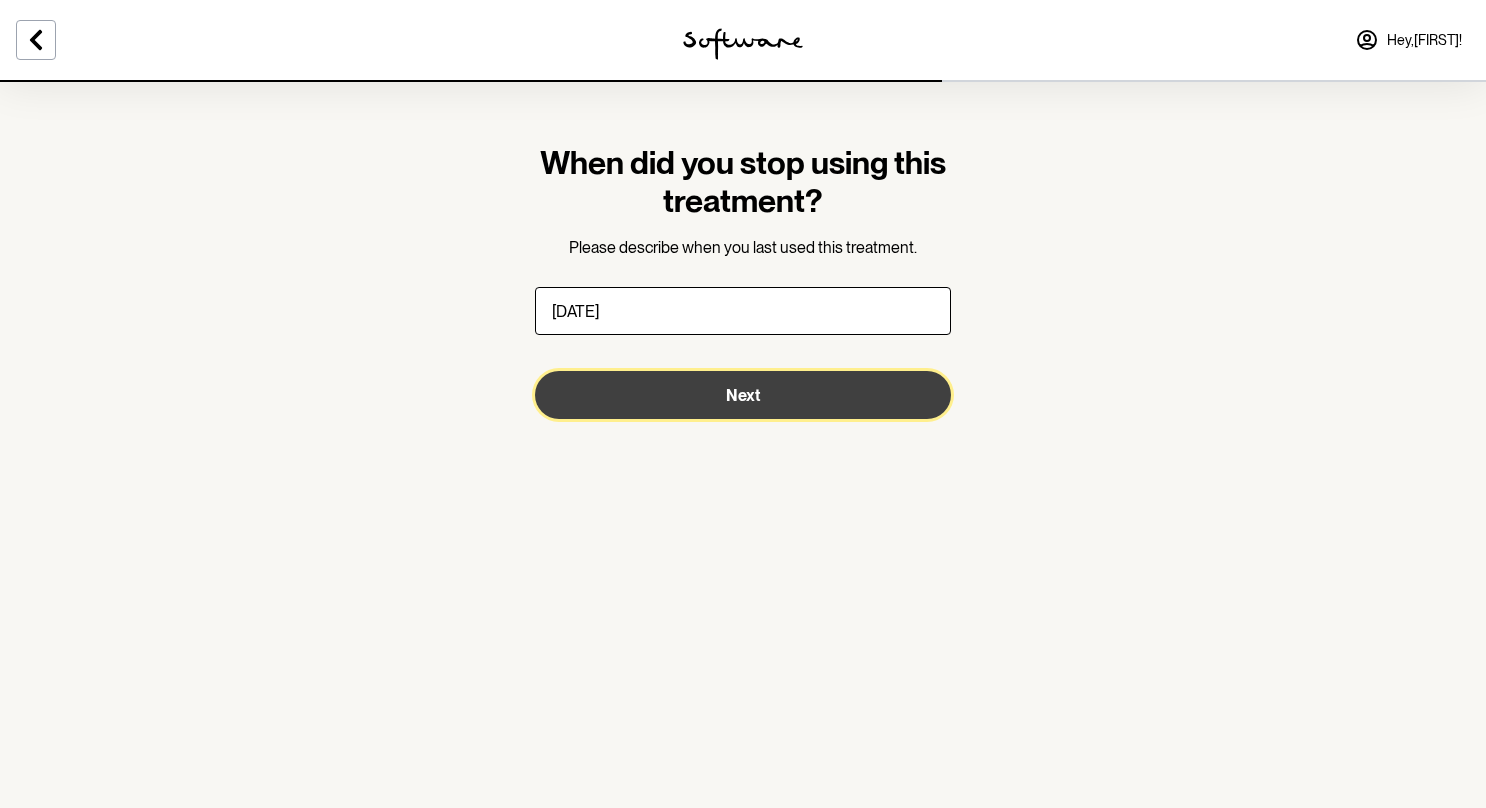 click on "Next" at bounding box center (743, 395) 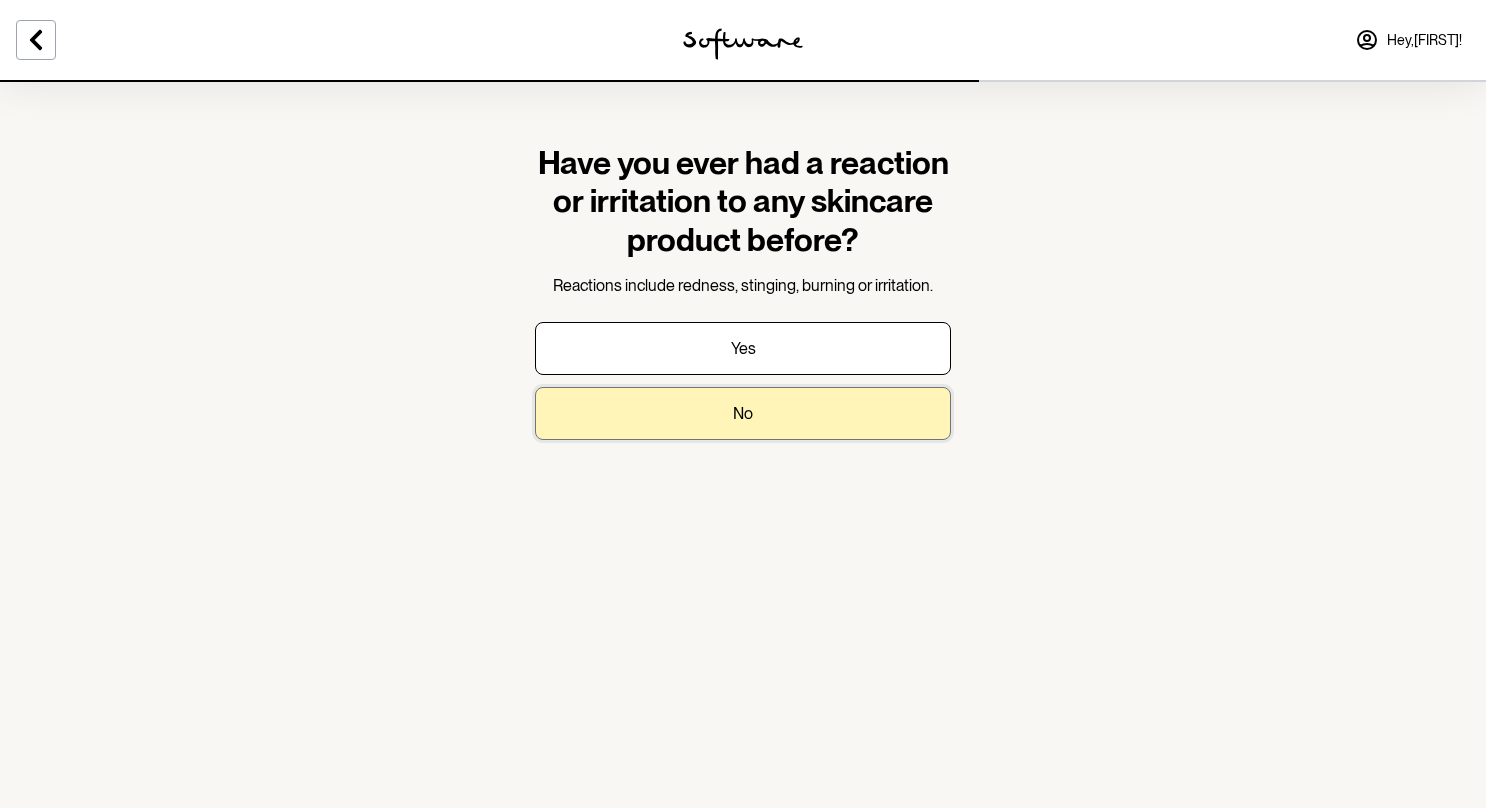 click on "No" at bounding box center (743, 413) 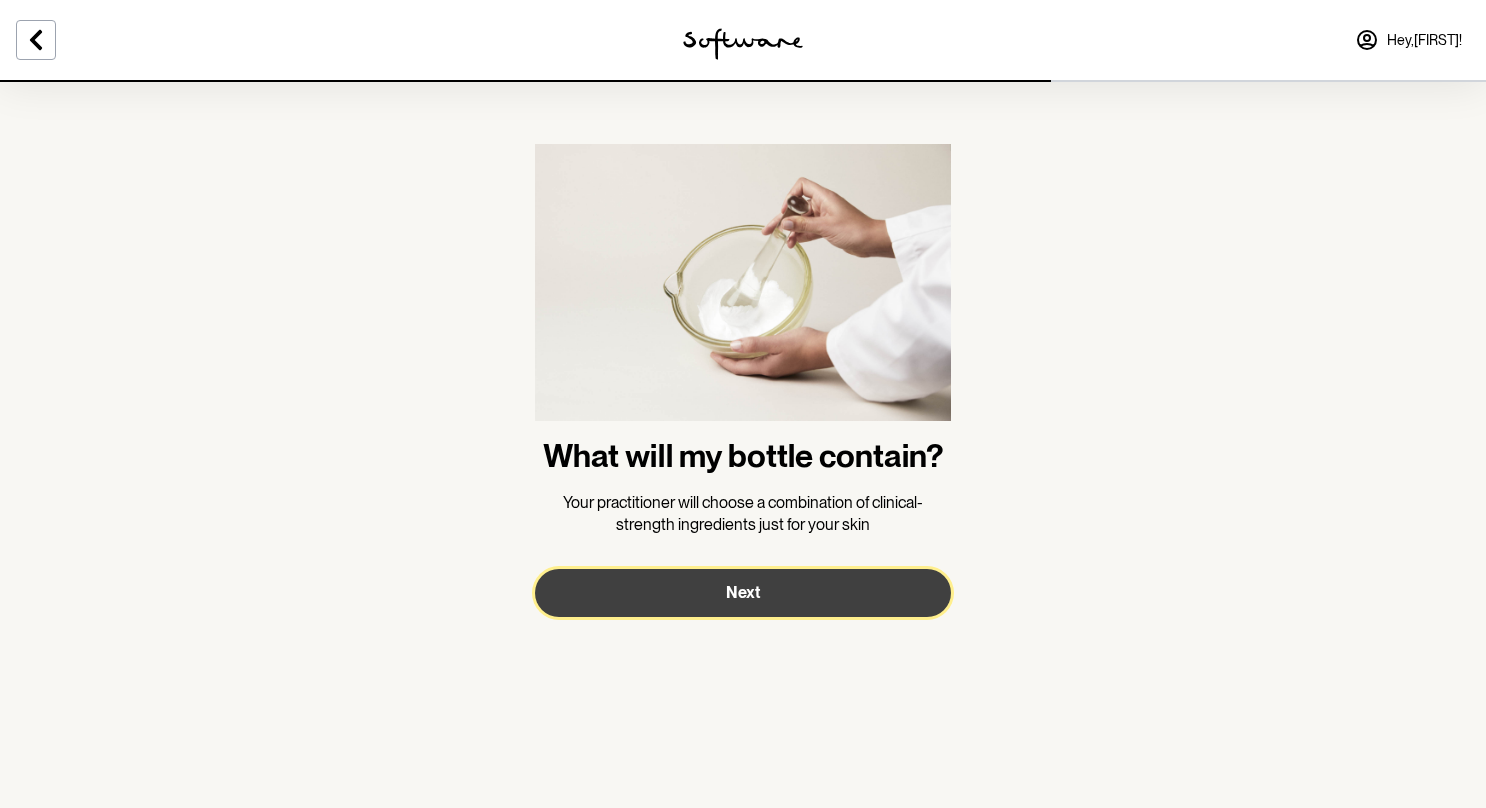click on "Next" at bounding box center [743, 592] 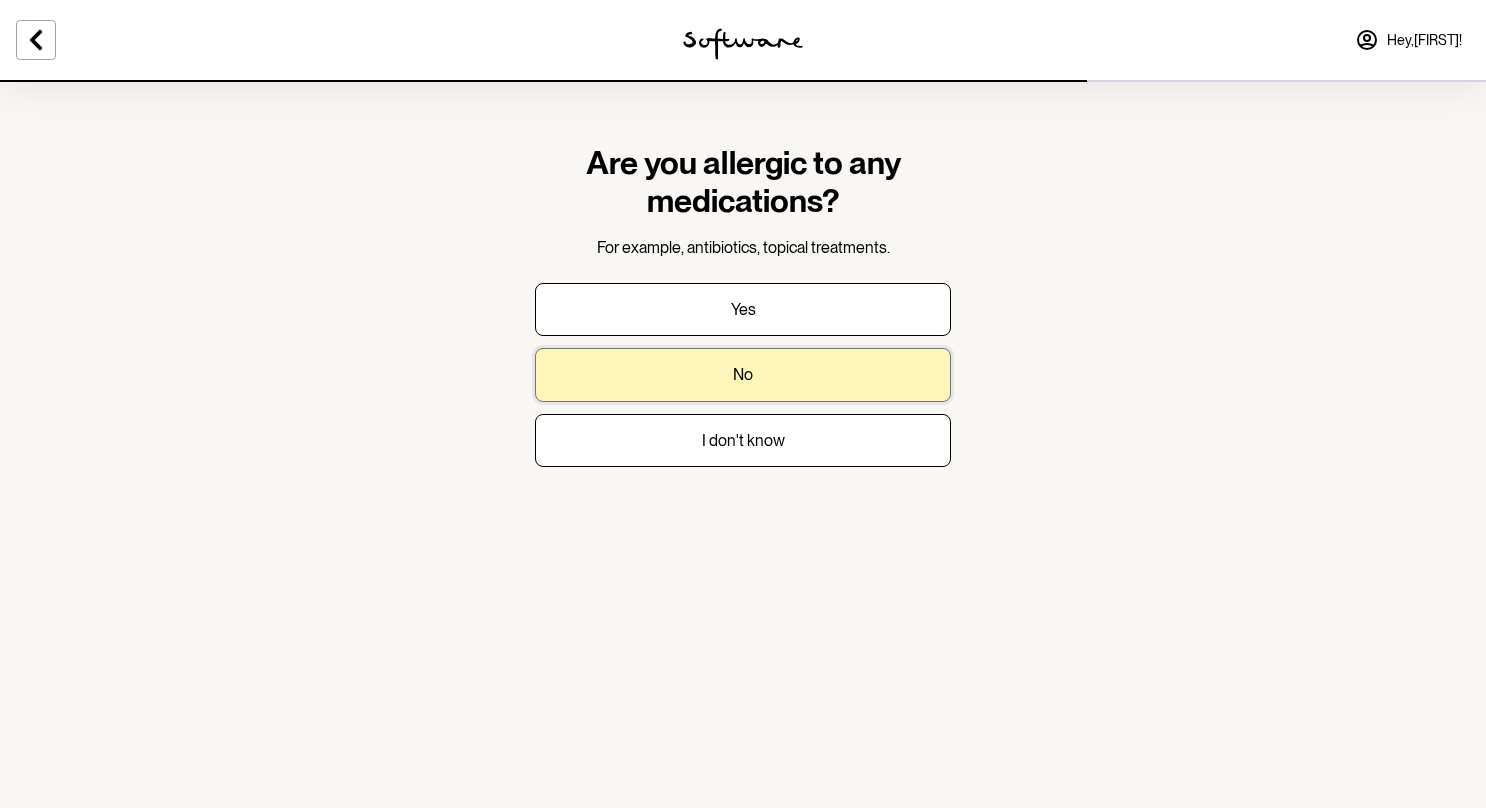 click on "No" at bounding box center [743, 374] 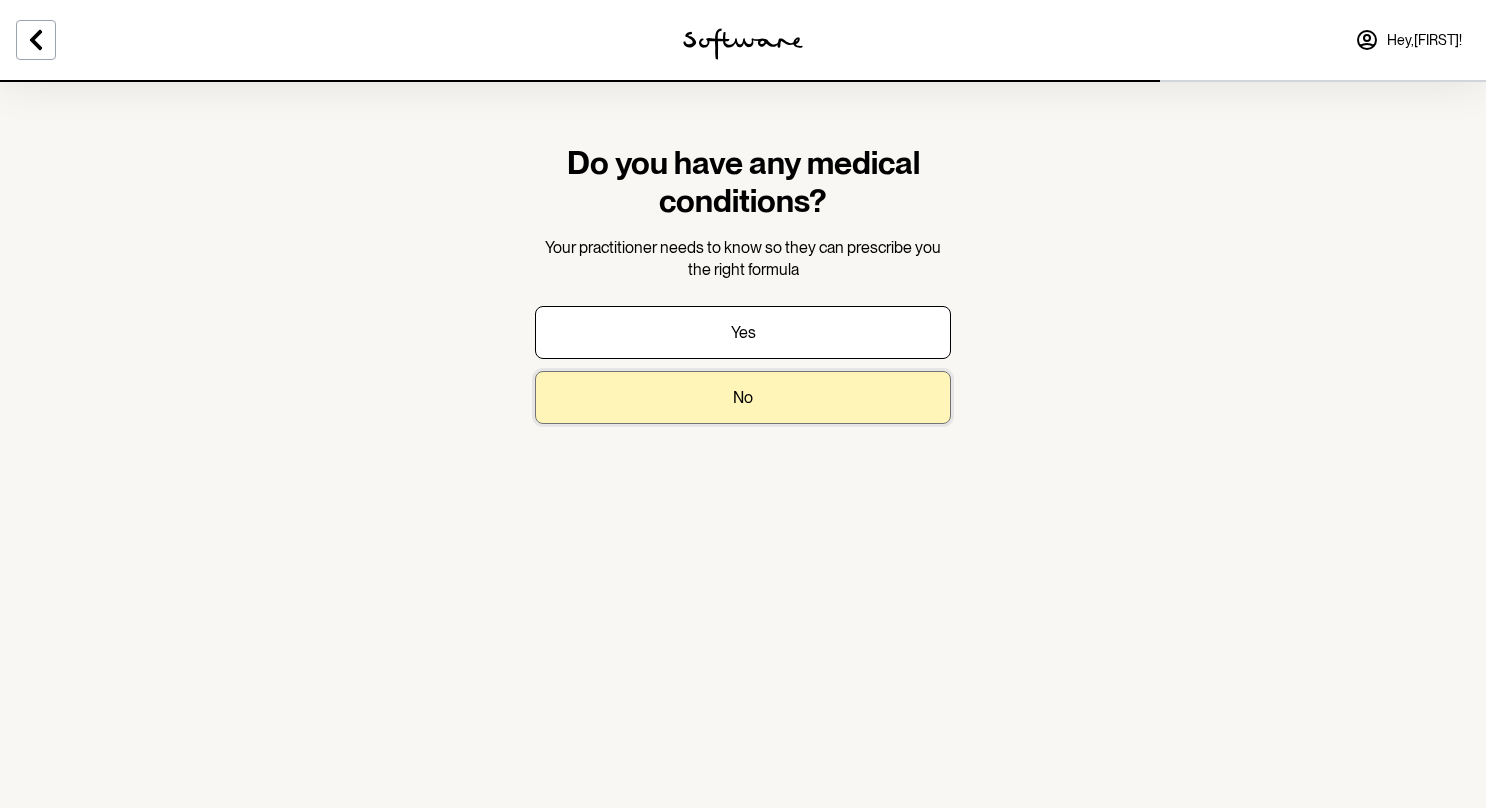 click on "No" at bounding box center [743, 397] 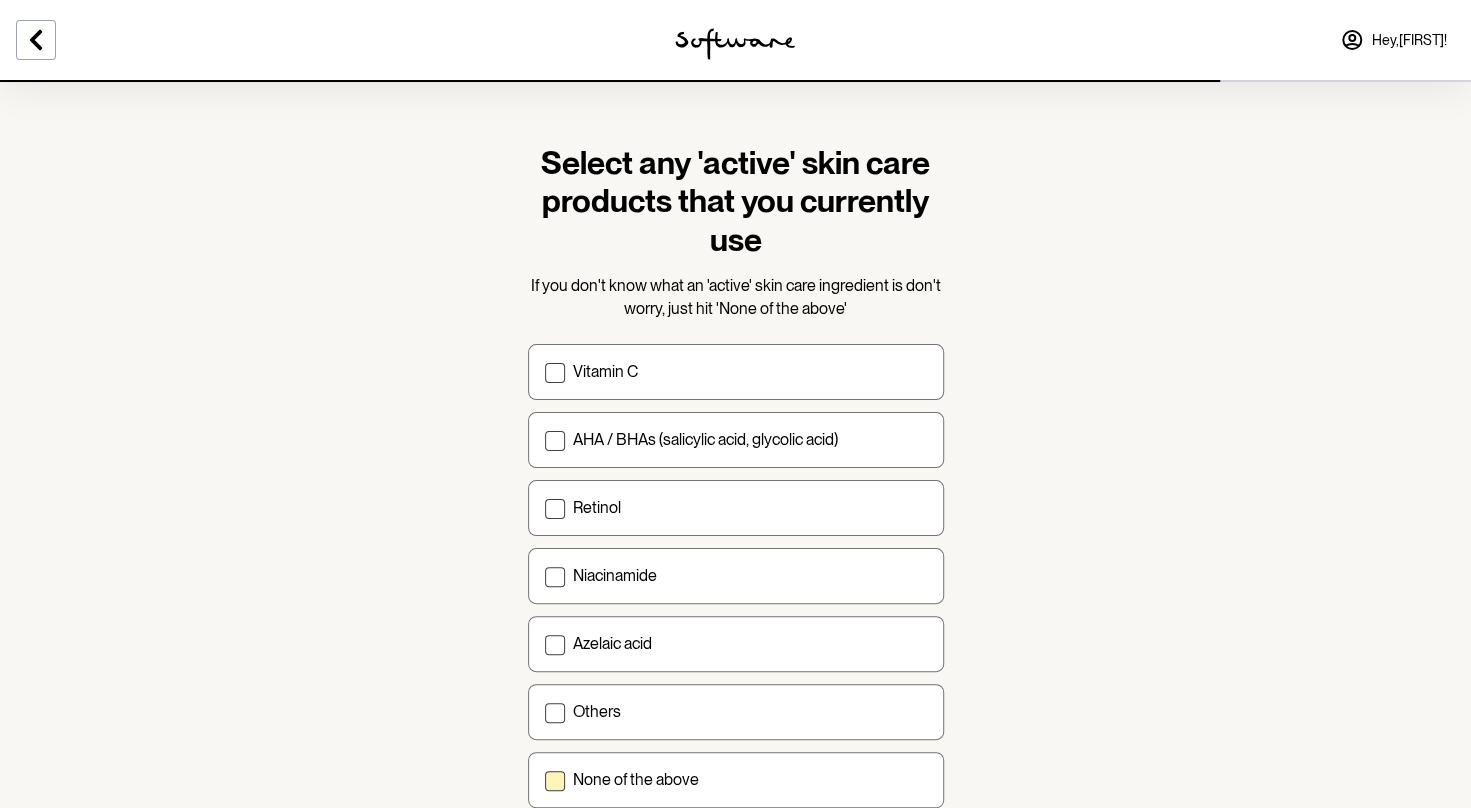 click at bounding box center [555, 781] 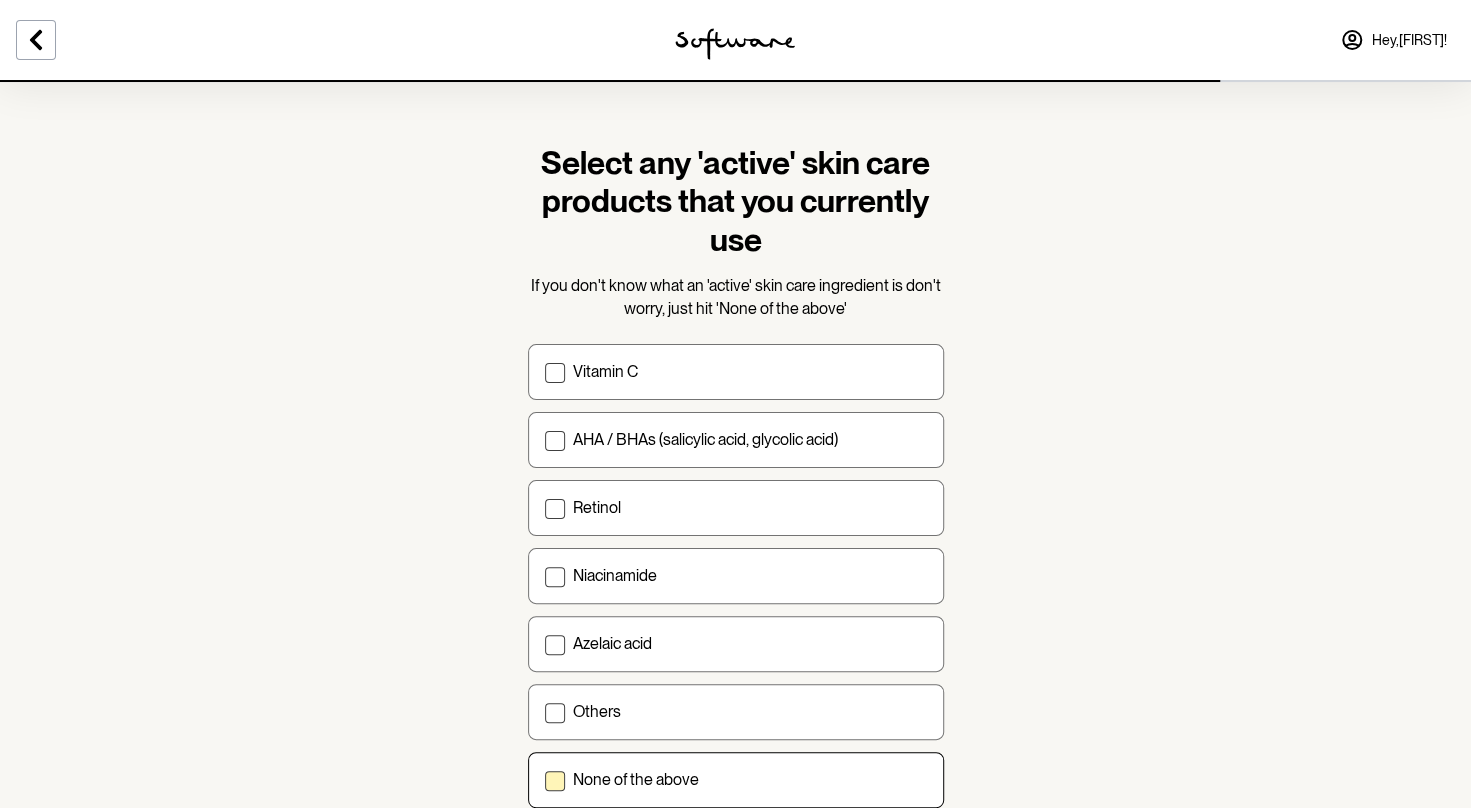 click on "None of the above" at bounding box center [544, 780] 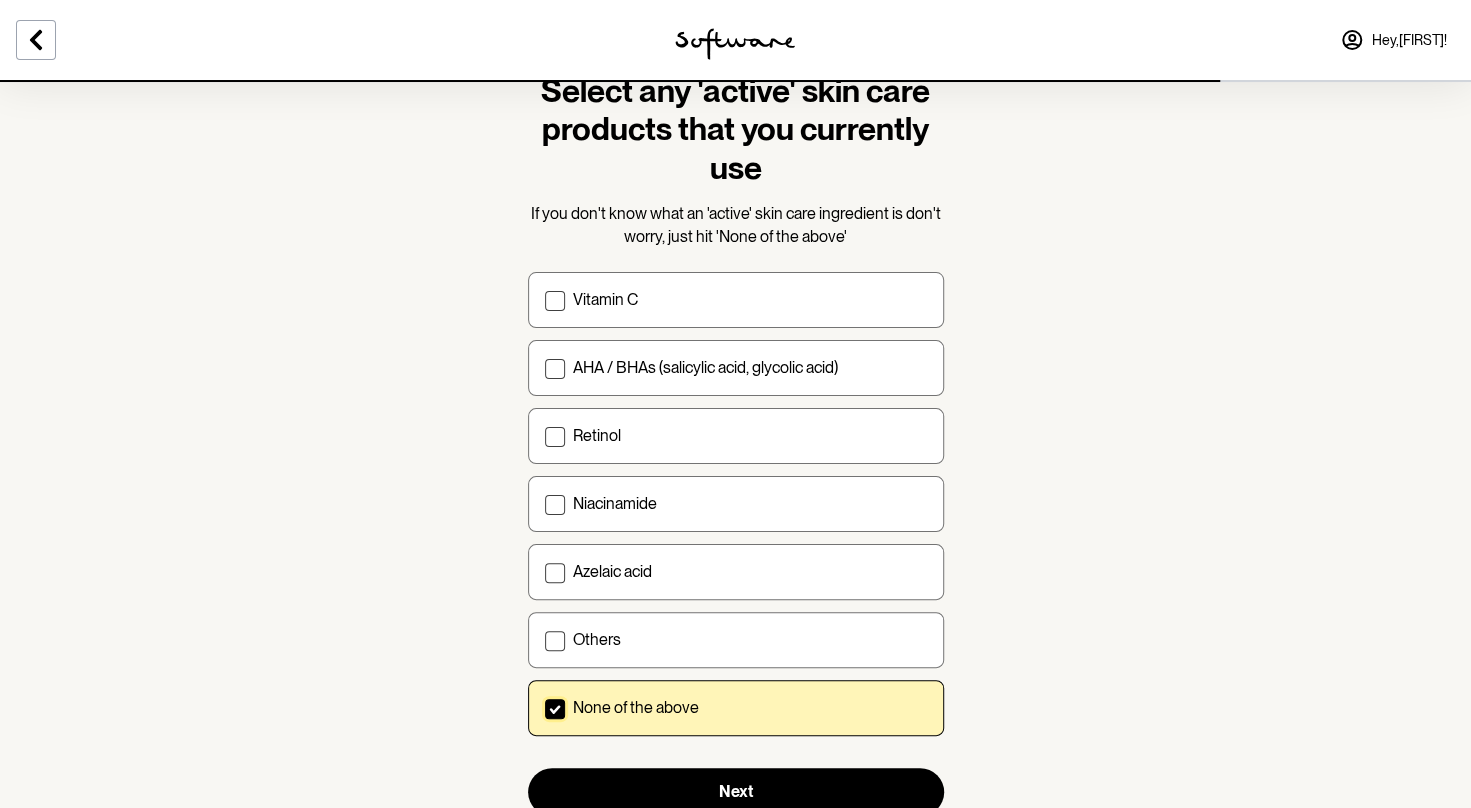scroll, scrollTop: 139, scrollLeft: 0, axis: vertical 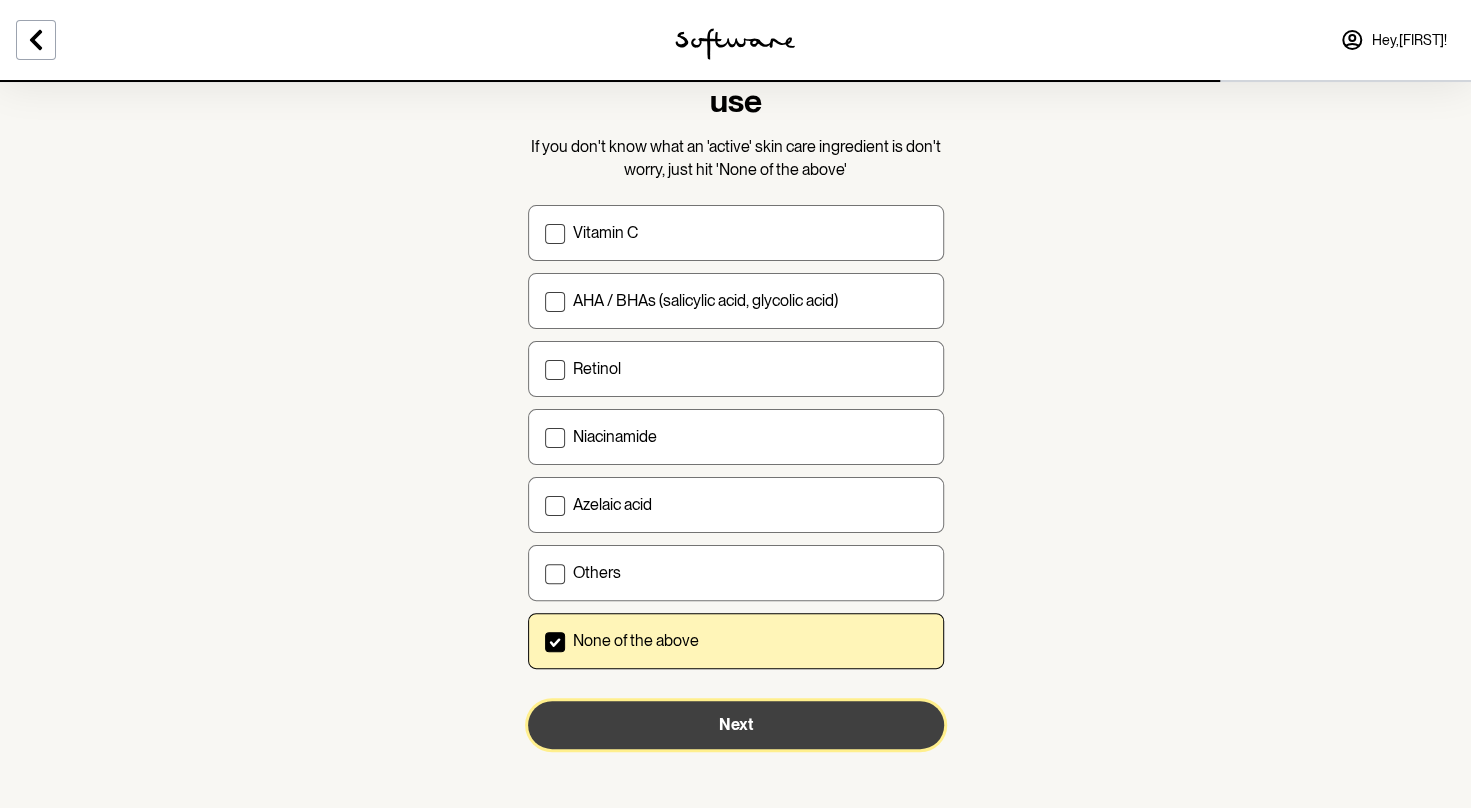 click on "Next" at bounding box center (736, 725) 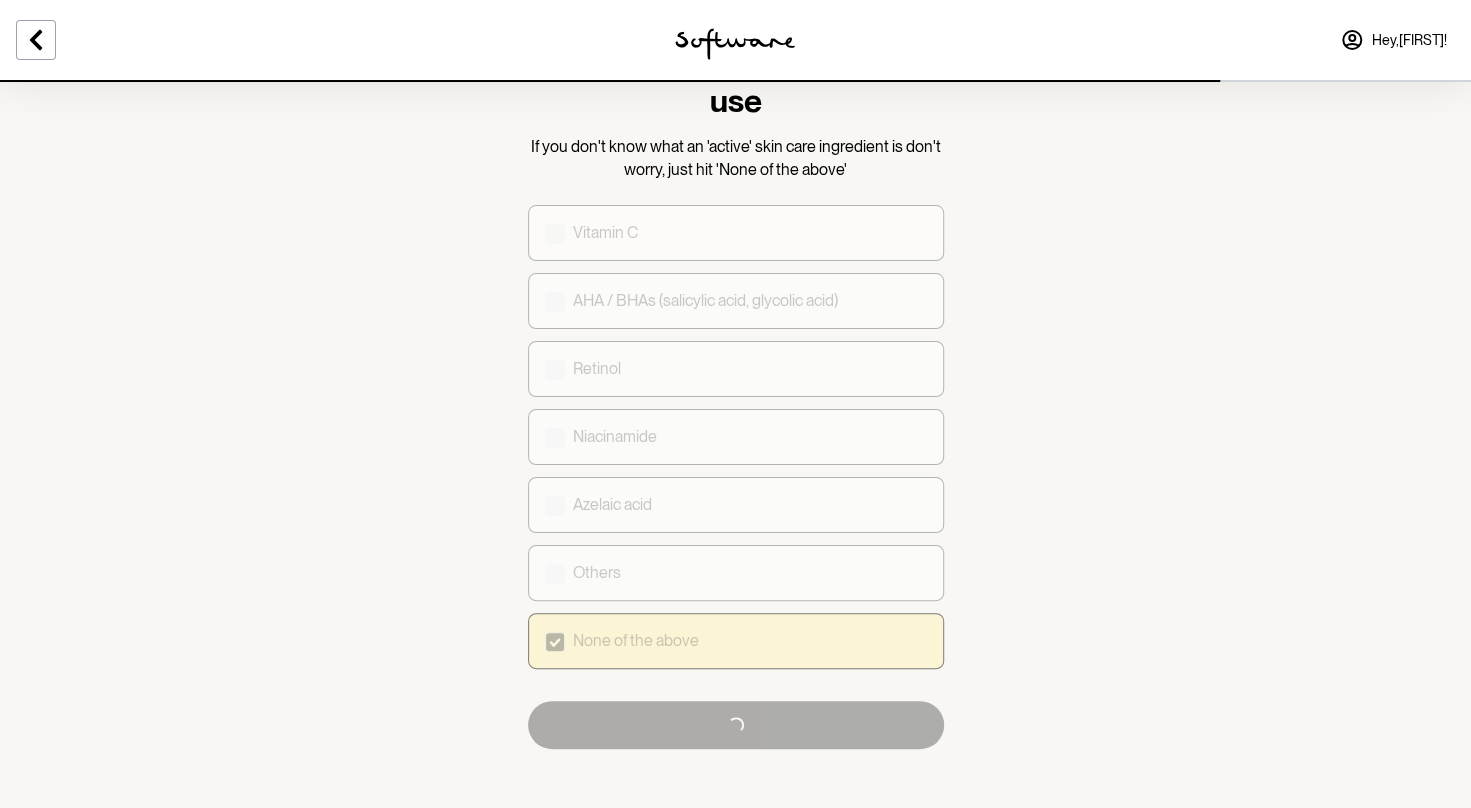 scroll, scrollTop: 0, scrollLeft: 0, axis: both 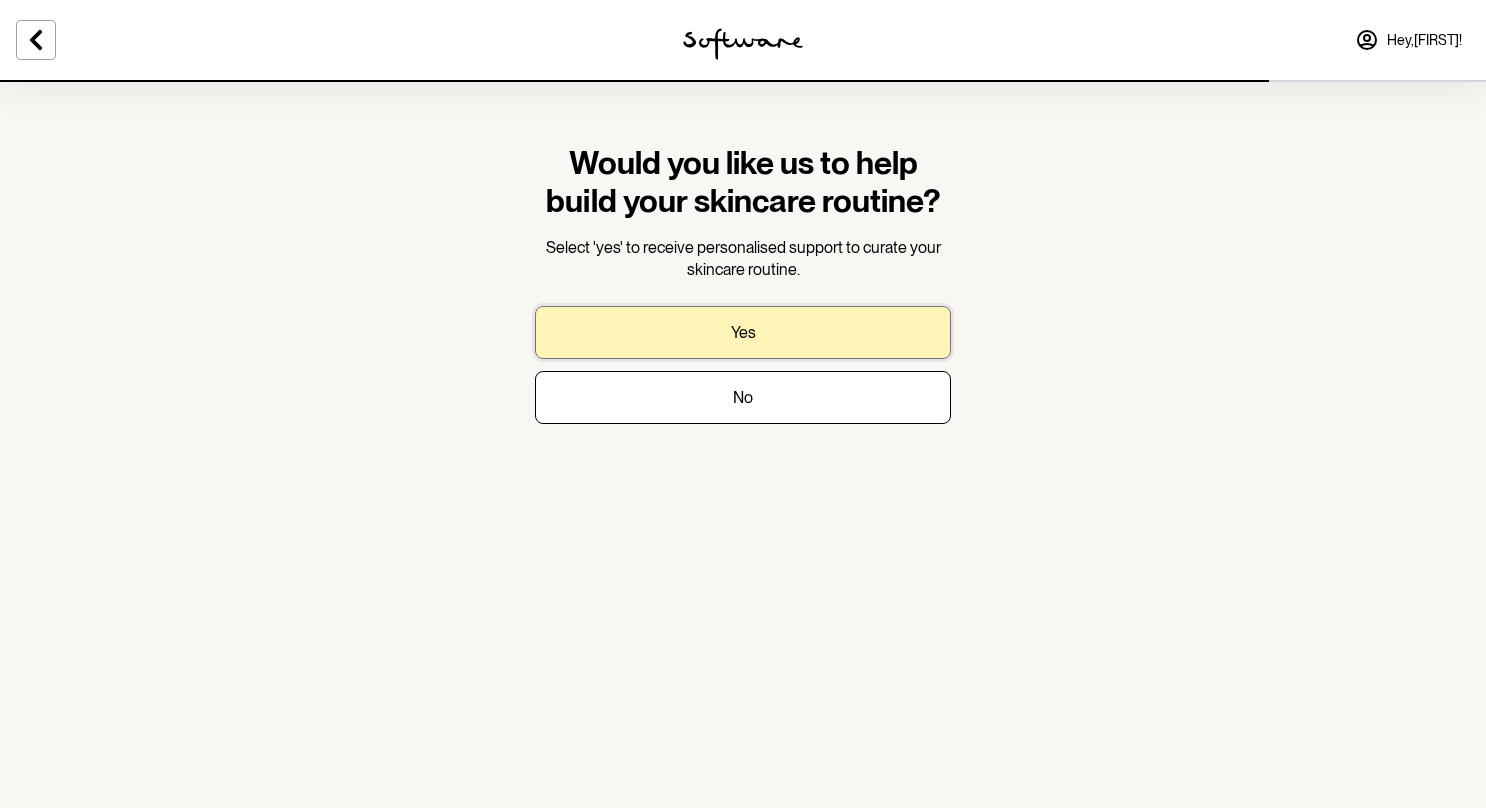 click on "Yes" at bounding box center (743, 332) 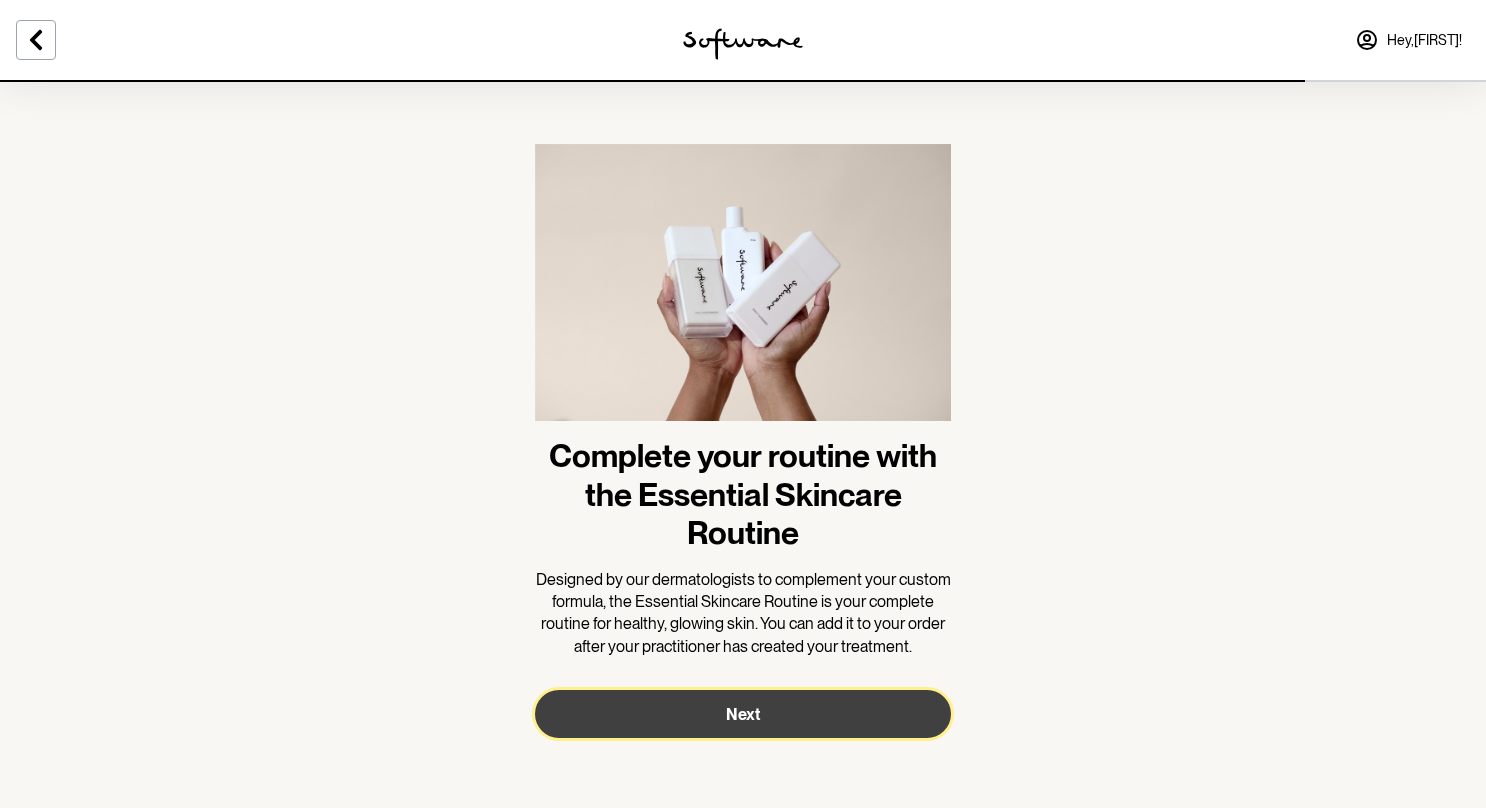 click on "Next" at bounding box center [743, 714] 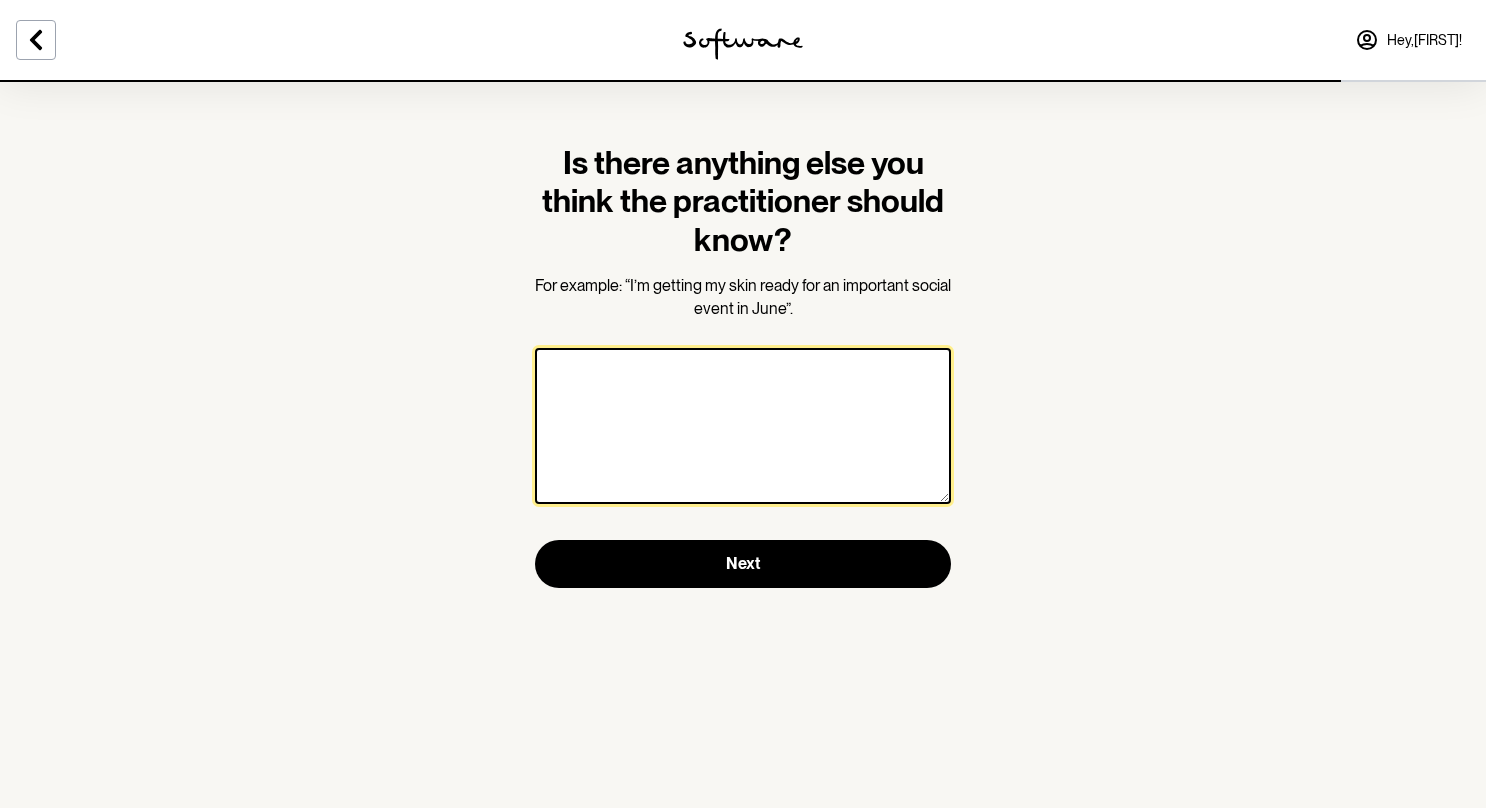 click at bounding box center [743, 426] 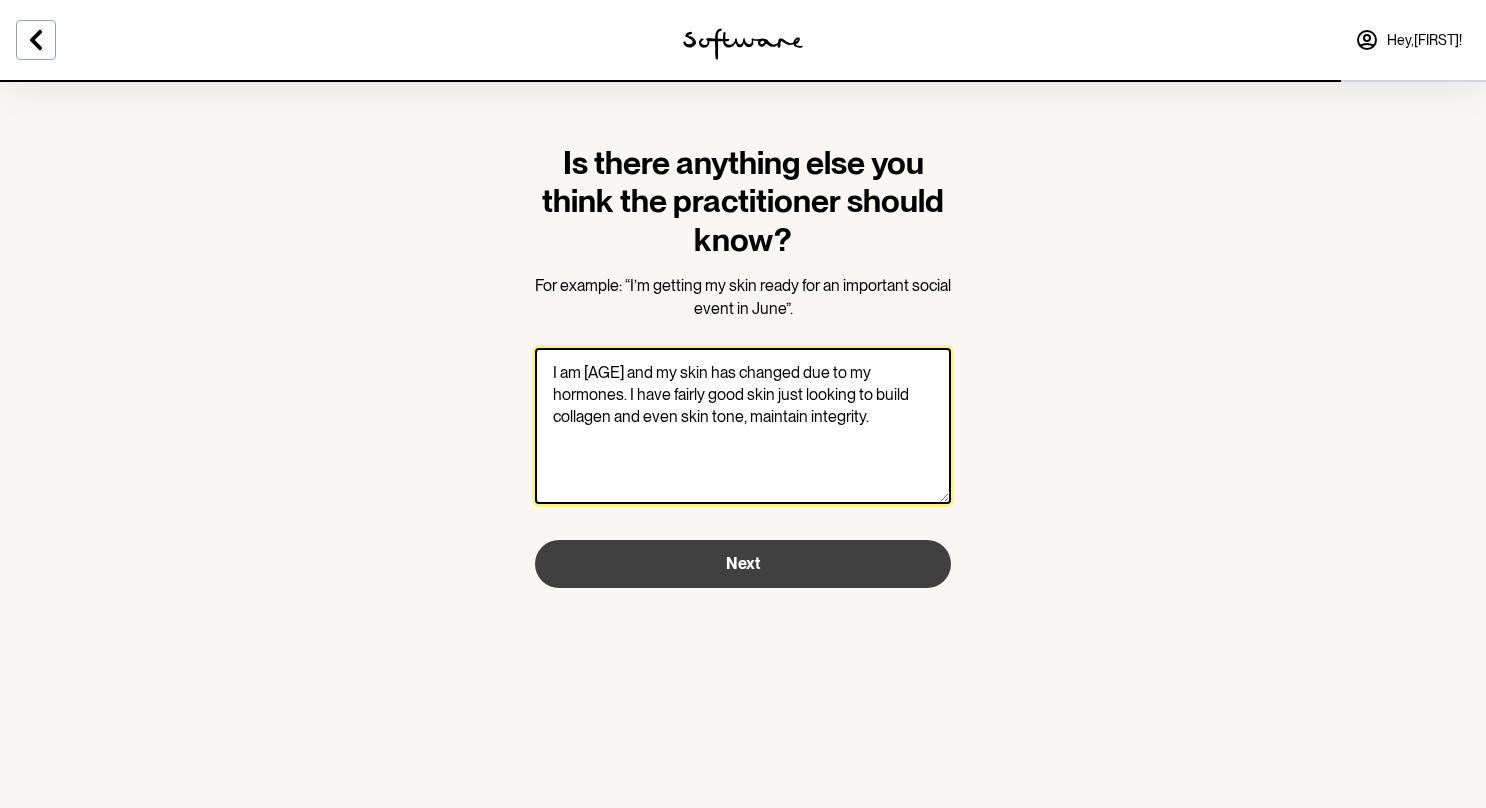 type on "I am [AGE] and my skin has changed due to my hormones. I have fairly good skin just looking to build collagen and even skin tone, maintain integrity." 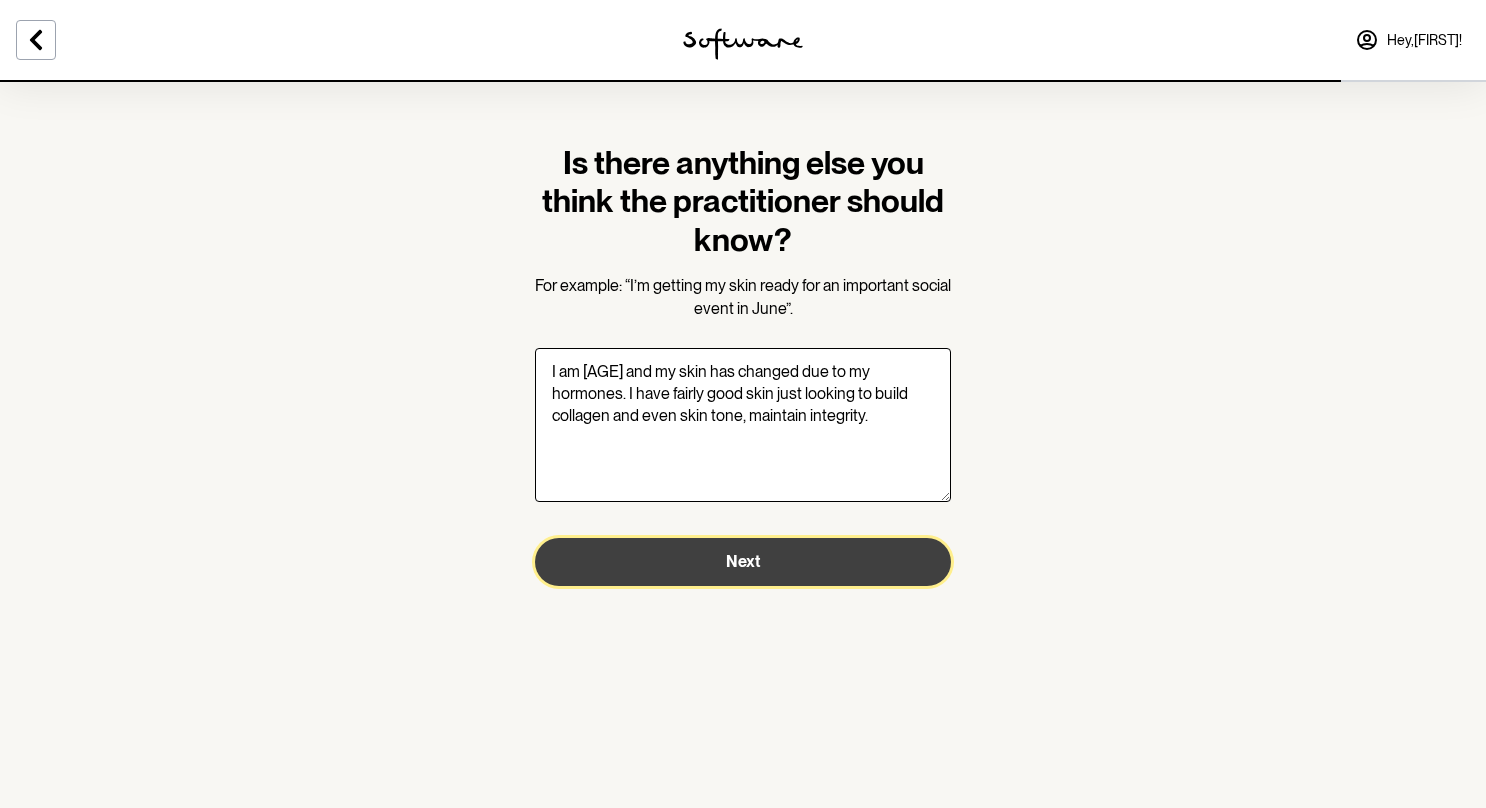 click on "Next" at bounding box center [743, 561] 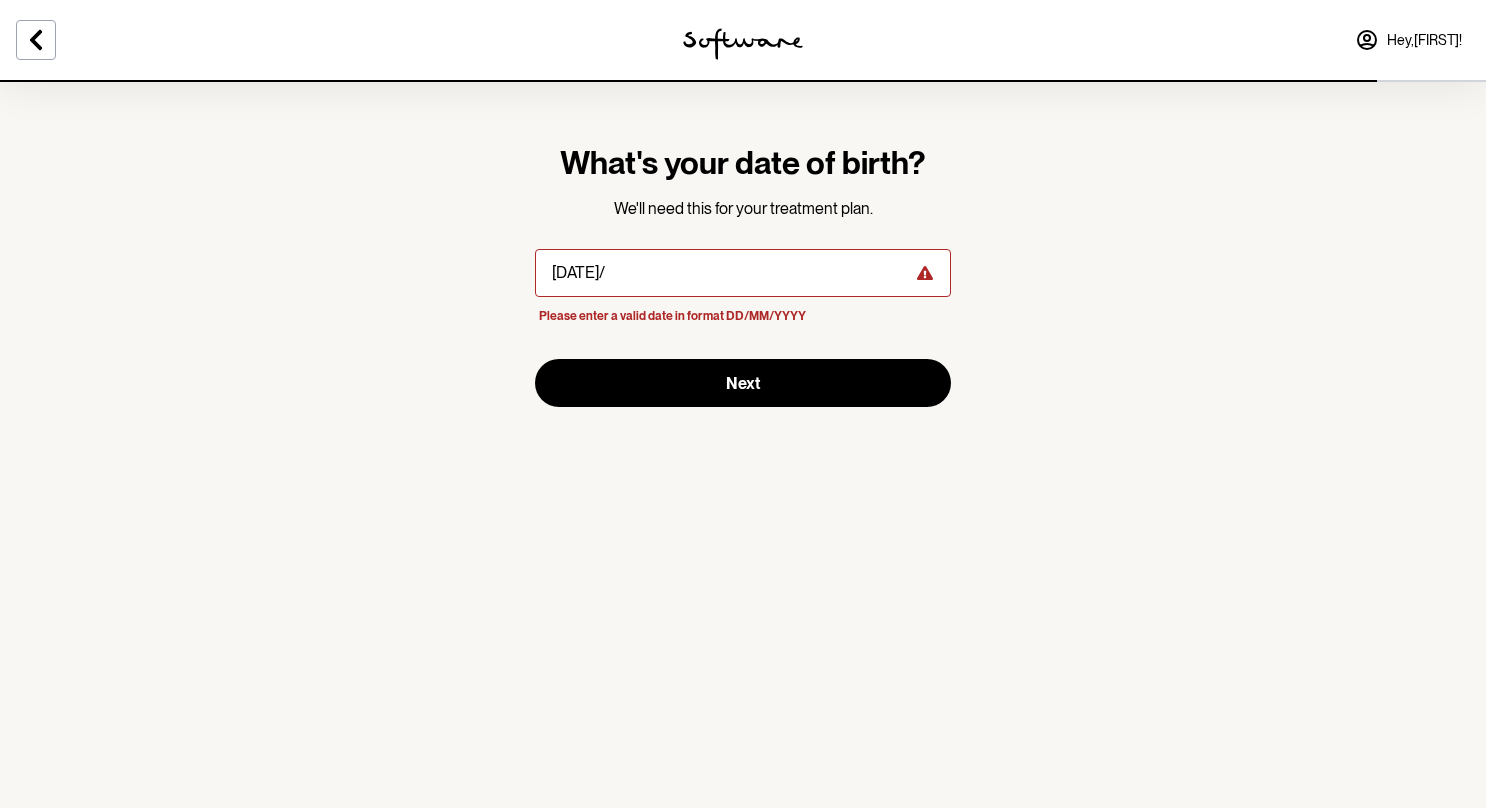 type on "2" 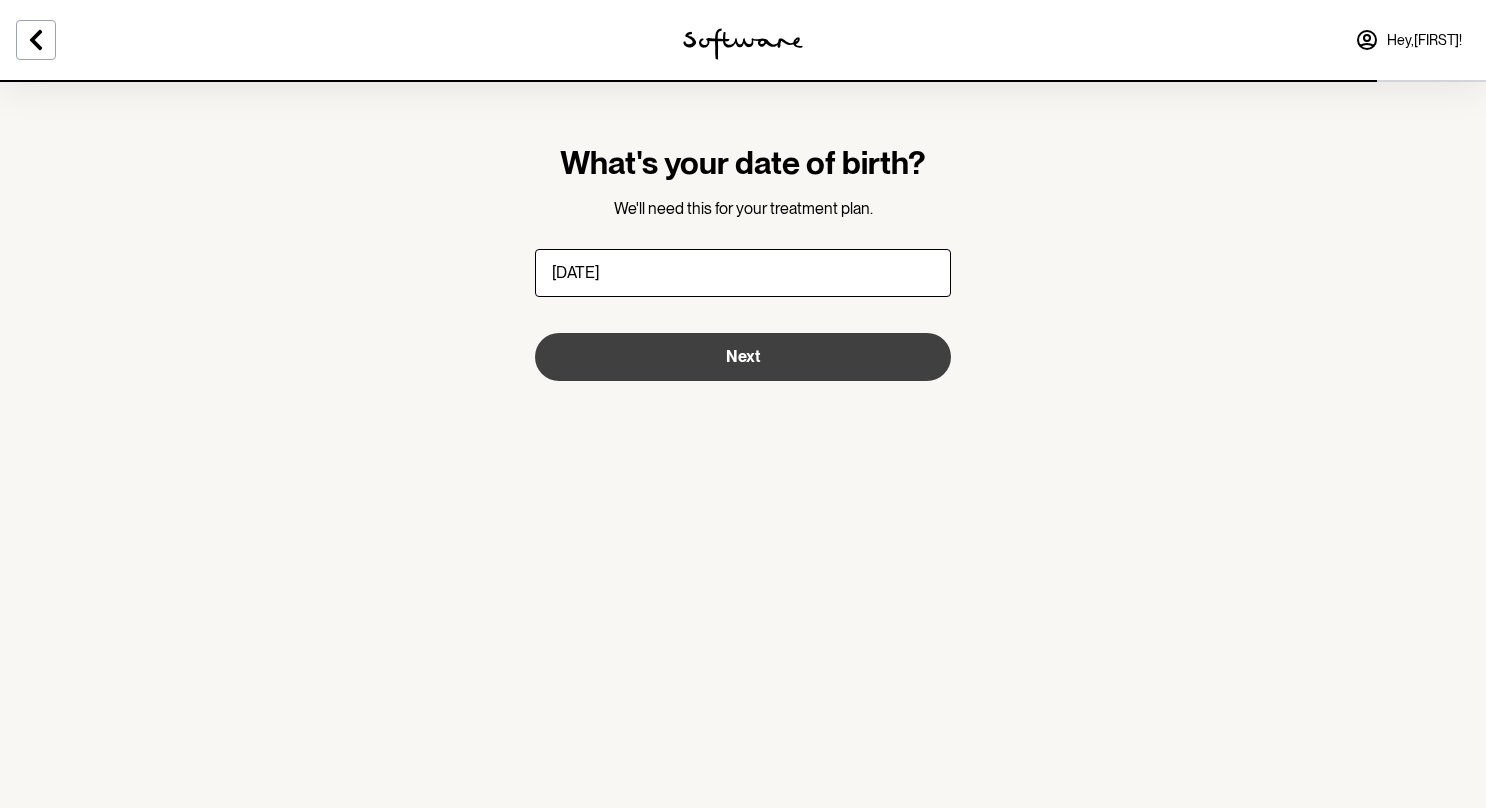 type on "[DATE]" 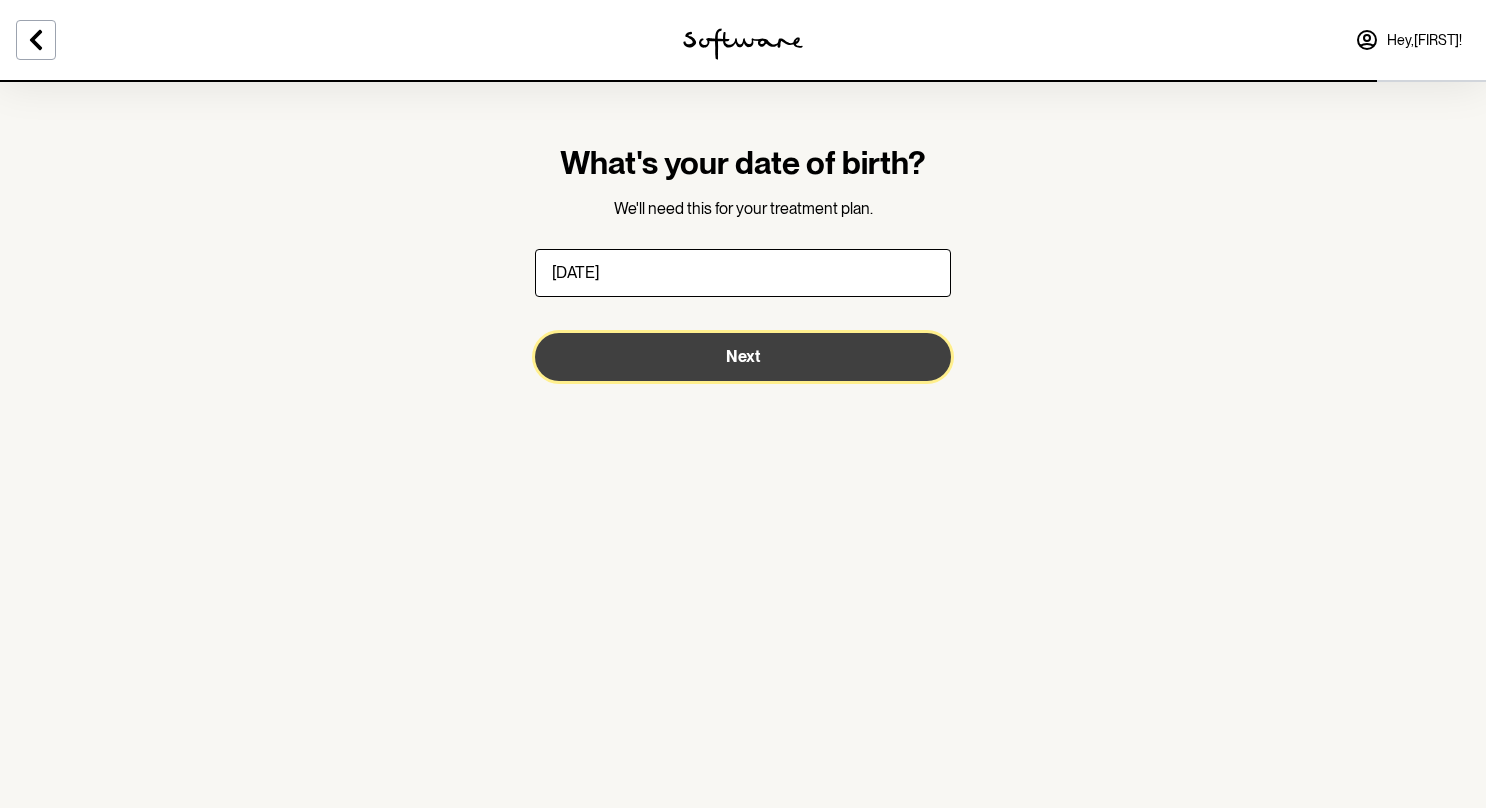 click on "Next" at bounding box center [743, 356] 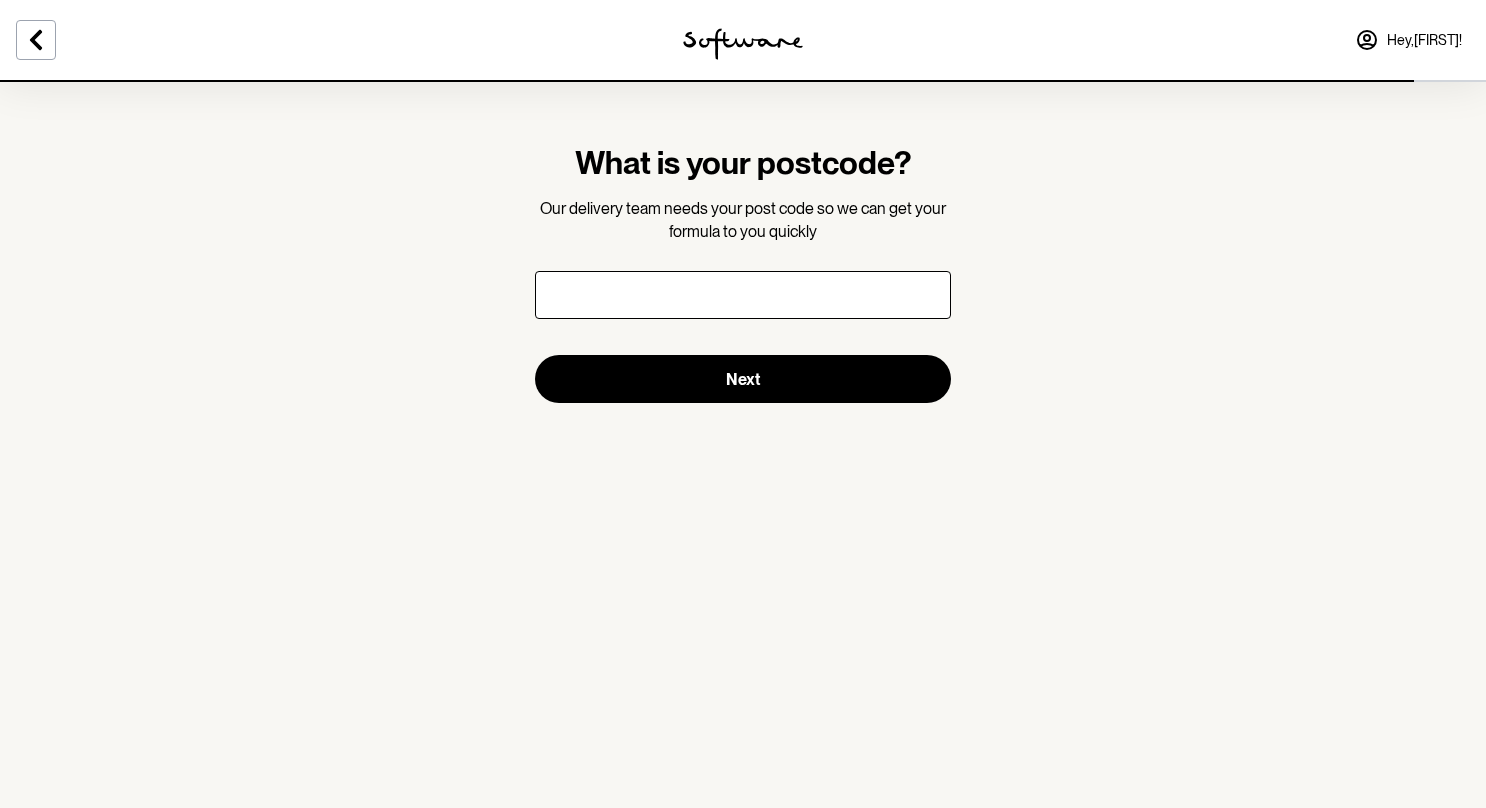 click on "What is your postcode? Our delivery team needs your post code so we can get your formula to you quickly Next" at bounding box center (743, 273) 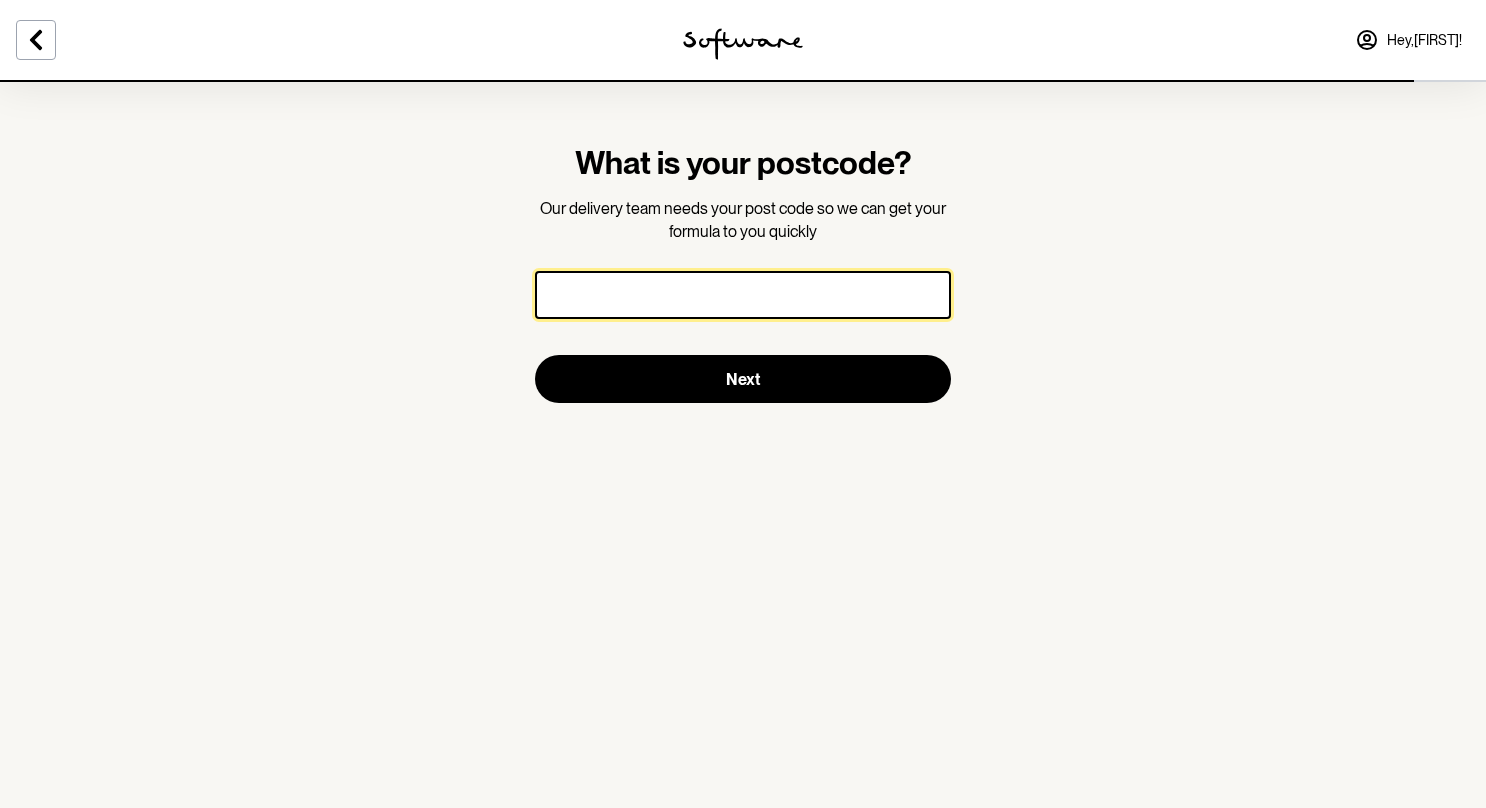 click at bounding box center [743, 295] 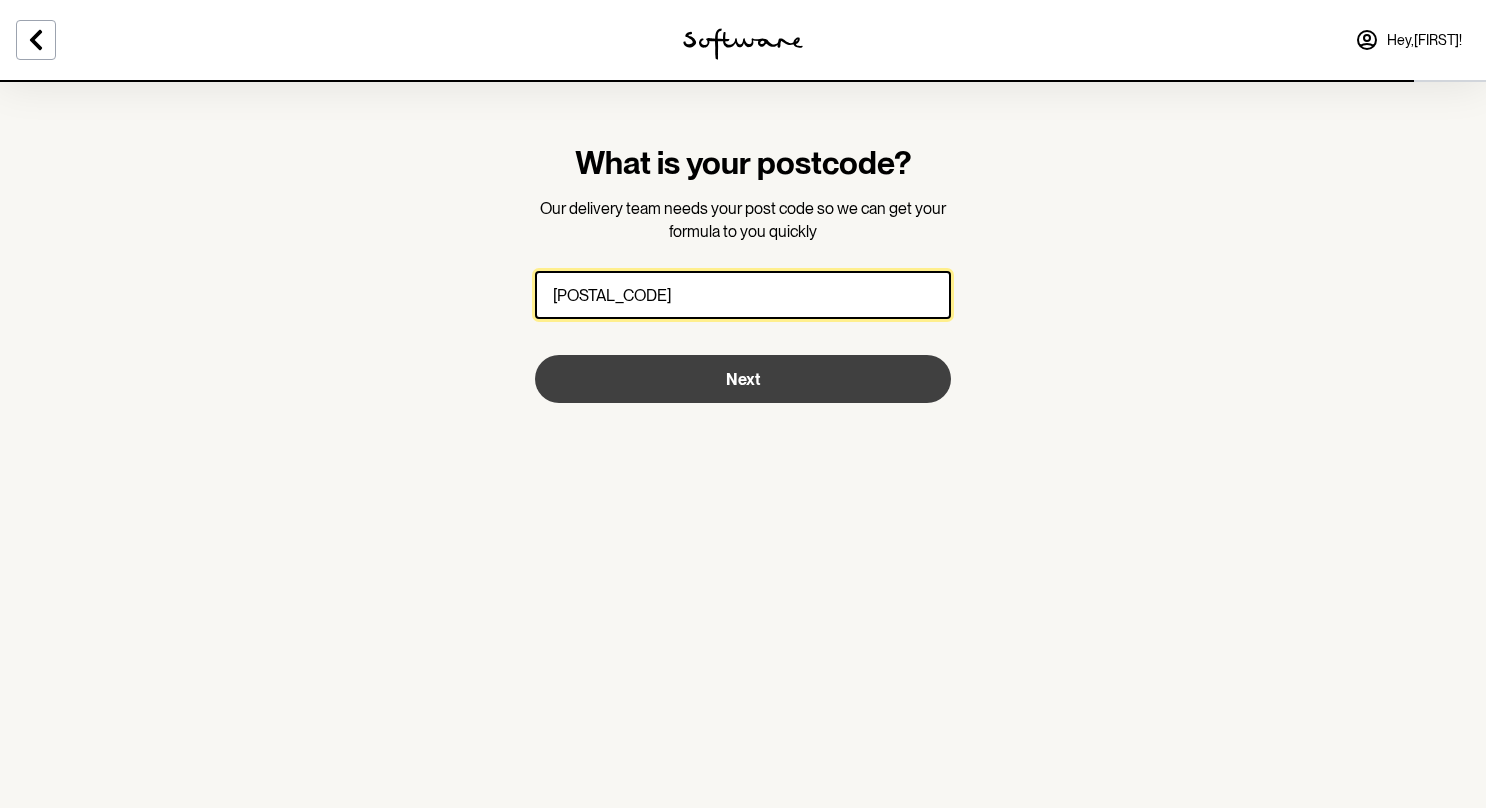 type on "[POSTAL_CODE]" 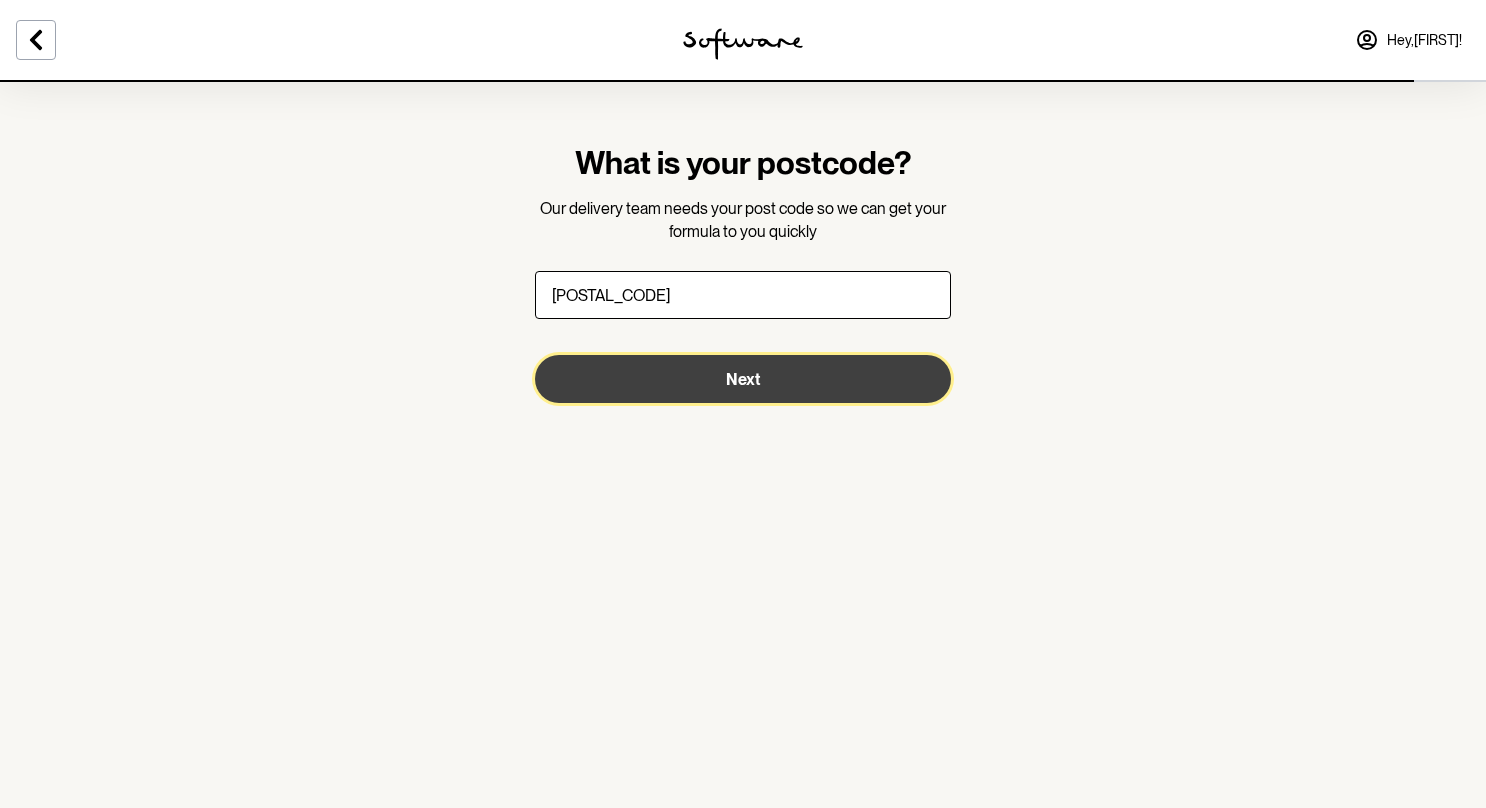 click on "Next" at bounding box center [743, 379] 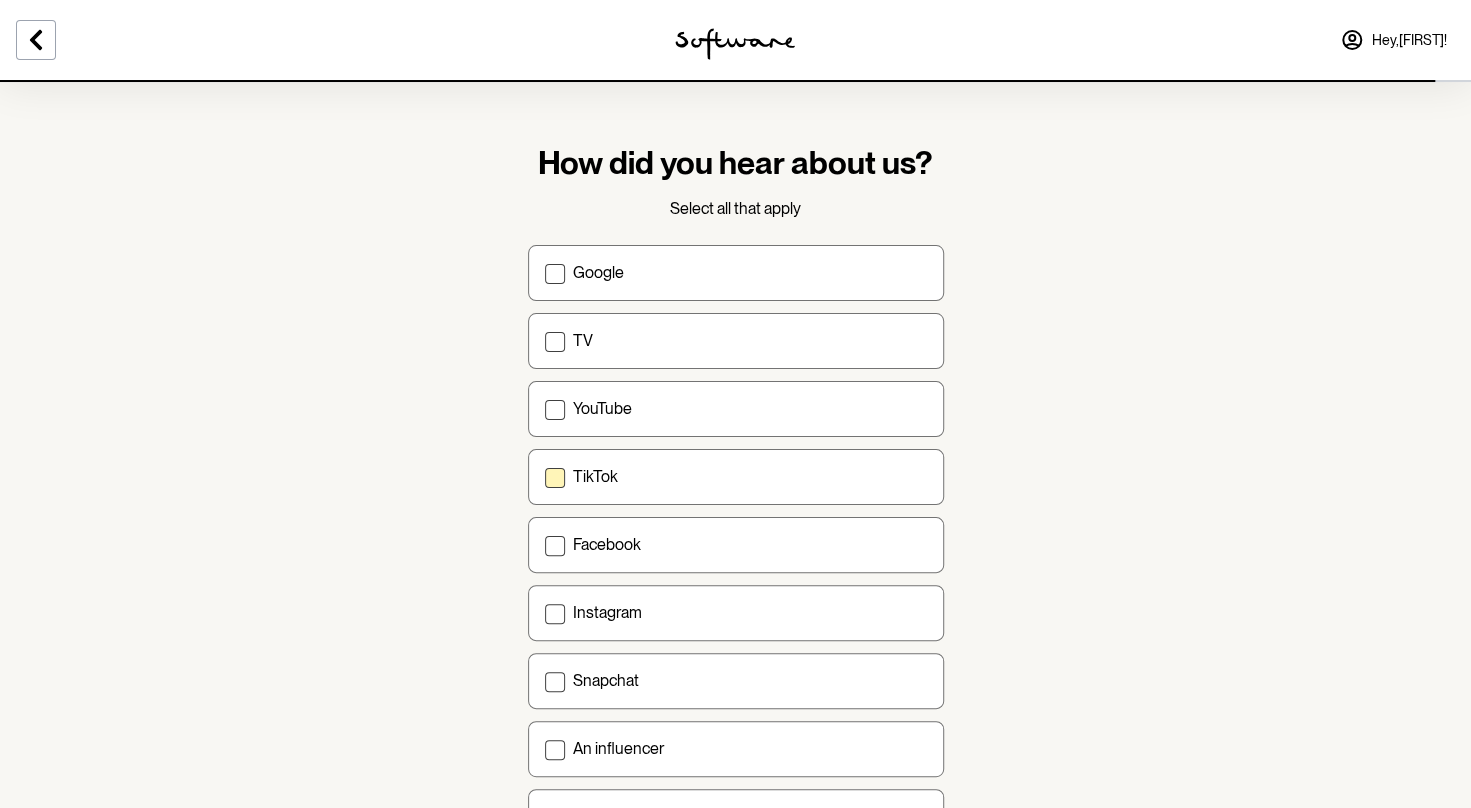 click at bounding box center [555, 478] 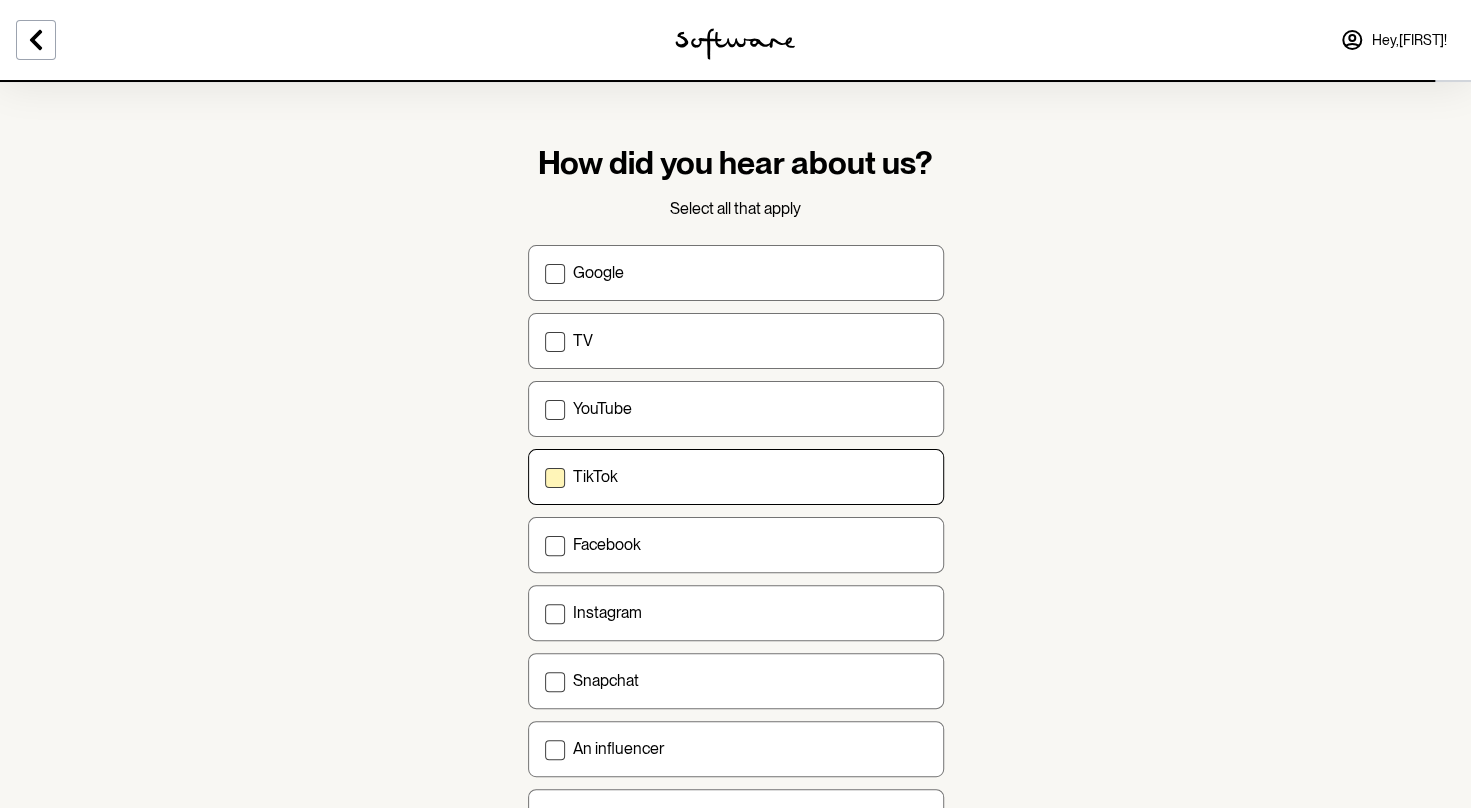click on "TikTok" at bounding box center [544, 476] 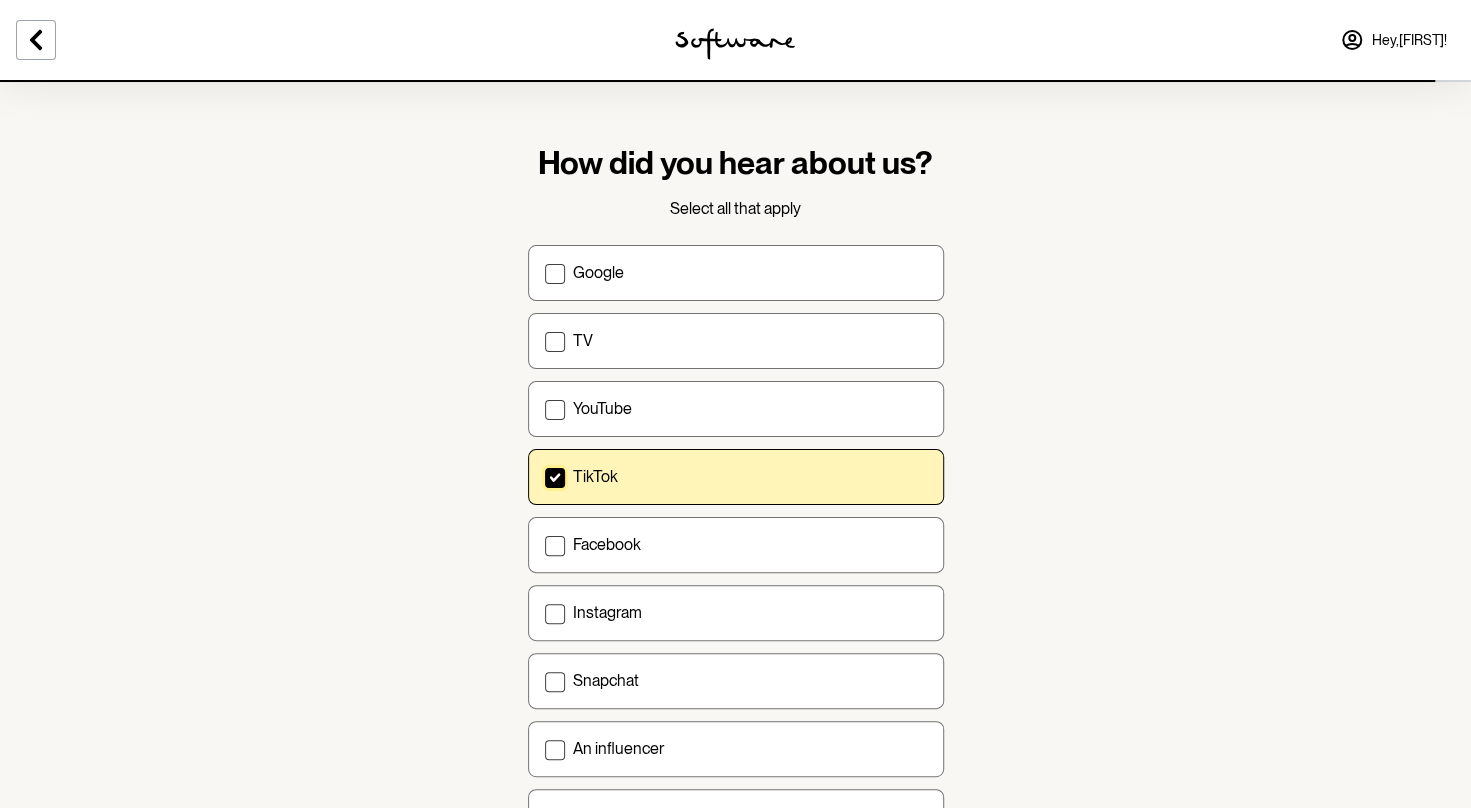 click 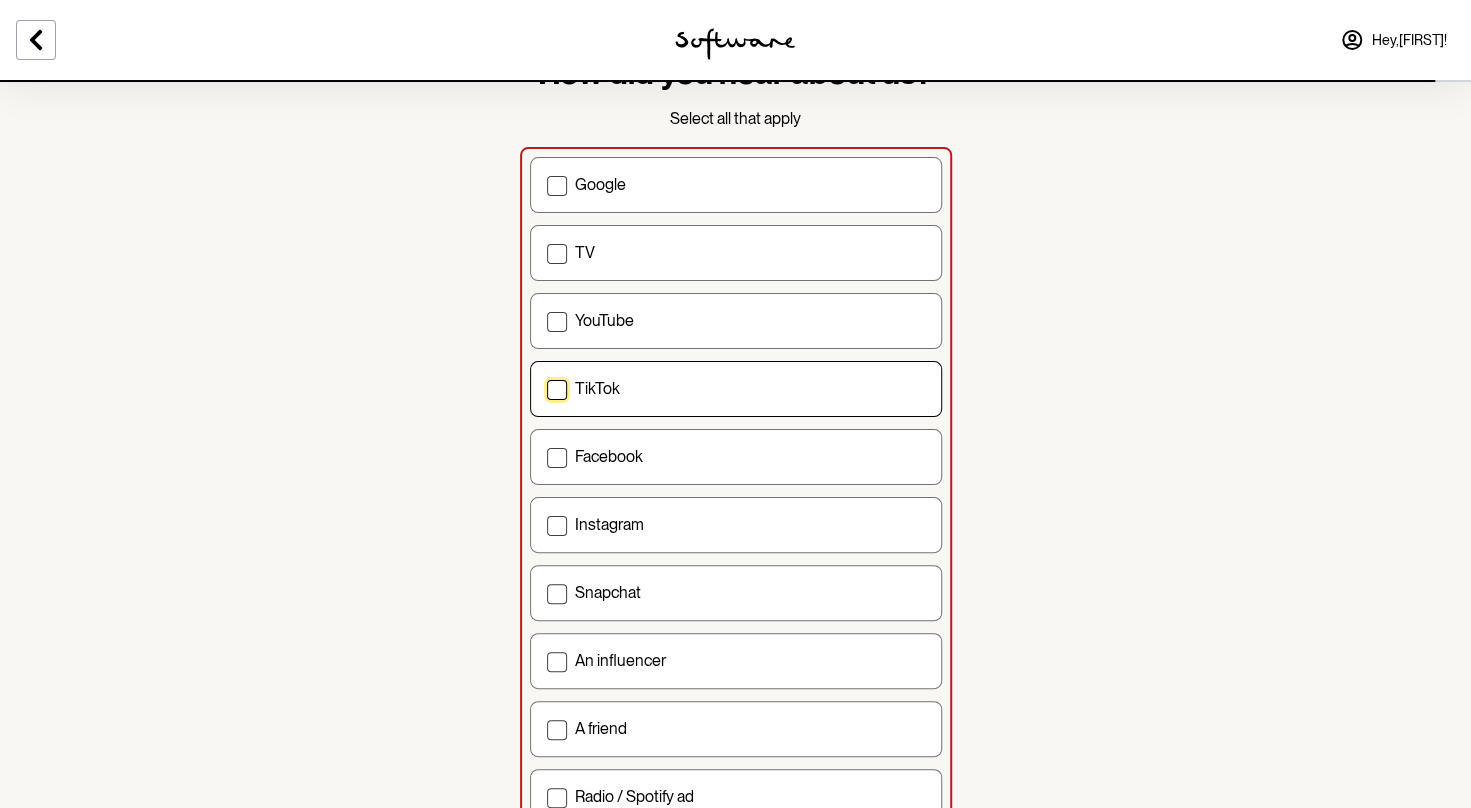 scroll, scrollTop: 88, scrollLeft: 0, axis: vertical 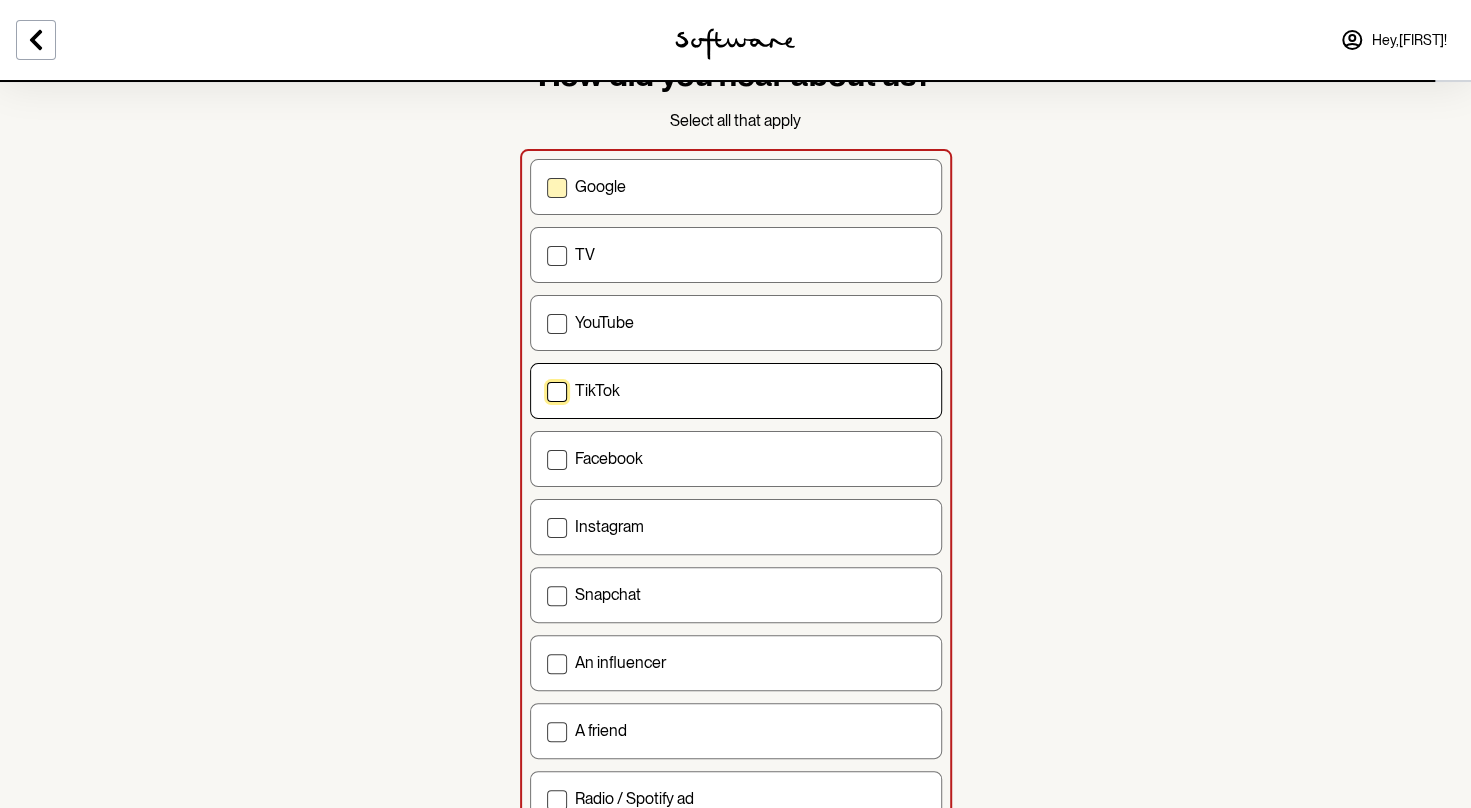 click at bounding box center (557, 188) 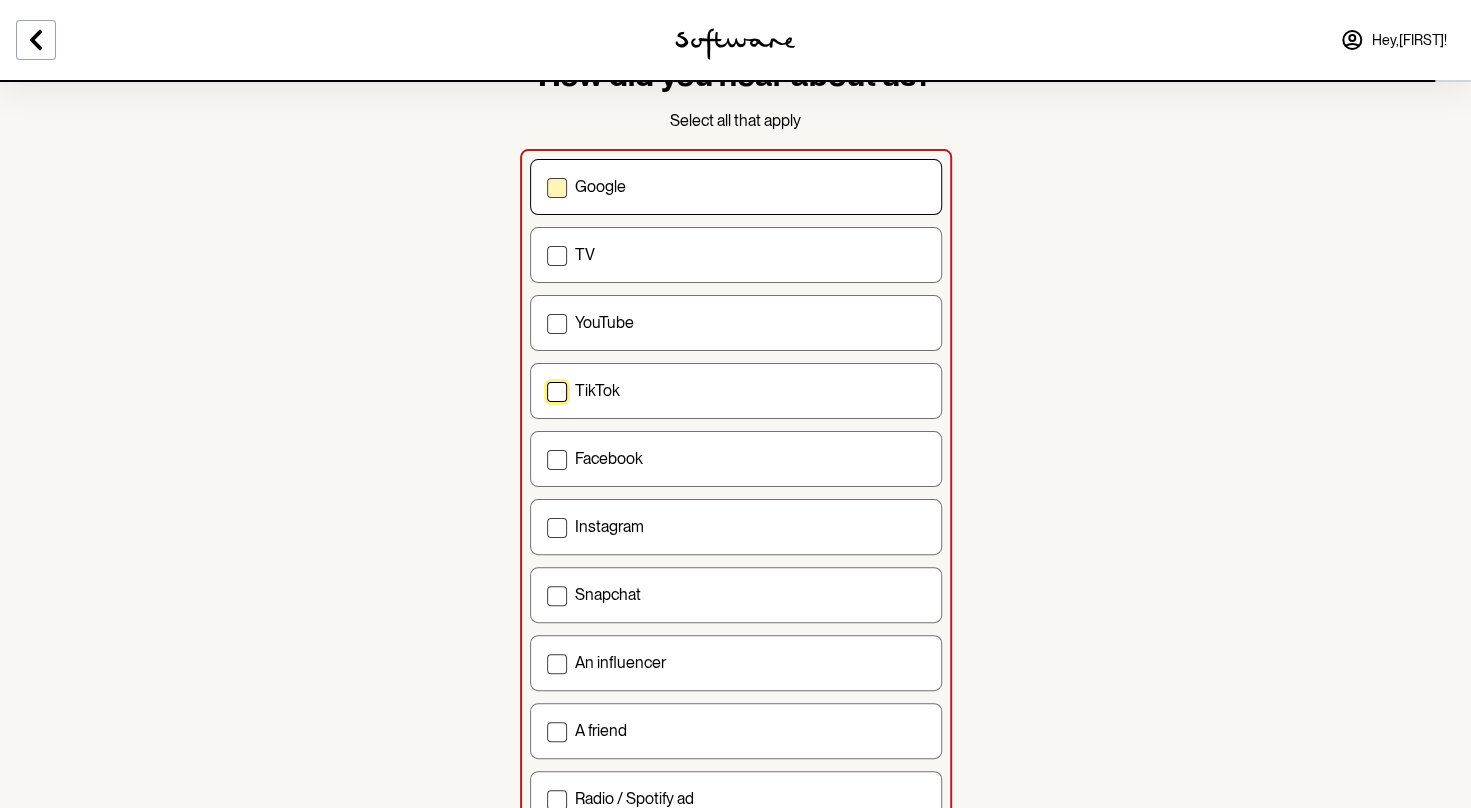 click on "Google" at bounding box center (546, 186) 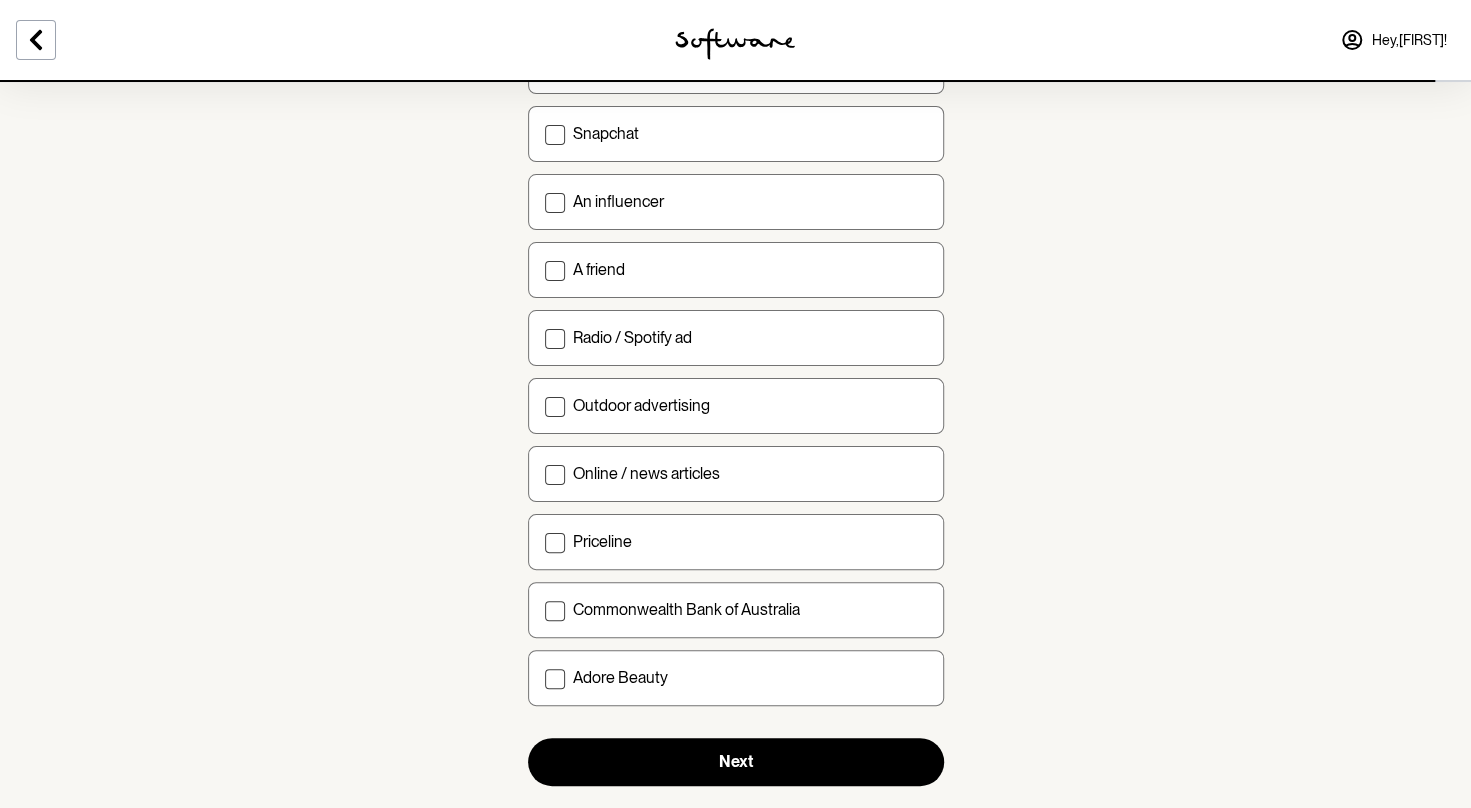 scroll, scrollTop: 550, scrollLeft: 0, axis: vertical 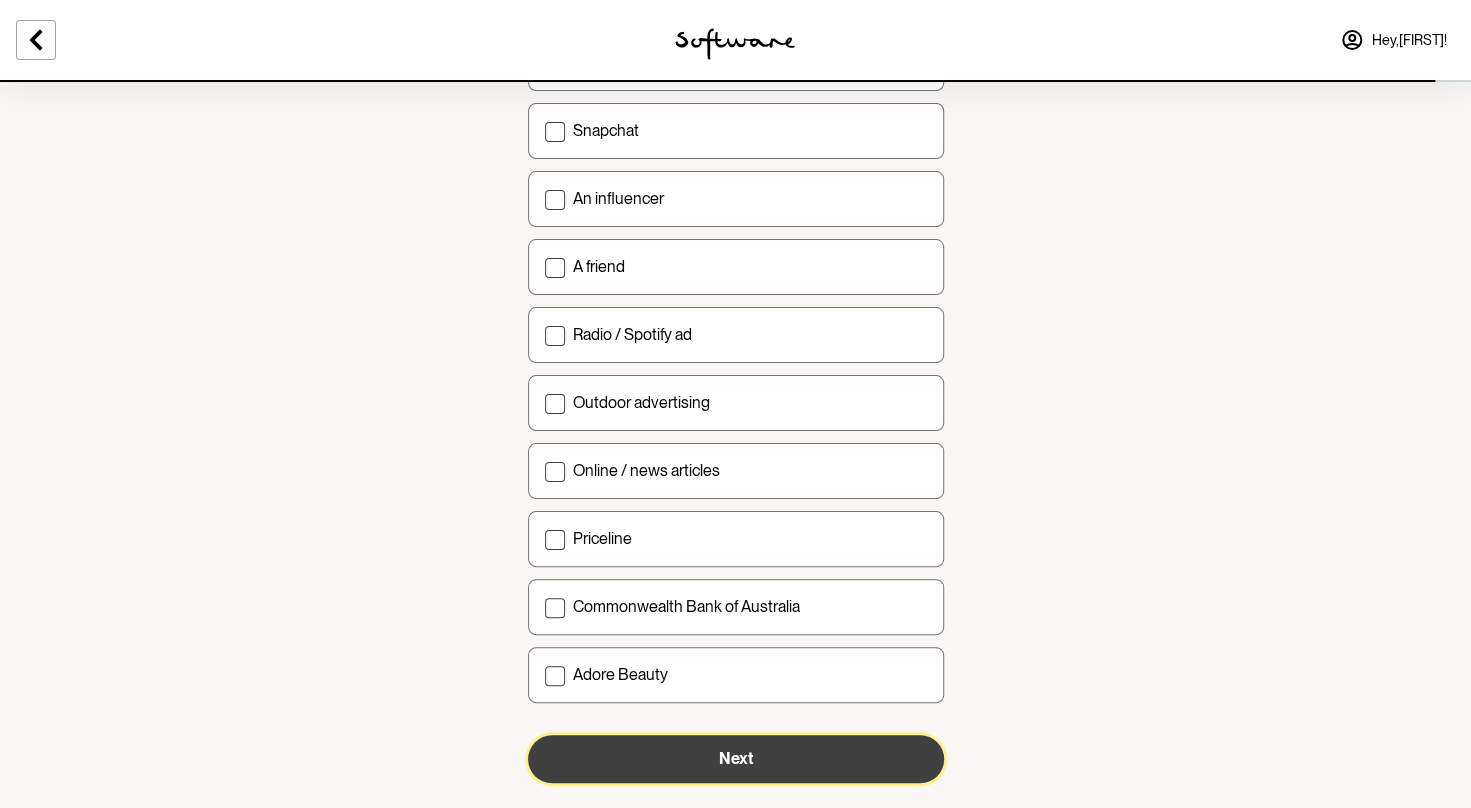 click on "Next" at bounding box center [736, 759] 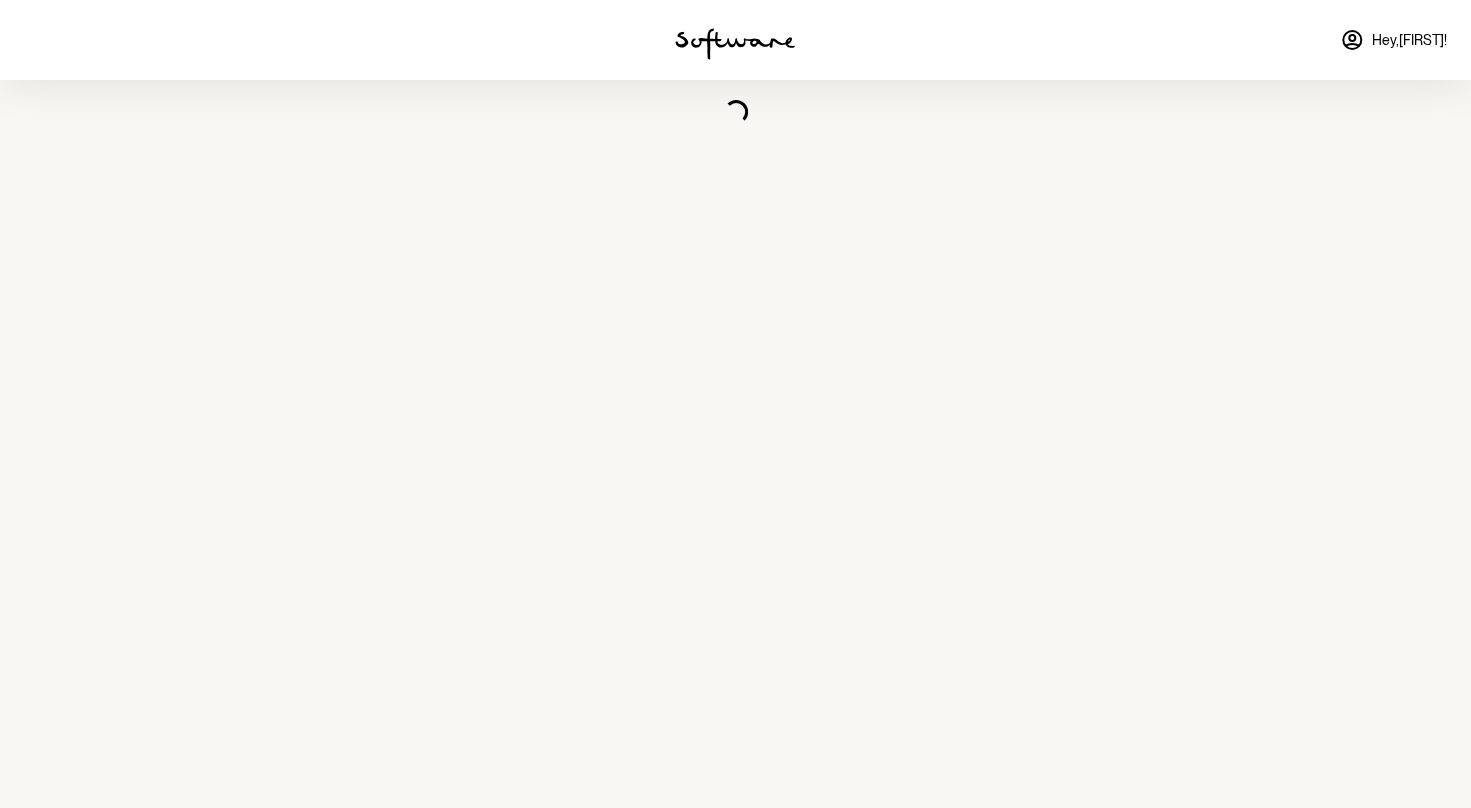 scroll, scrollTop: 0, scrollLeft: 0, axis: both 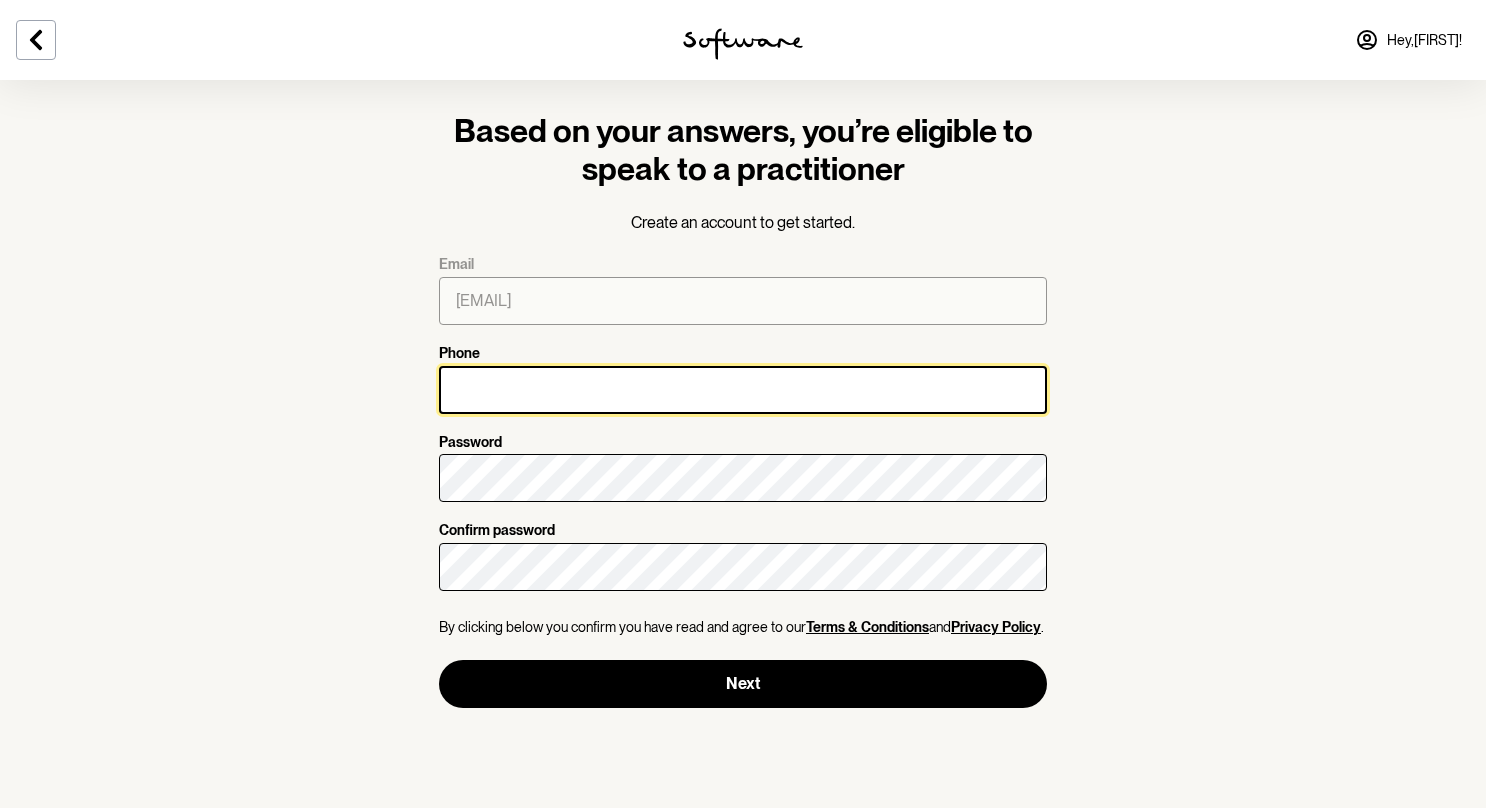 click on "Phone" at bounding box center [743, 390] 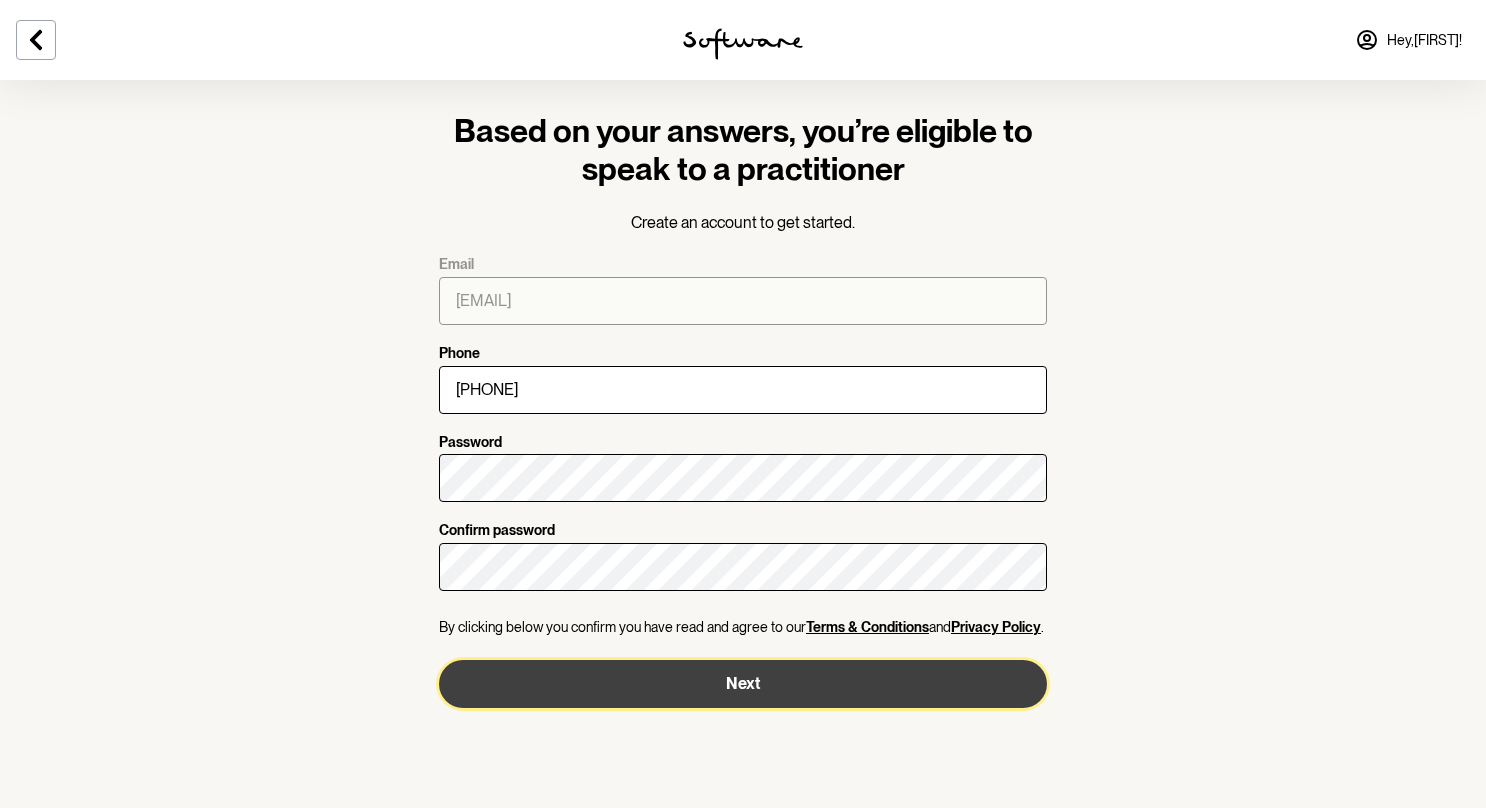 click on "Next" at bounding box center (743, 684) 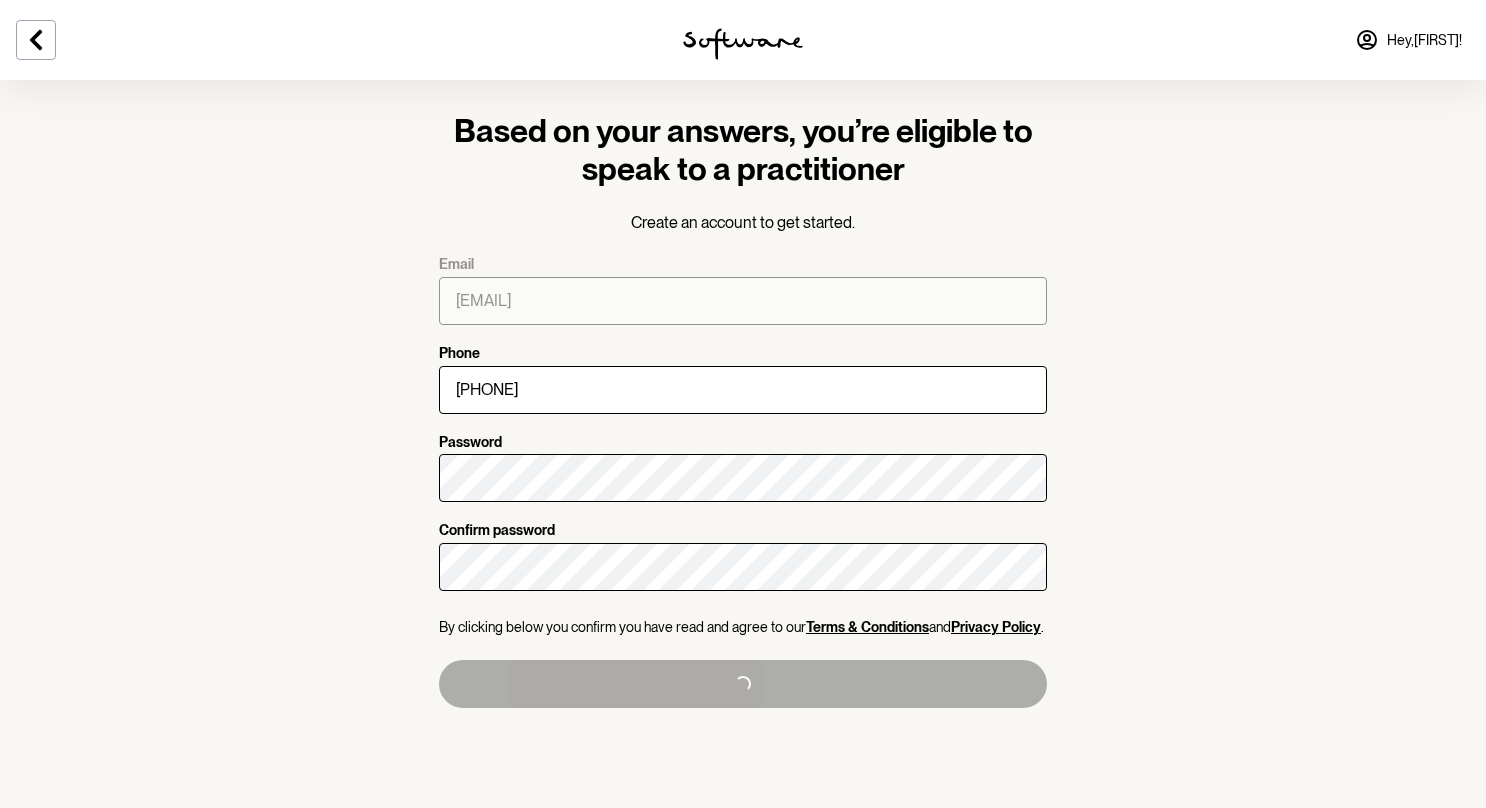 type on "[PHONE]" 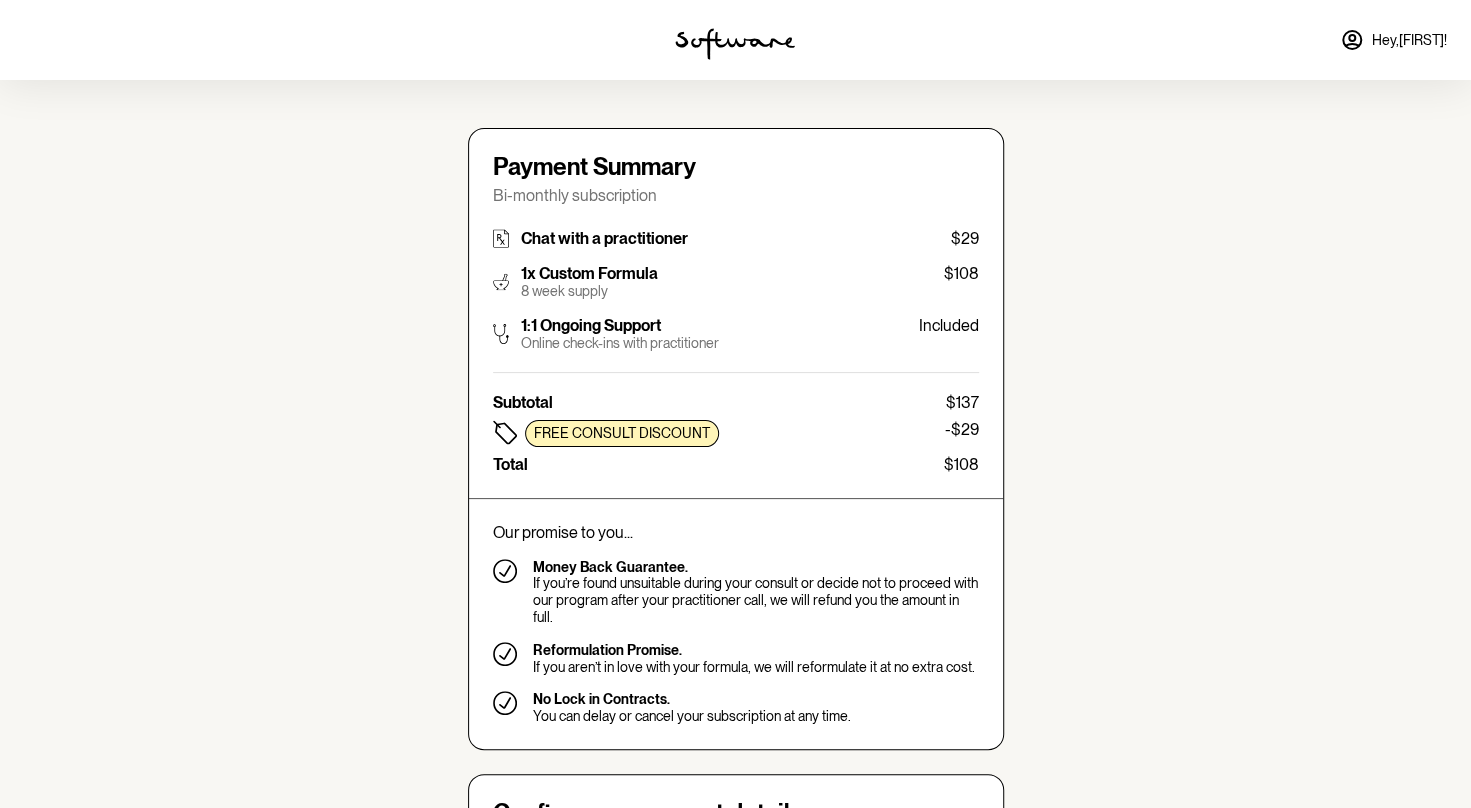 type on "[EMAIL]" 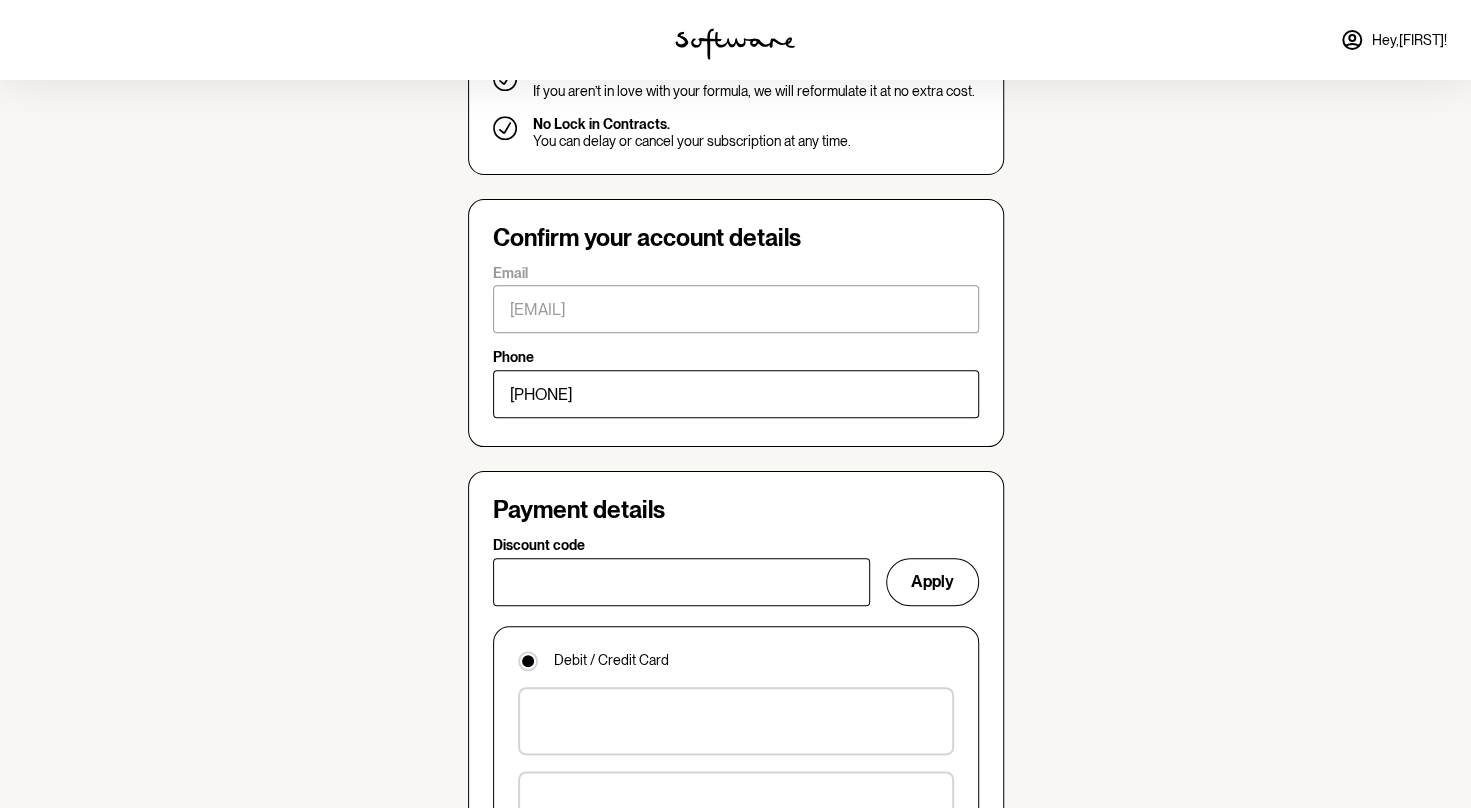 scroll, scrollTop: 1000, scrollLeft: 0, axis: vertical 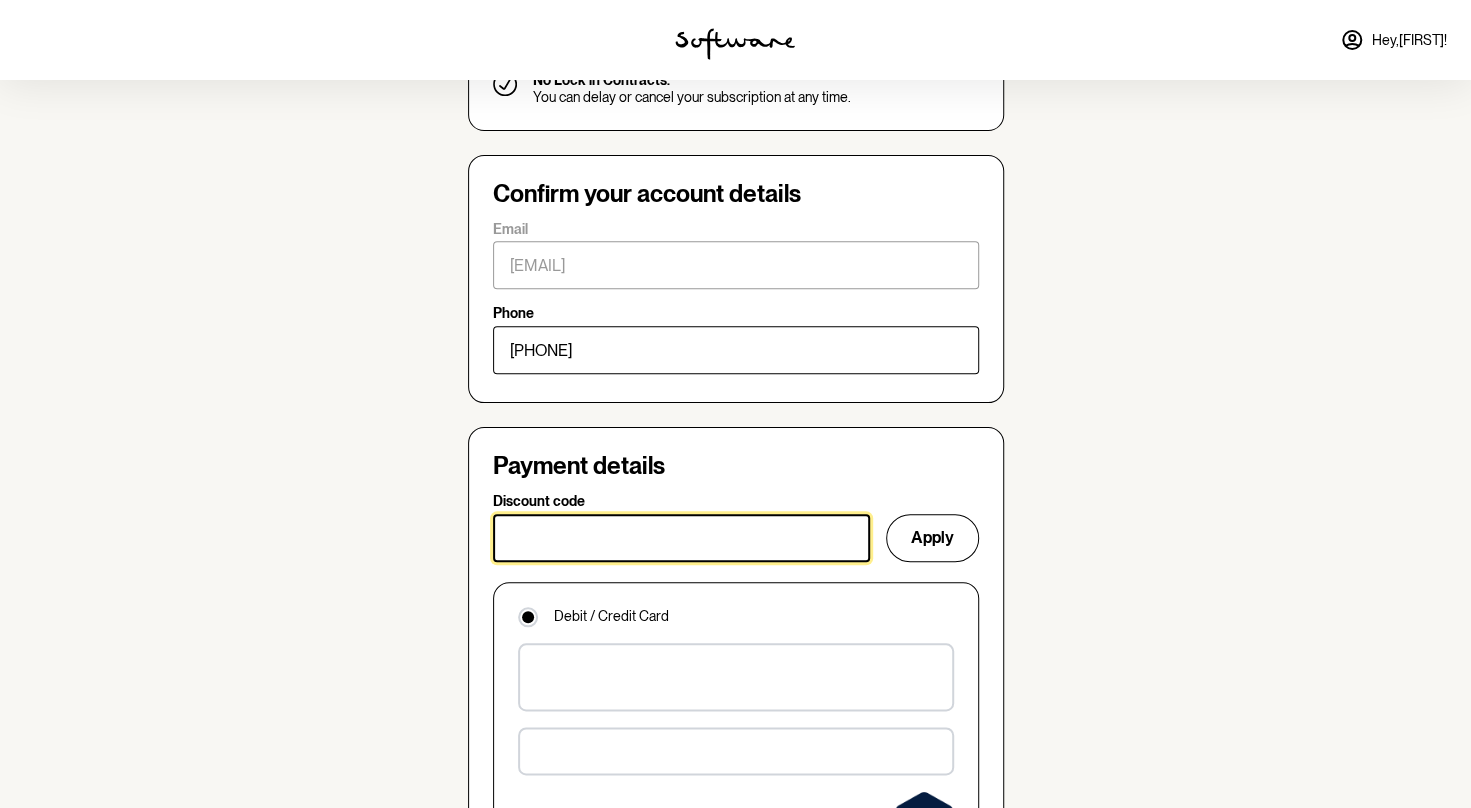 click on "Discount code" at bounding box center [681, 538] 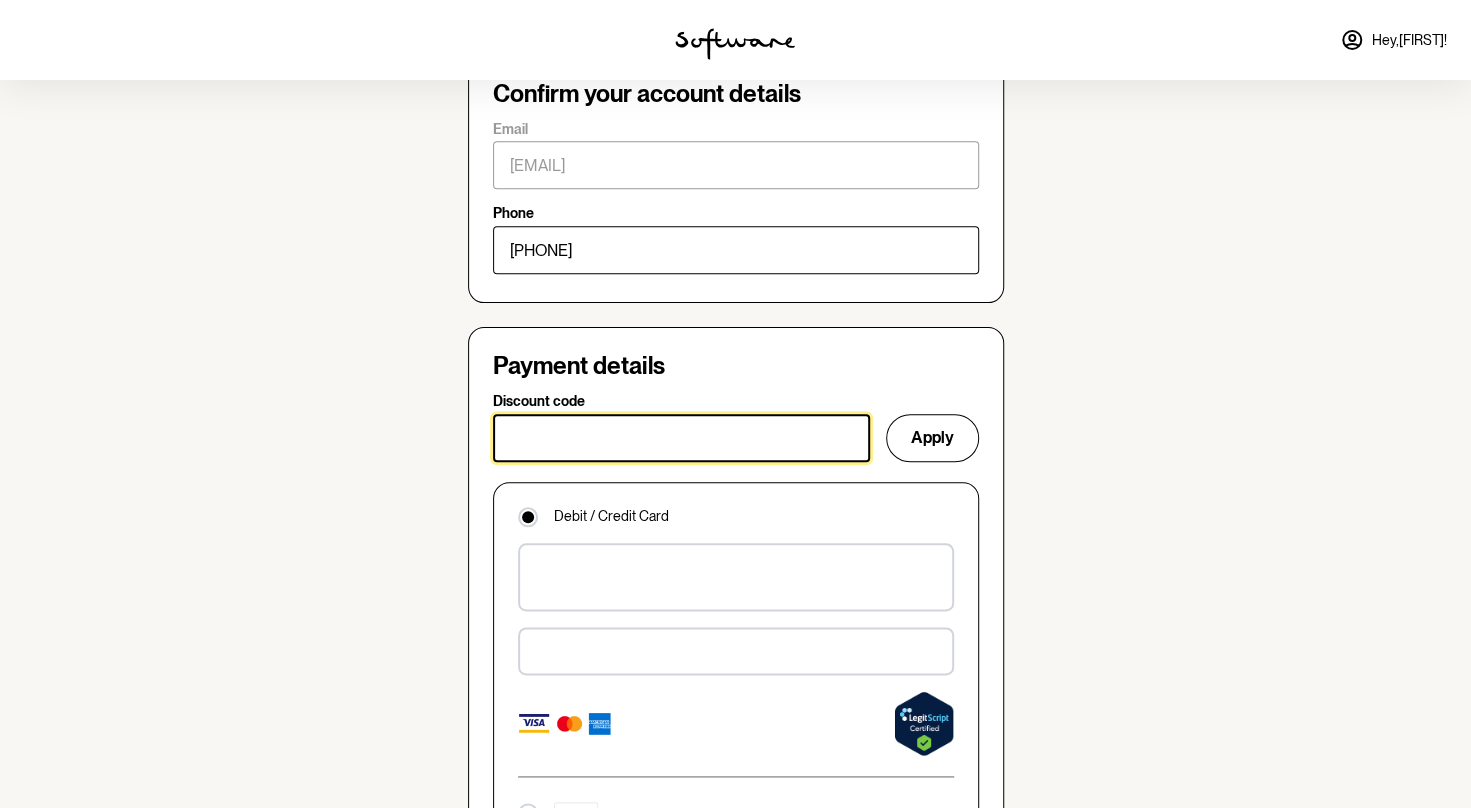 scroll, scrollTop: 1200, scrollLeft: 0, axis: vertical 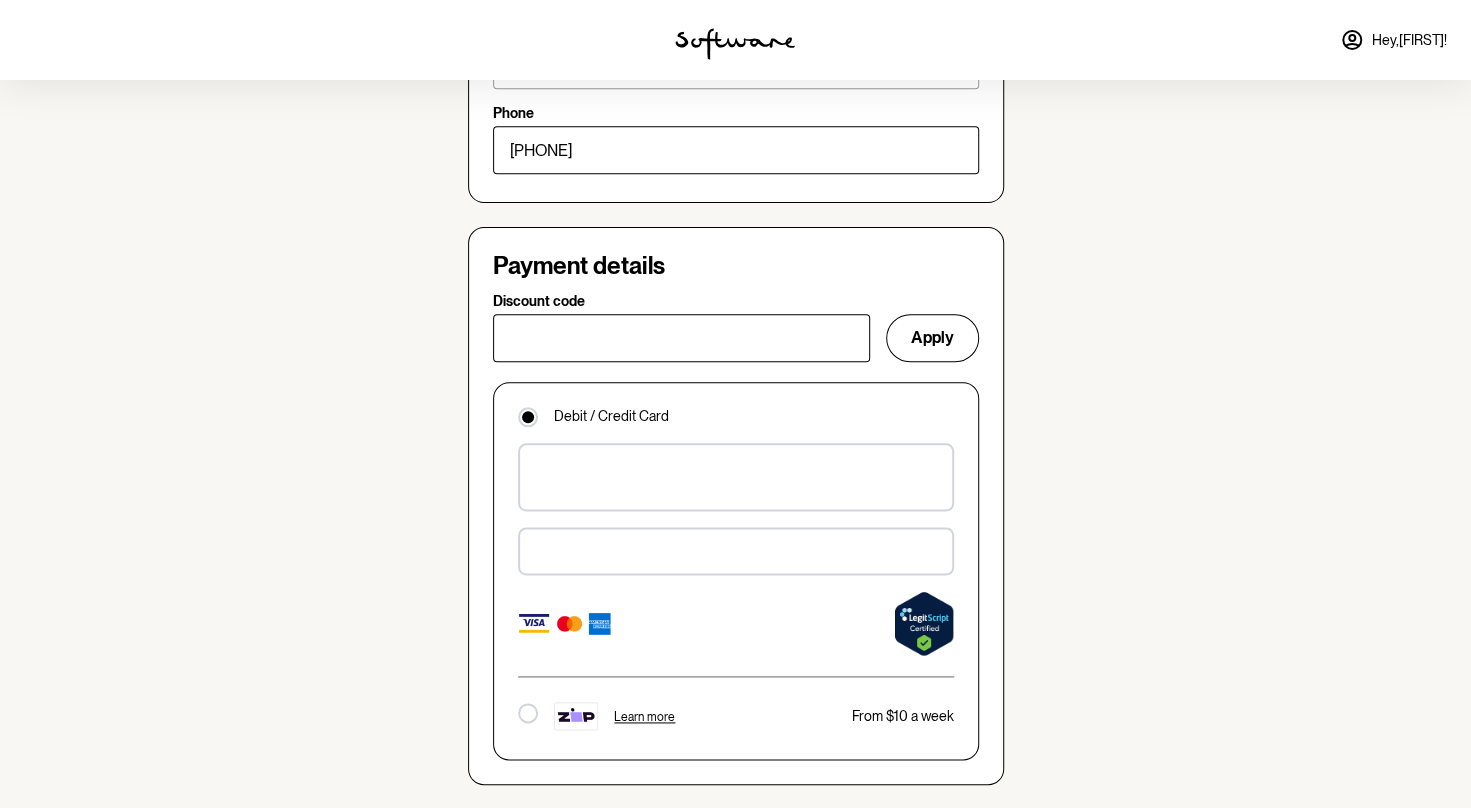 drag, startPoint x: 648, startPoint y: 572, endPoint x: 609, endPoint y: 583, distance: 40.5216 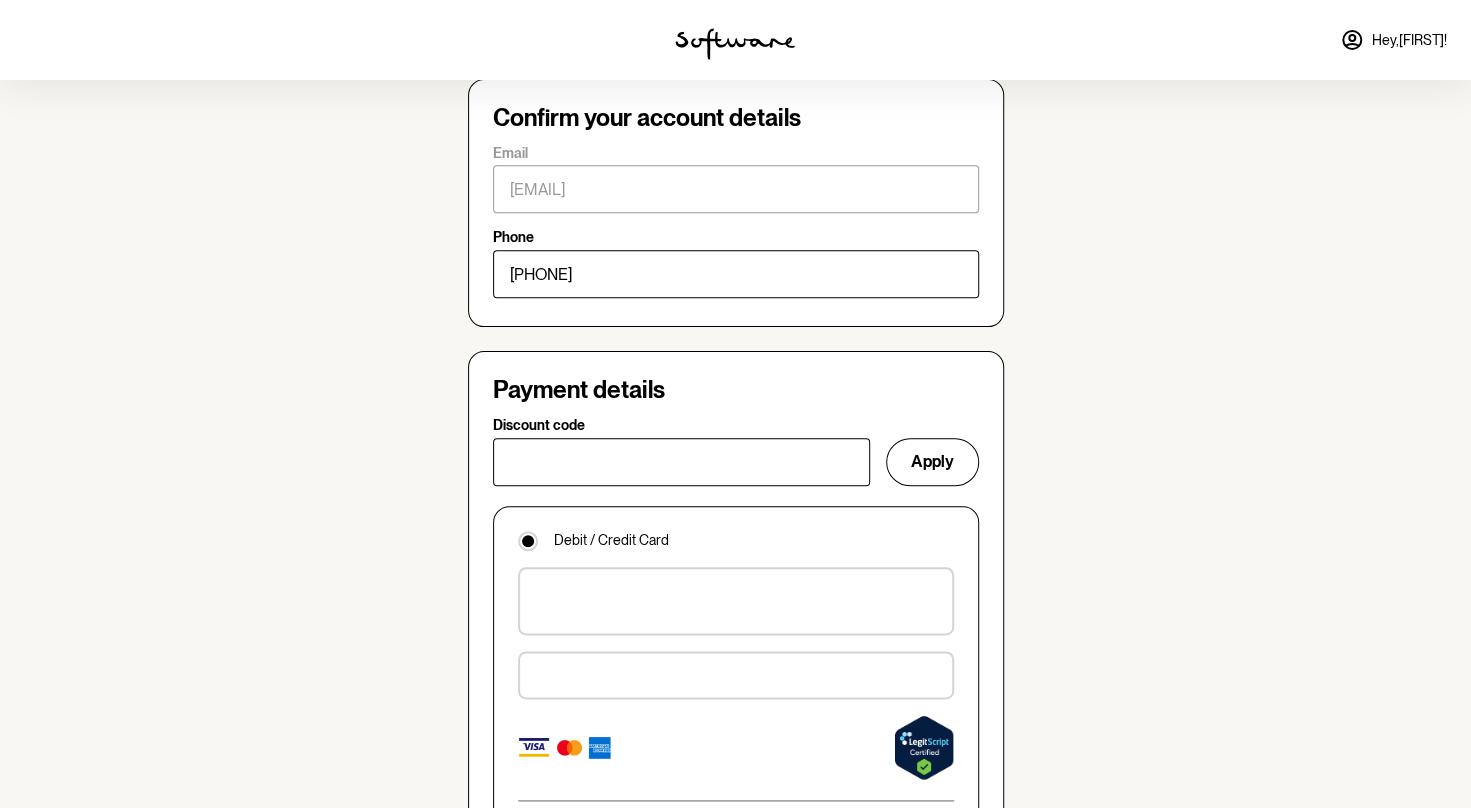 scroll, scrollTop: 1048, scrollLeft: 0, axis: vertical 